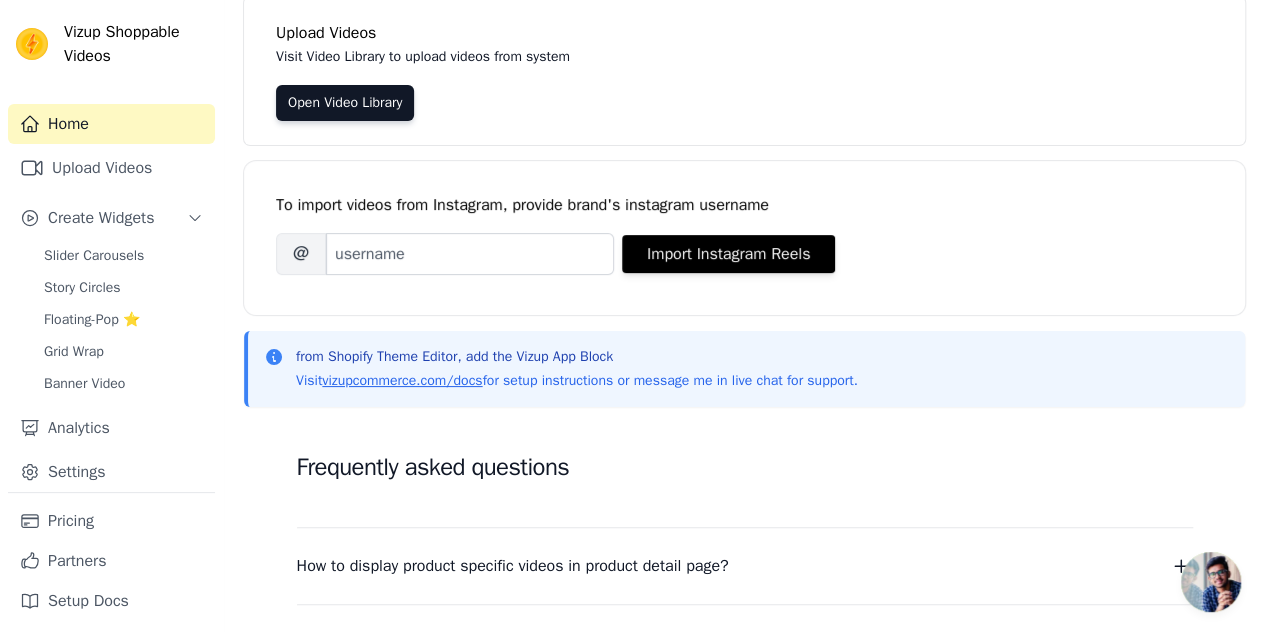scroll, scrollTop: 0, scrollLeft: 0, axis: both 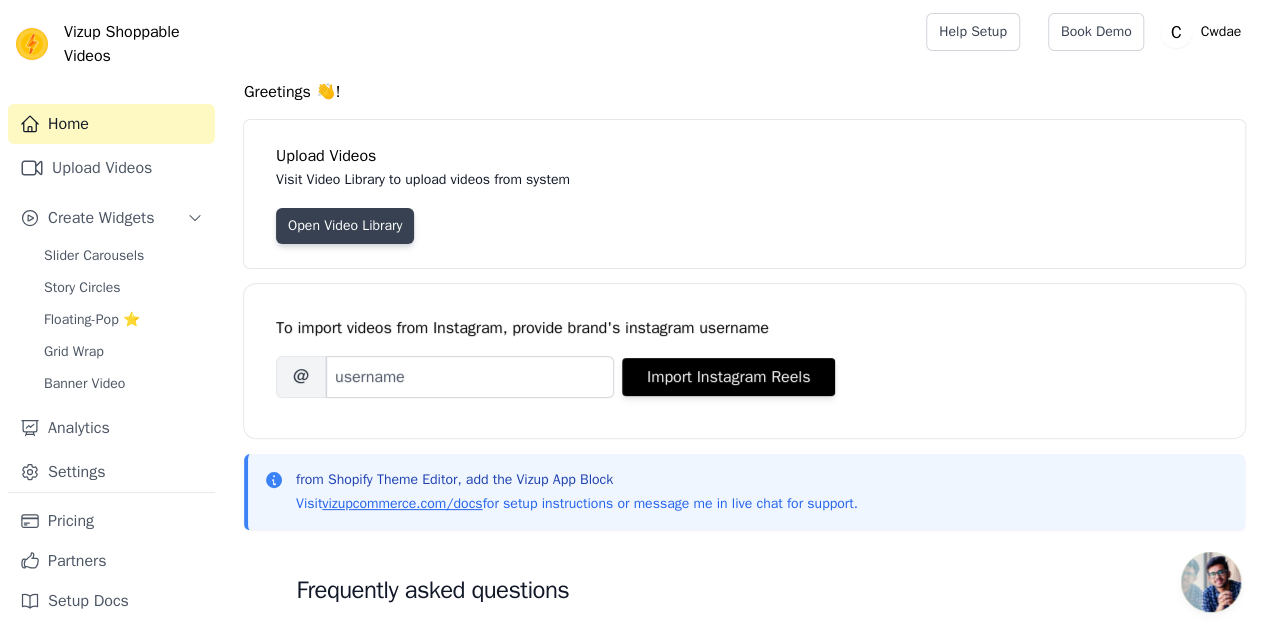 click on "Open Video Library" at bounding box center [345, 226] 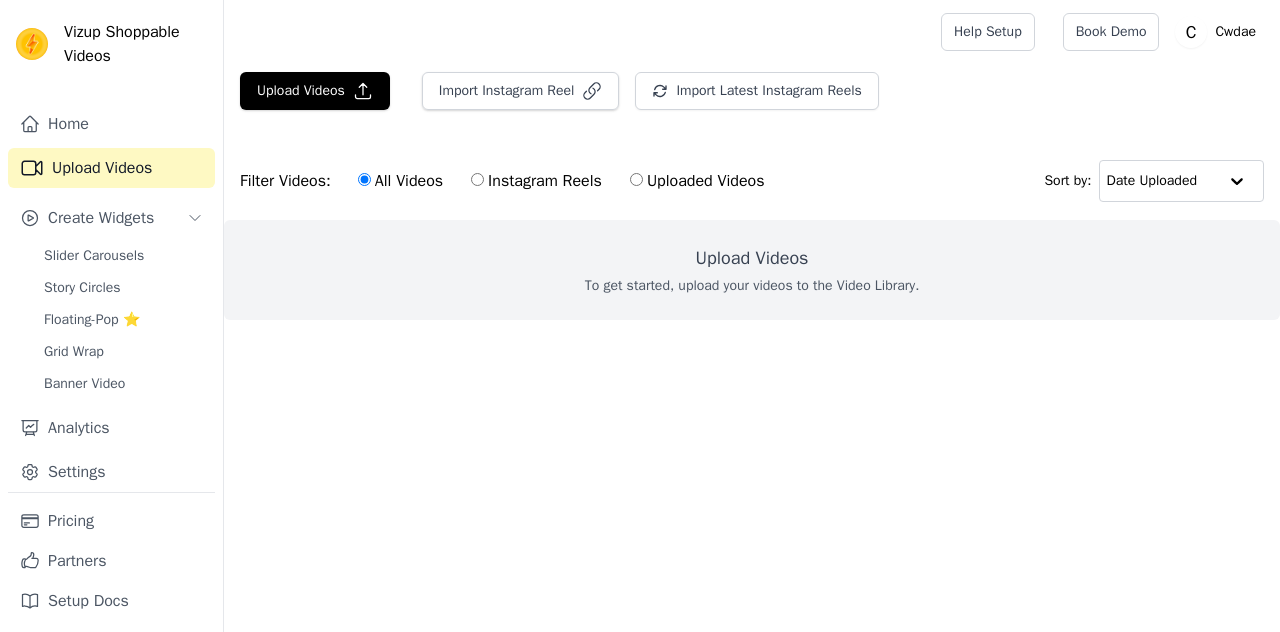 scroll, scrollTop: 0, scrollLeft: 0, axis: both 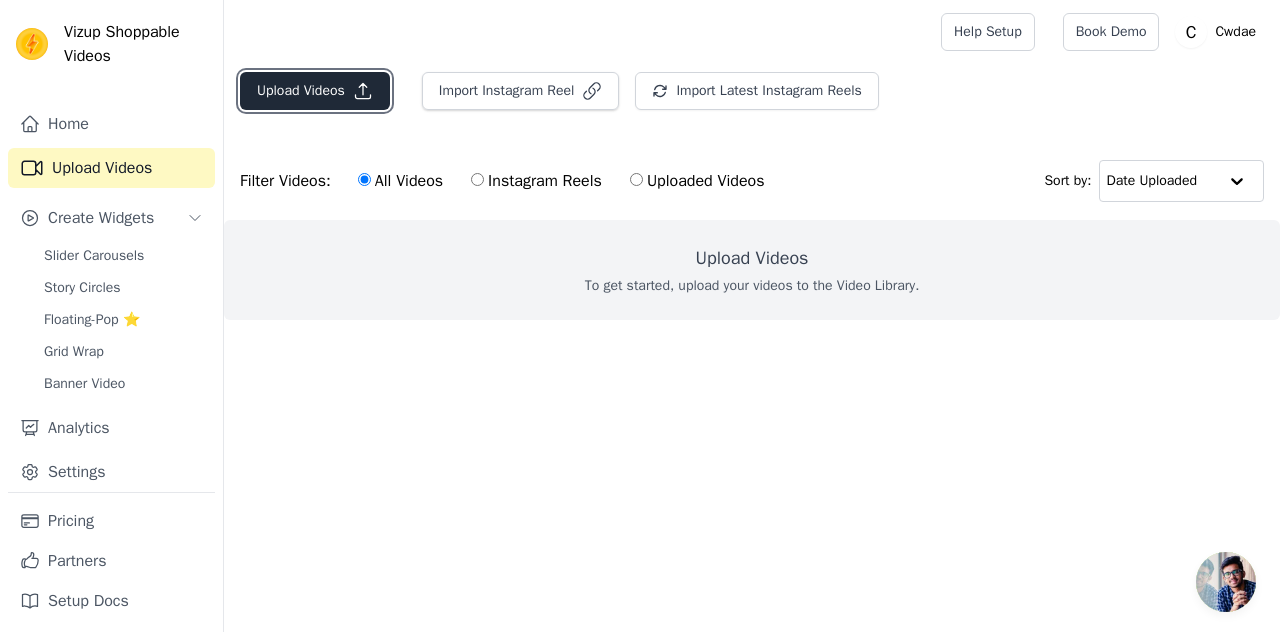 click on "Upload Videos" at bounding box center [315, 91] 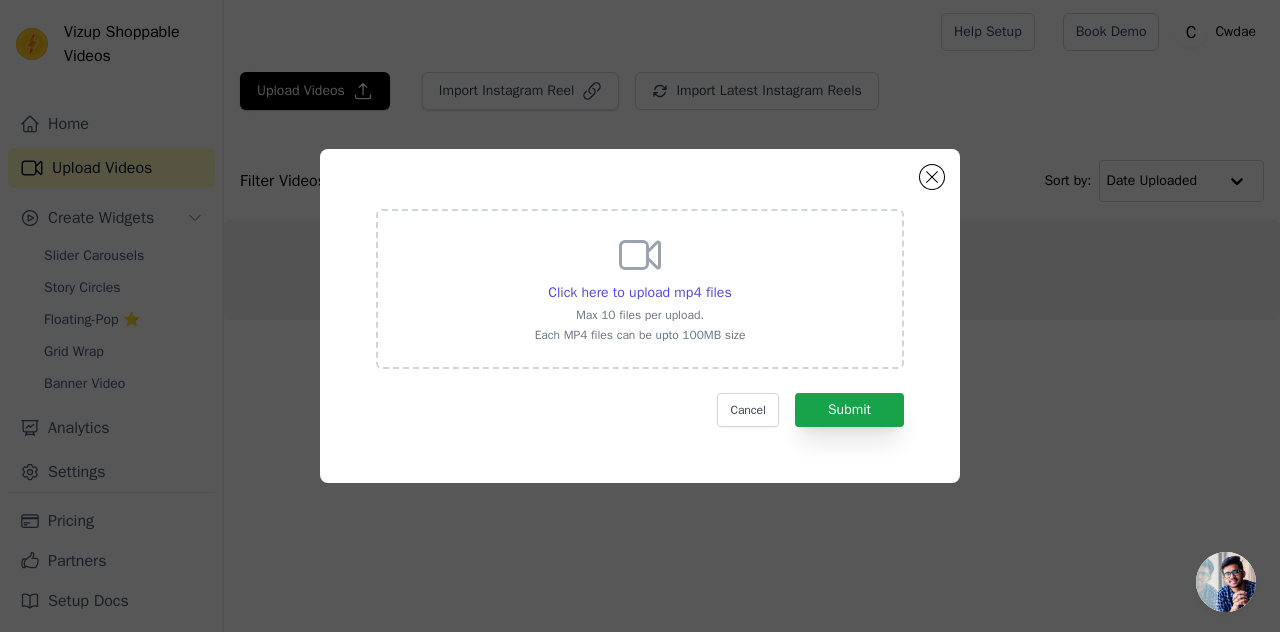 click 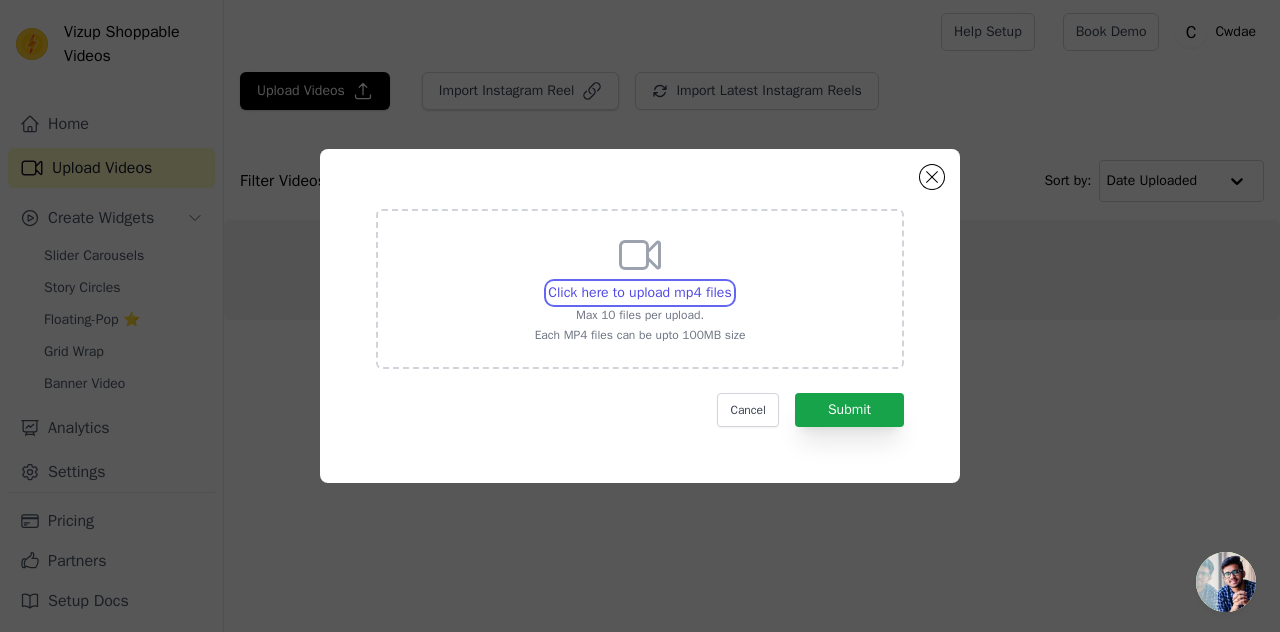 click on "Click here to upload mp4 files     Max 10 files per upload.   Each MP4 files can be upto 100MB size" at bounding box center (731, 282) 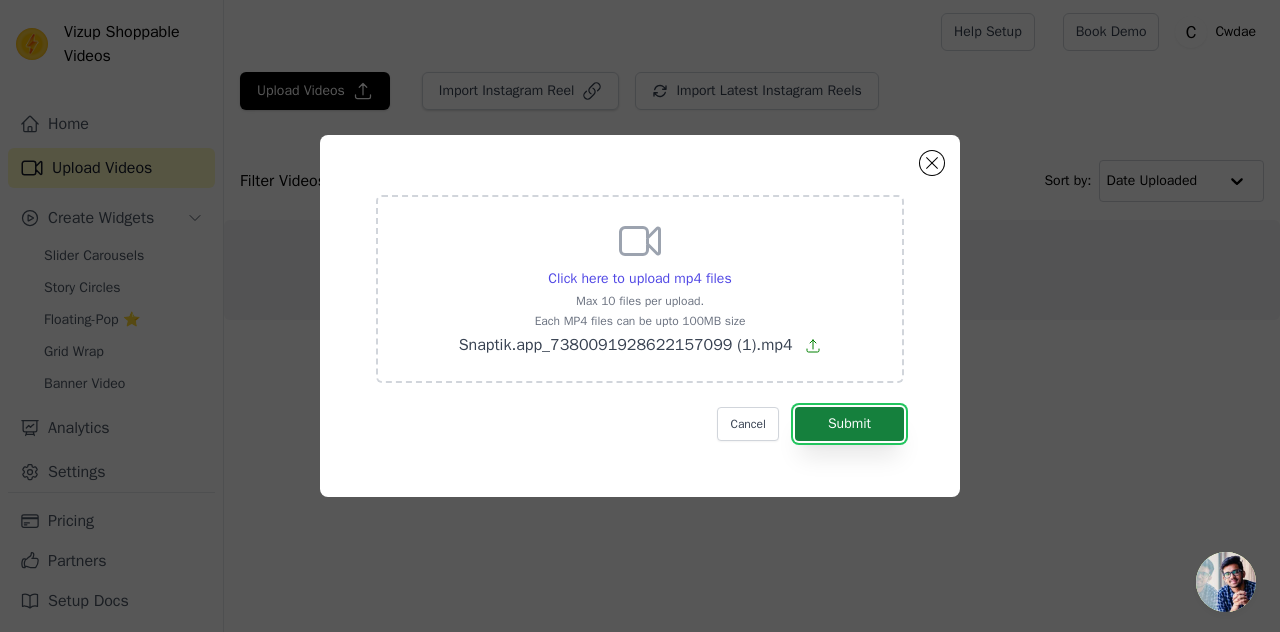 click on "Submit" at bounding box center [849, 424] 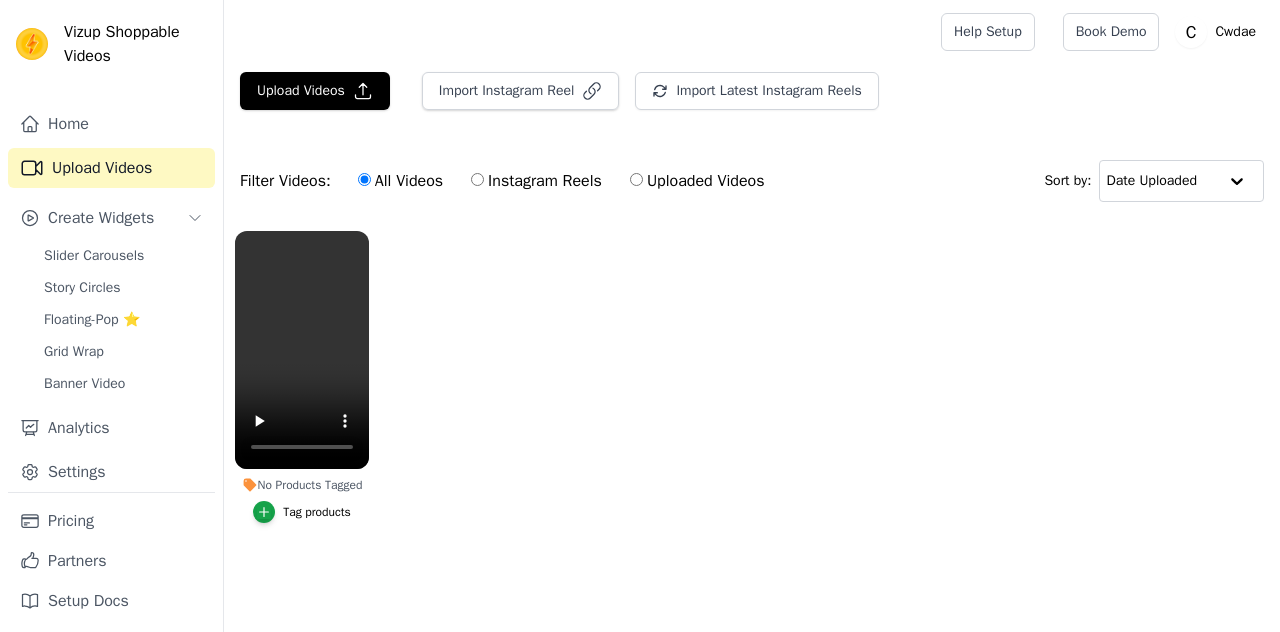scroll, scrollTop: 0, scrollLeft: 0, axis: both 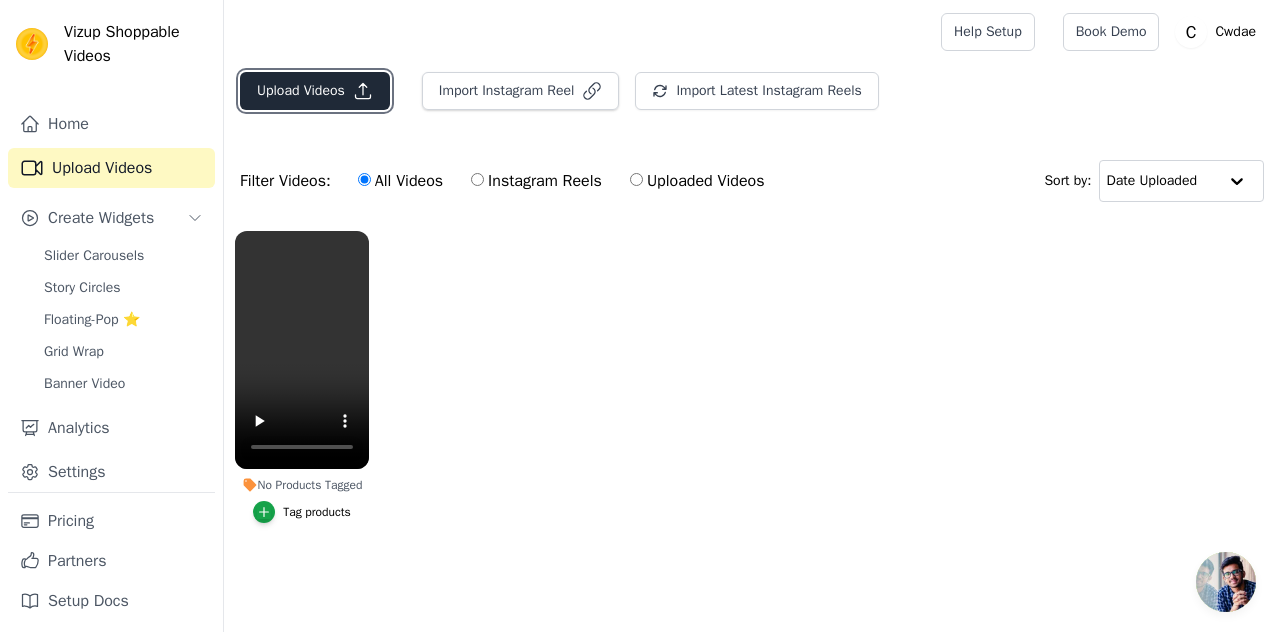 click on "Upload Videos" at bounding box center (315, 91) 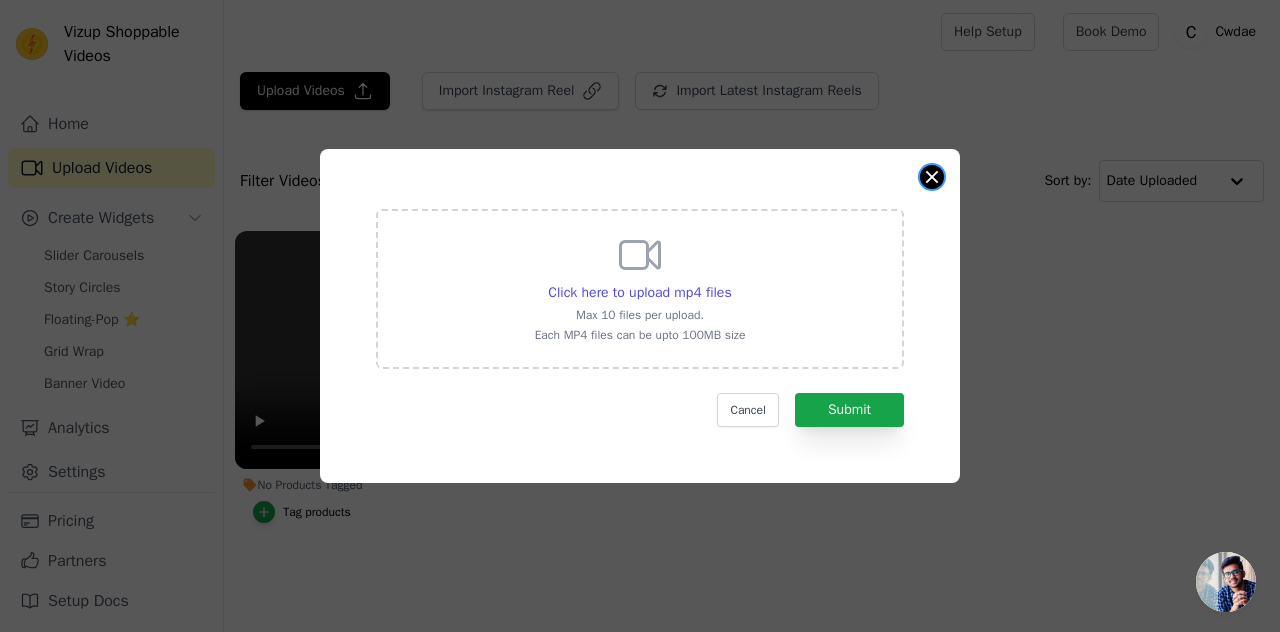 click on "Click here to upload mp4 files     Max 10 files per upload.   Each MP4 files can be upto 100MB size     Cancel   Submit" at bounding box center (640, 316) 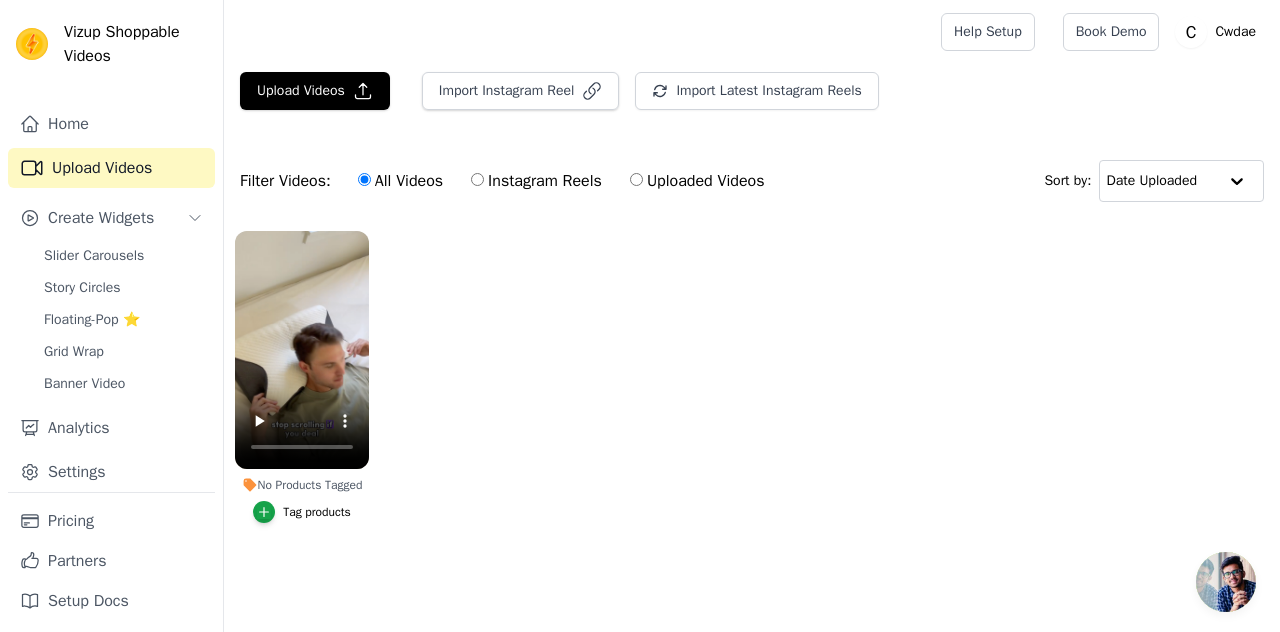 click on "Tag products" at bounding box center (317, 512) 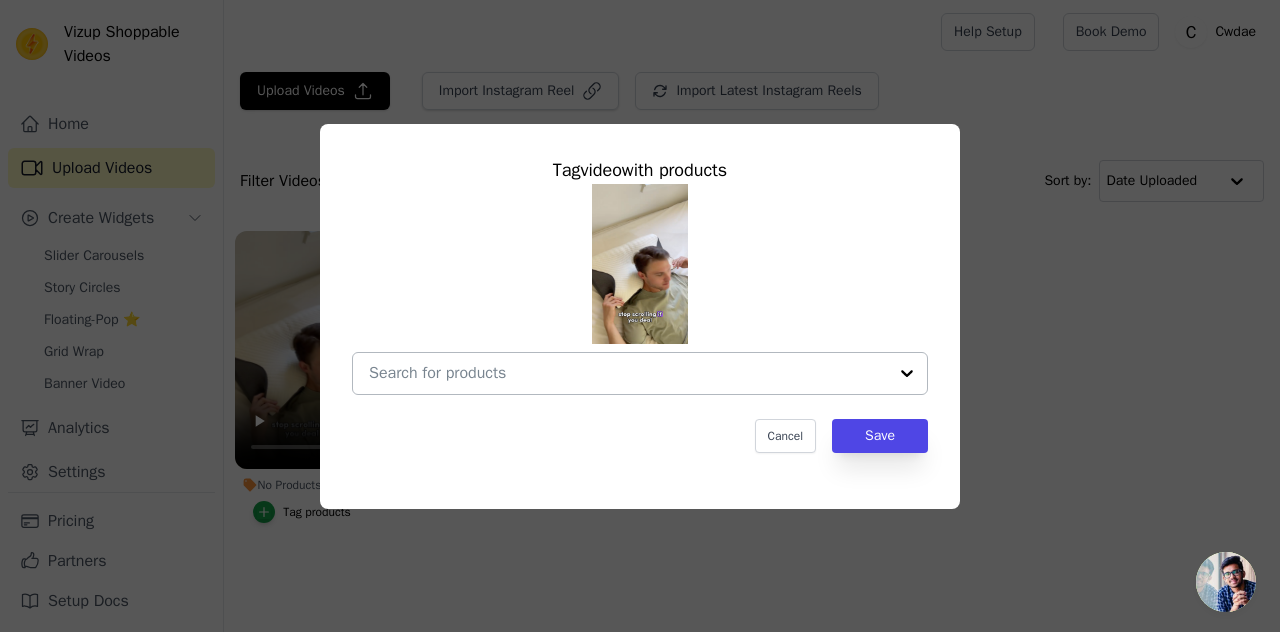click on "No Products Tagged     Tag  video  with products                         Cancel   Save     Tag products" at bounding box center [628, 373] 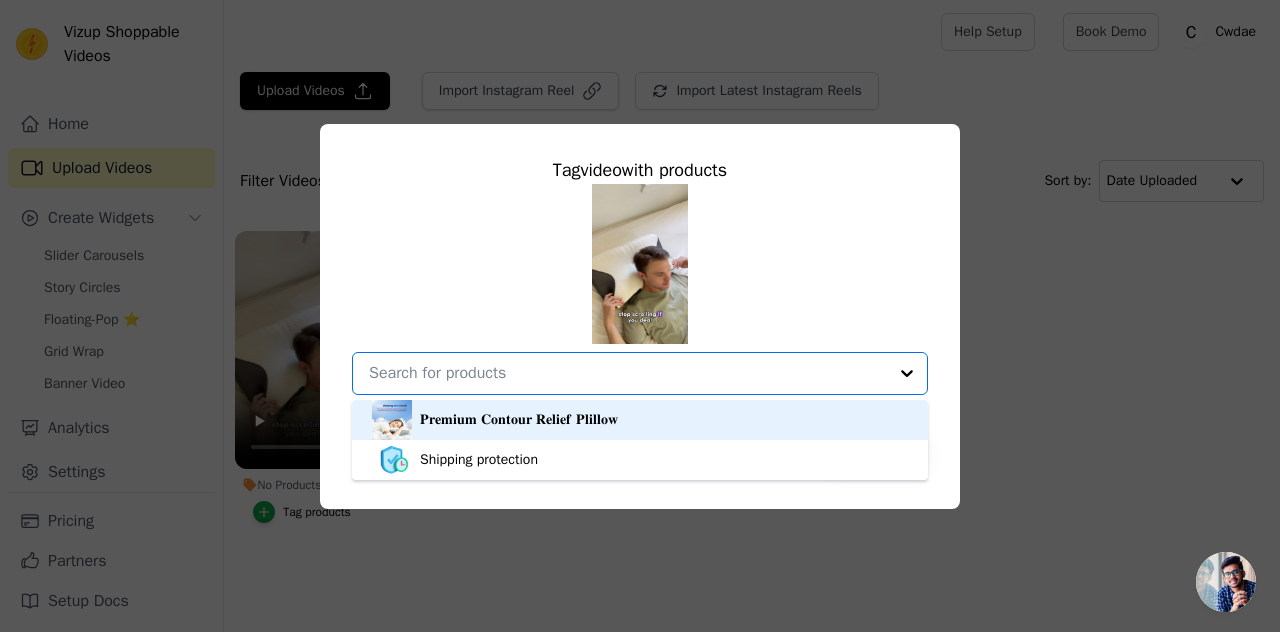 click on "𝐏𝐫𝐞𝐦𝐢𝐮𝐦 𝐂𝐨𝐧𝐭𝐨𝐮𝐫 𝐑𝐞𝐥𝐢𝐞𝐟 𝐏𝐥𝐢𝐥𝐥𝐨𝐰" at bounding box center [519, 420] 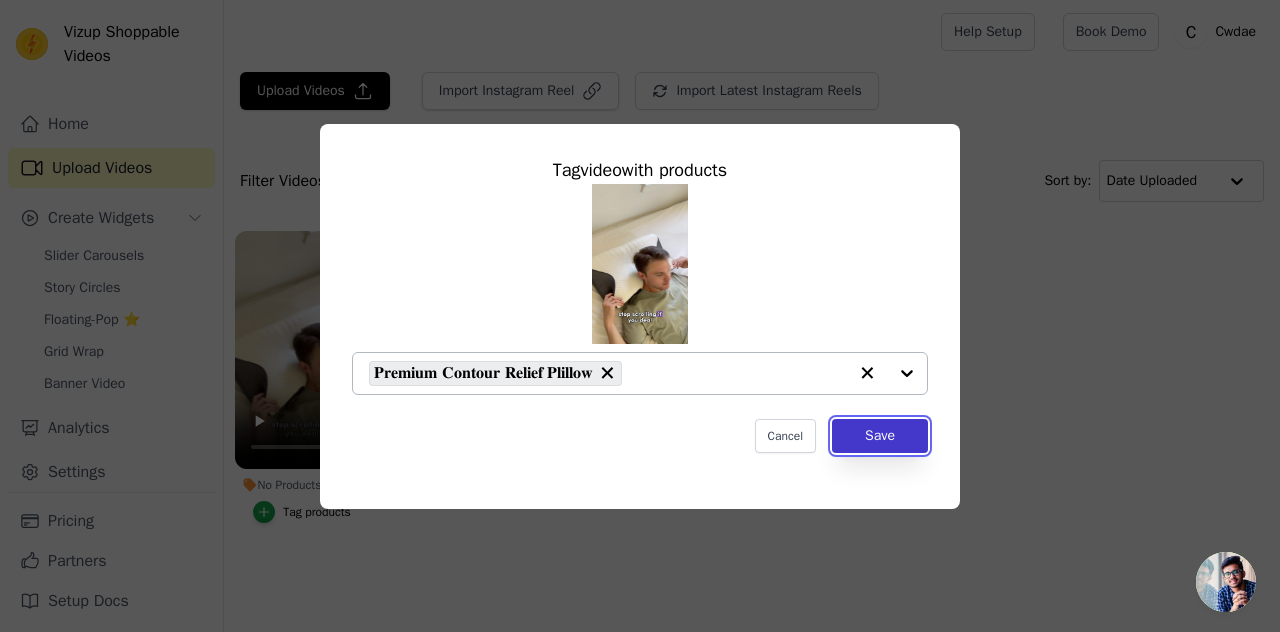 click on "Save" at bounding box center (880, 436) 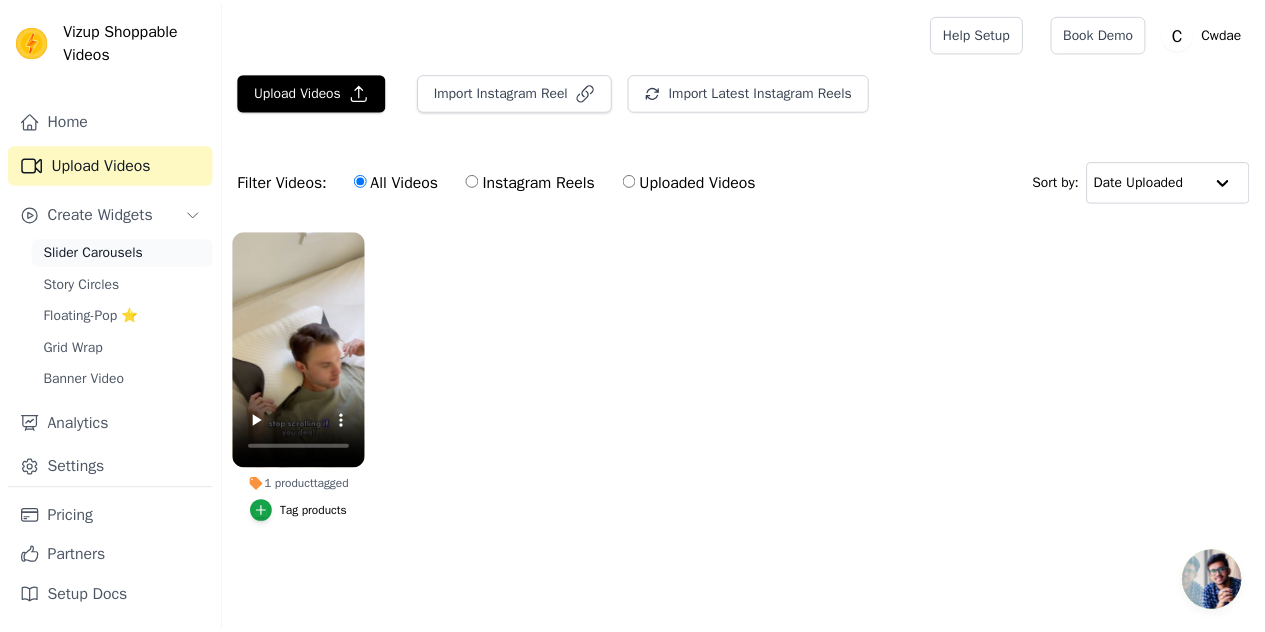 scroll, scrollTop: 4, scrollLeft: 0, axis: vertical 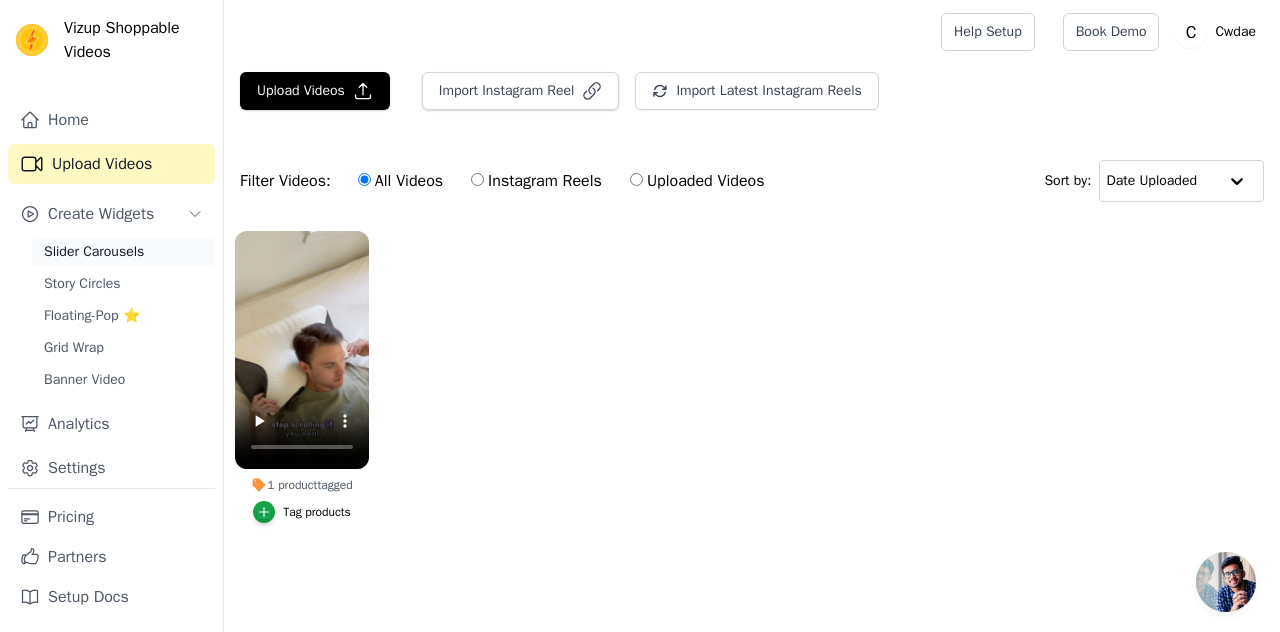 click on "Slider Carousels" at bounding box center (123, 252) 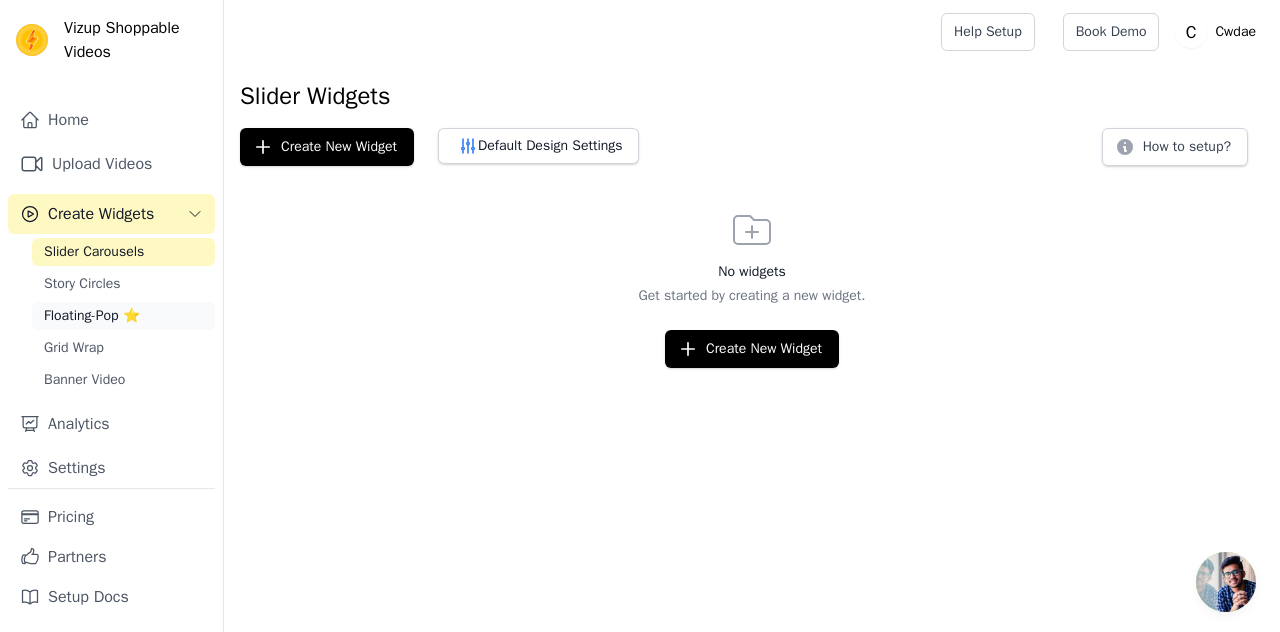 click on "Floating-Pop ⭐" at bounding box center (92, 316) 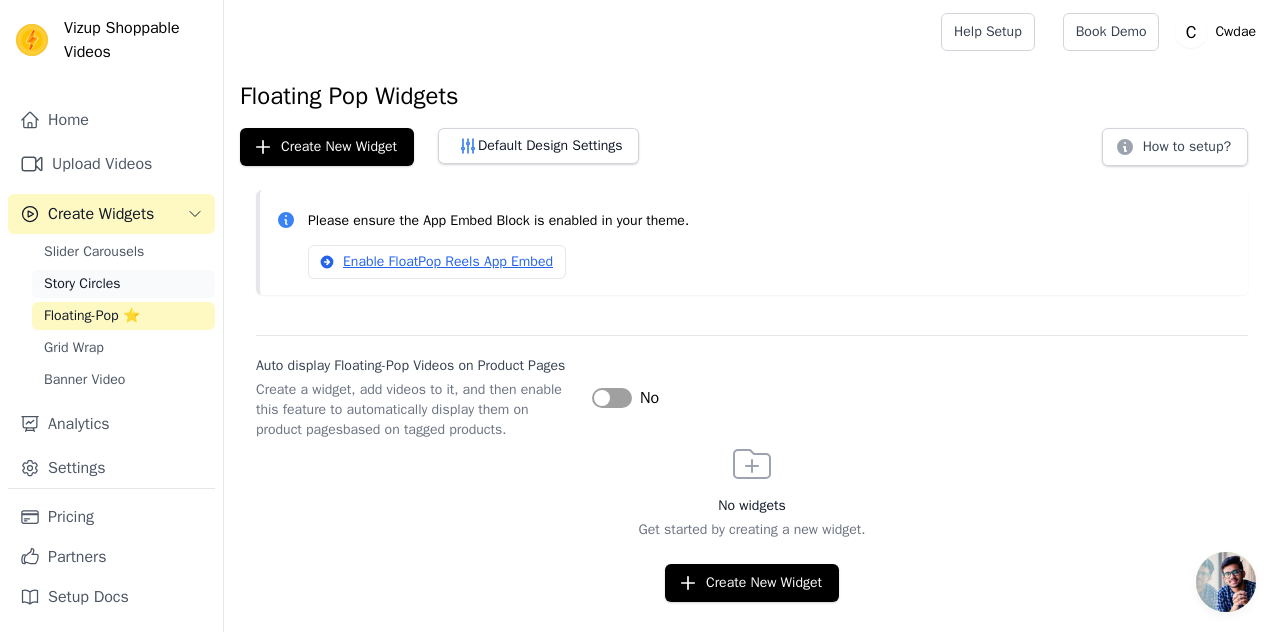click on "Story Circles" at bounding box center [82, 284] 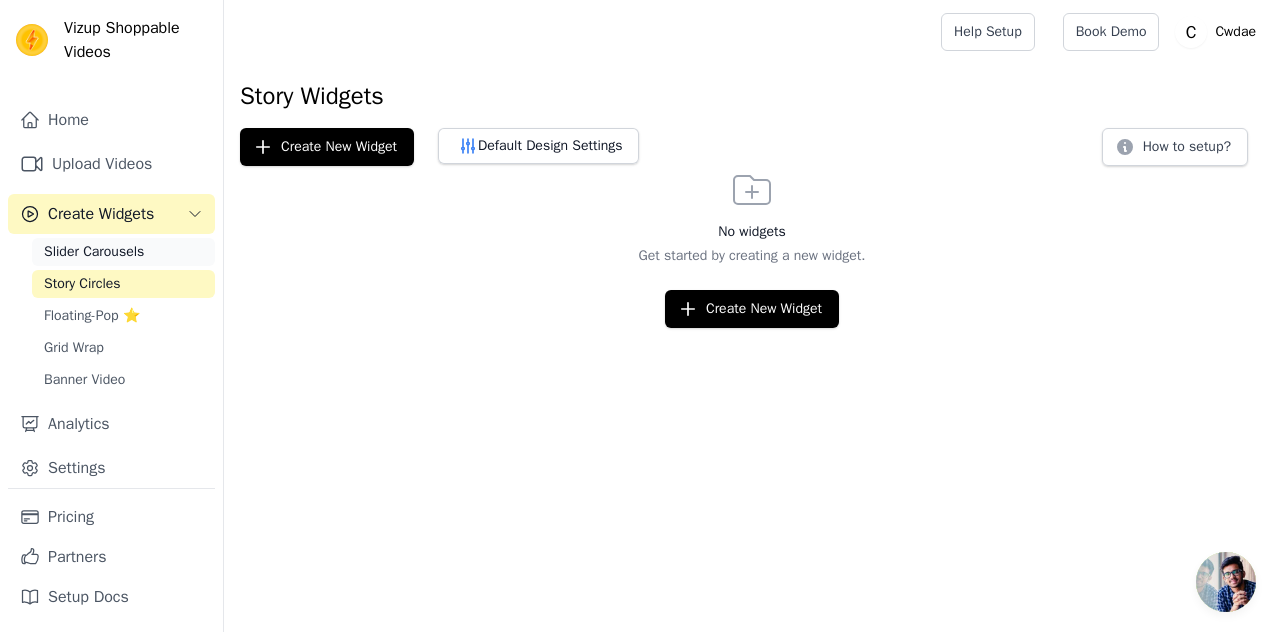 click on "Slider Carousels" at bounding box center (94, 252) 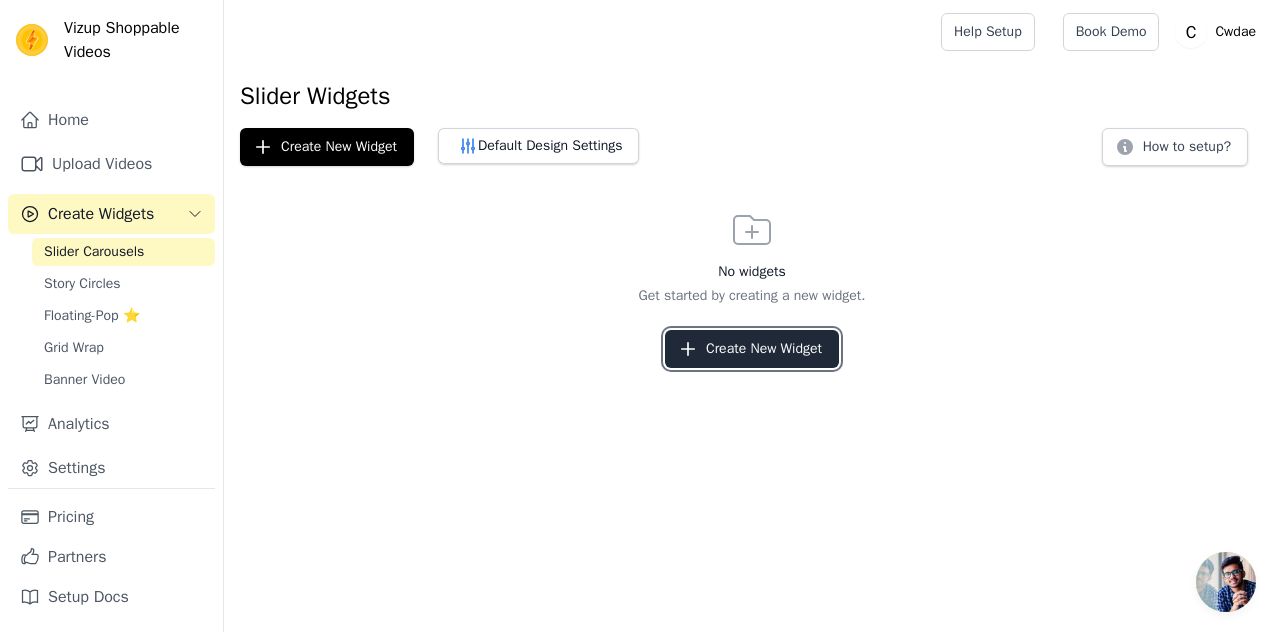 click on "Create New Widget" at bounding box center [752, 349] 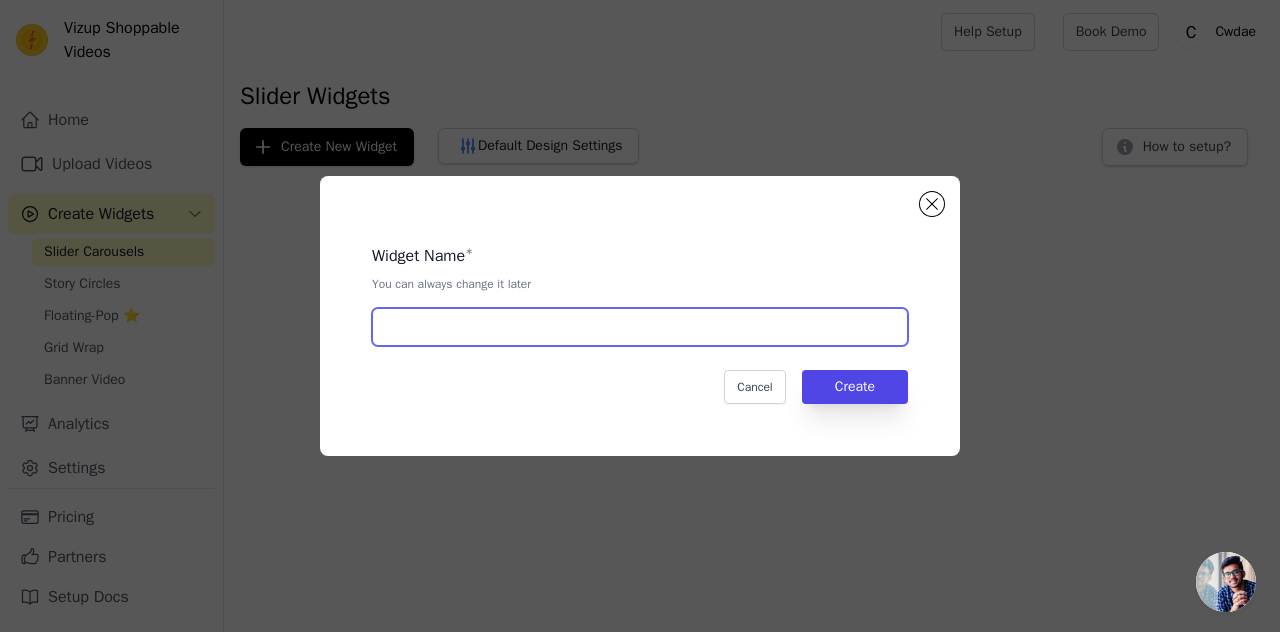 click at bounding box center (640, 327) 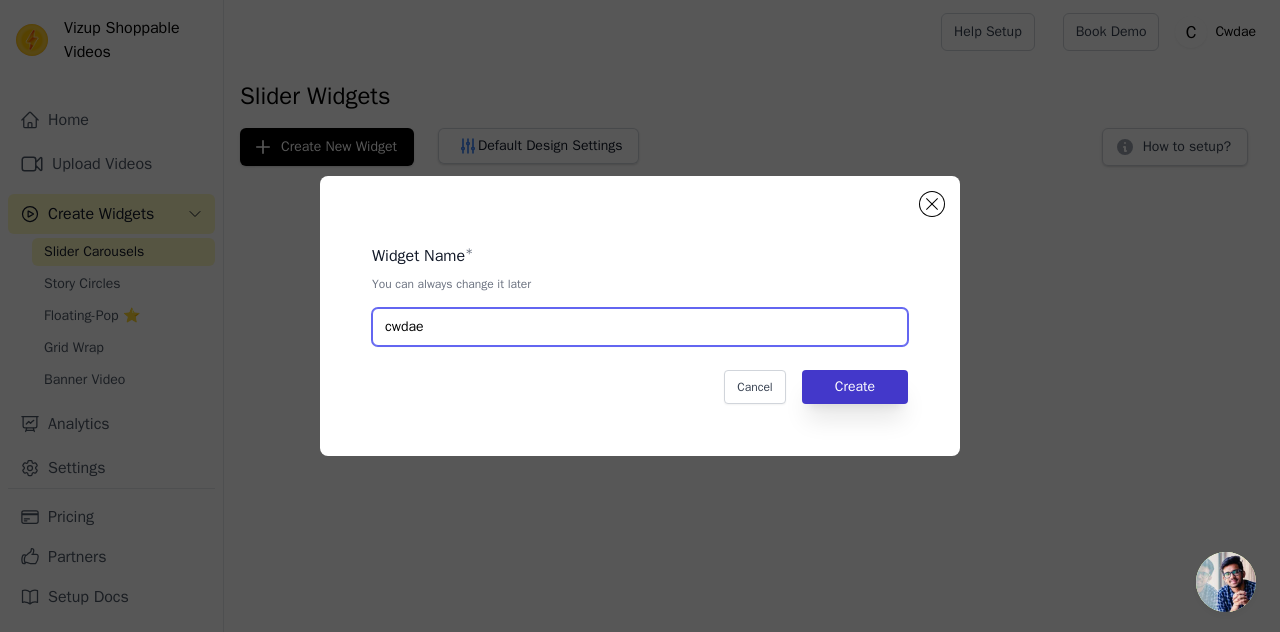 type on "cwdae" 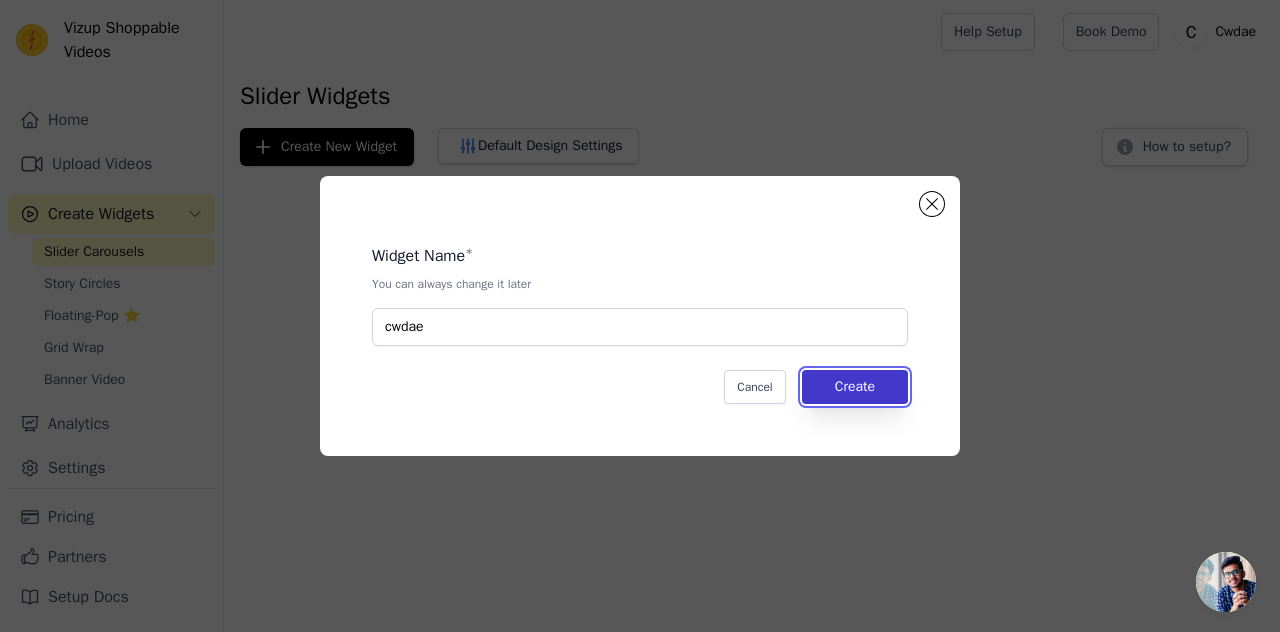 click on "Create" at bounding box center (855, 387) 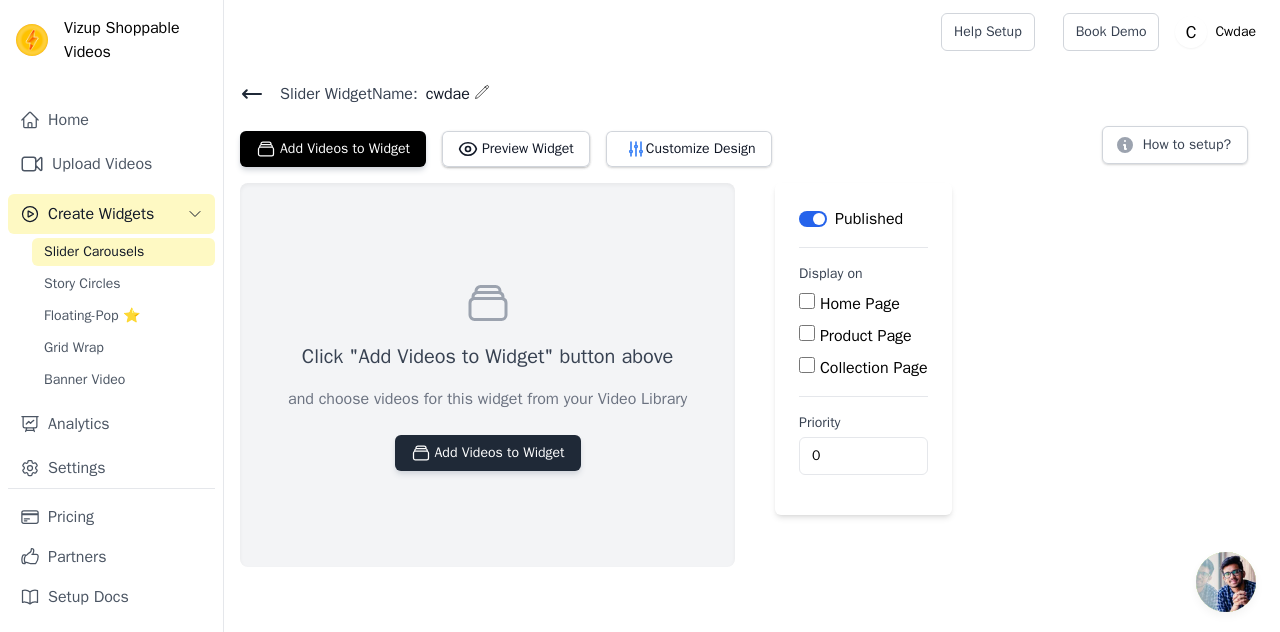 click on "Add Videos to Widget" at bounding box center [488, 453] 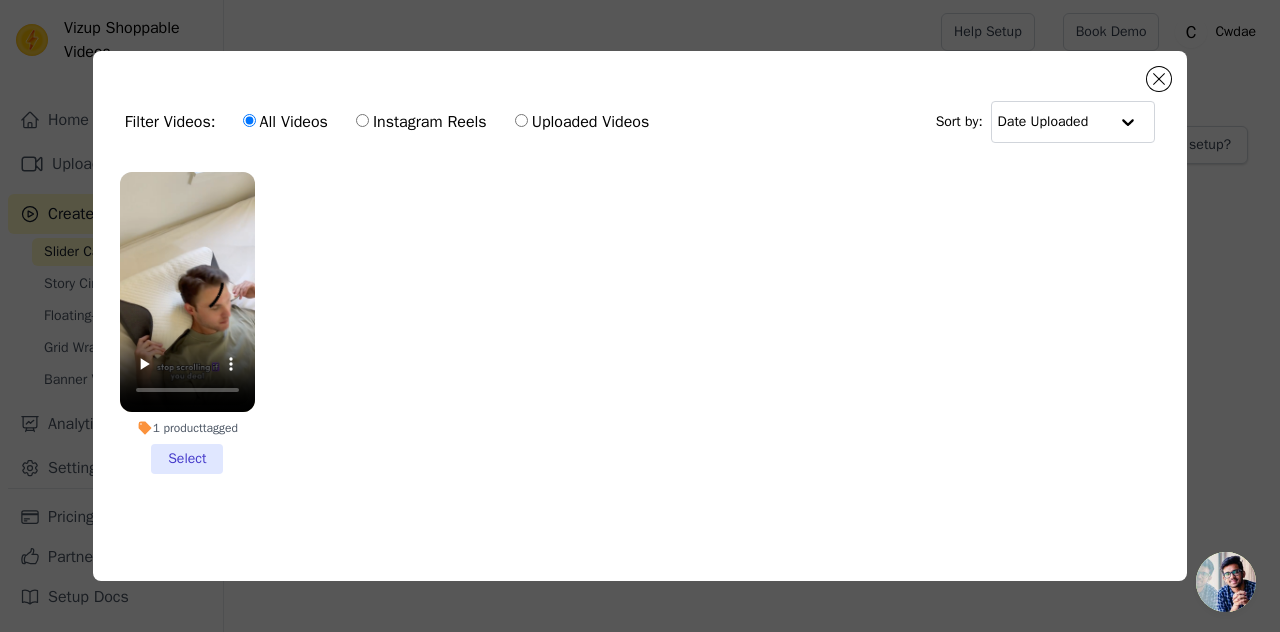 click on "1   product  tagged     Select" at bounding box center [187, 323] 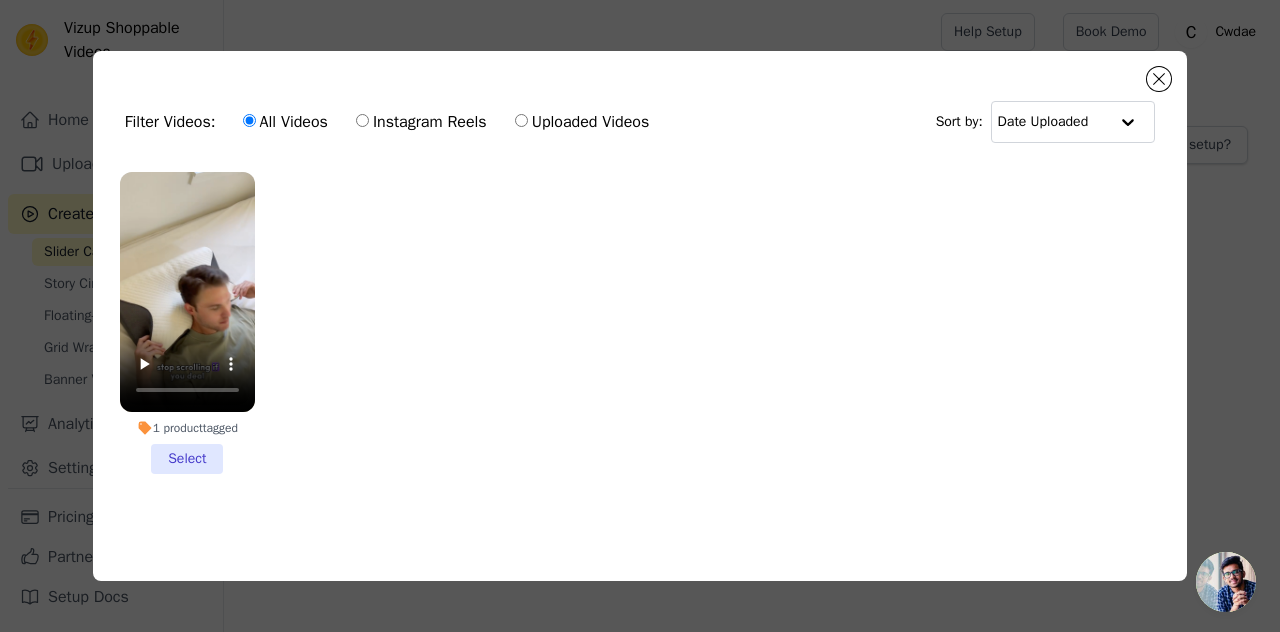 click on "1   product  tagged     Select" at bounding box center [0, 0] 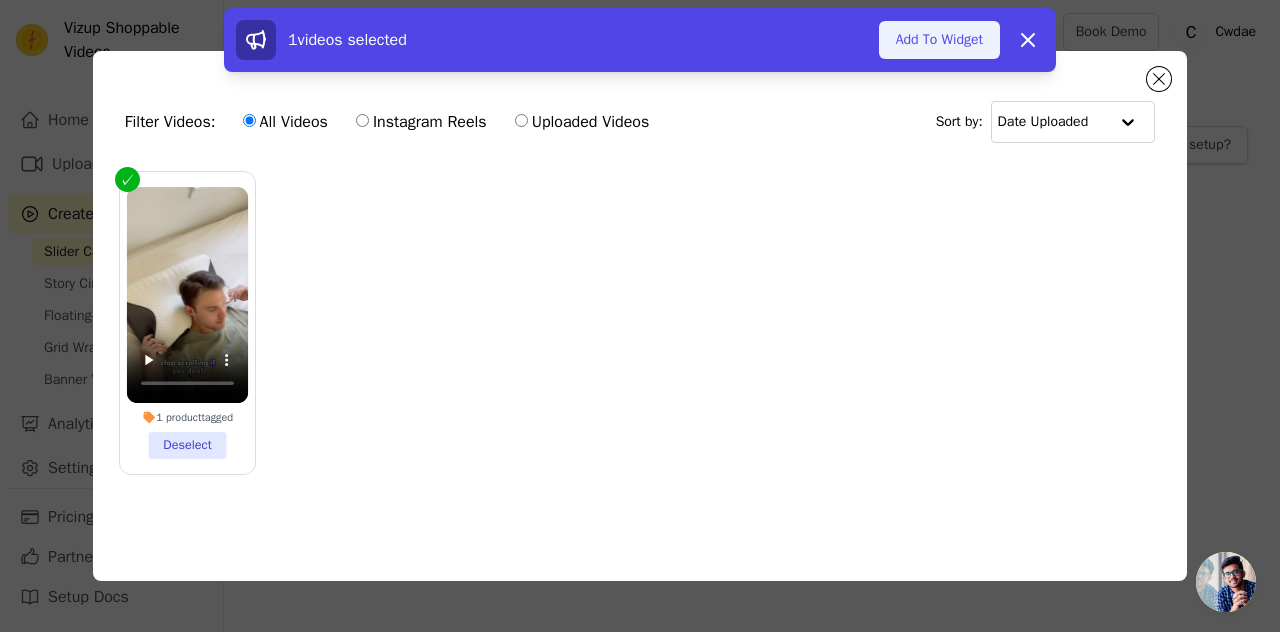 click on "Add To Widget" at bounding box center (939, 40) 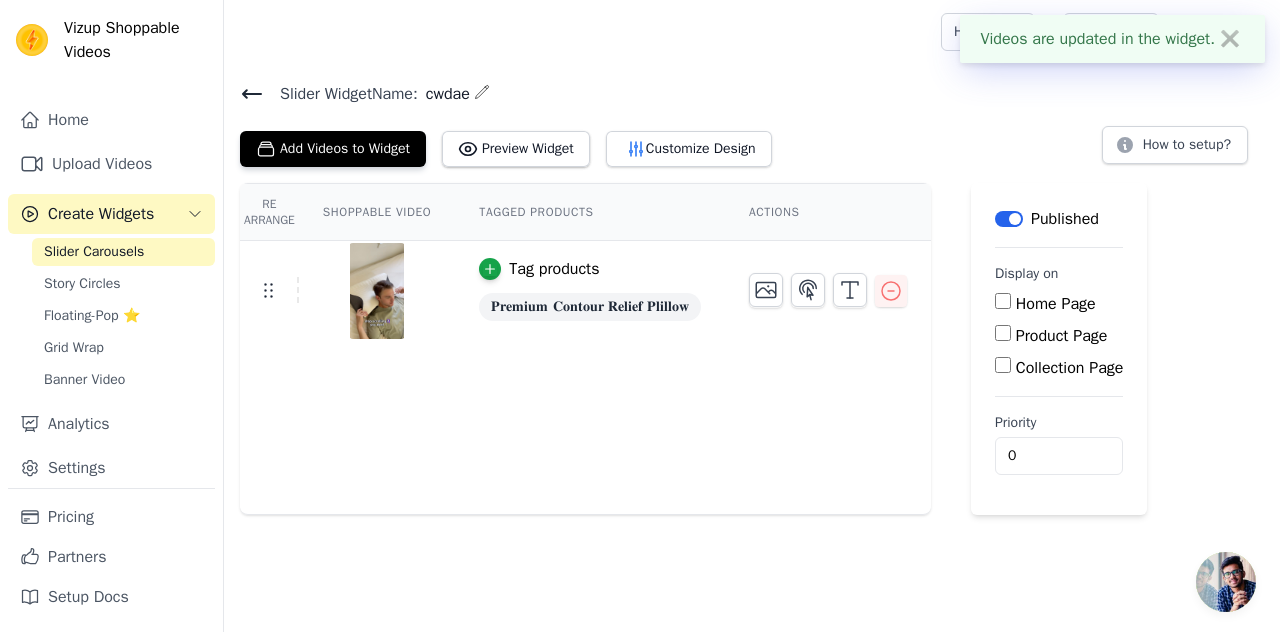 click on "Product Page" at bounding box center (1003, 333) 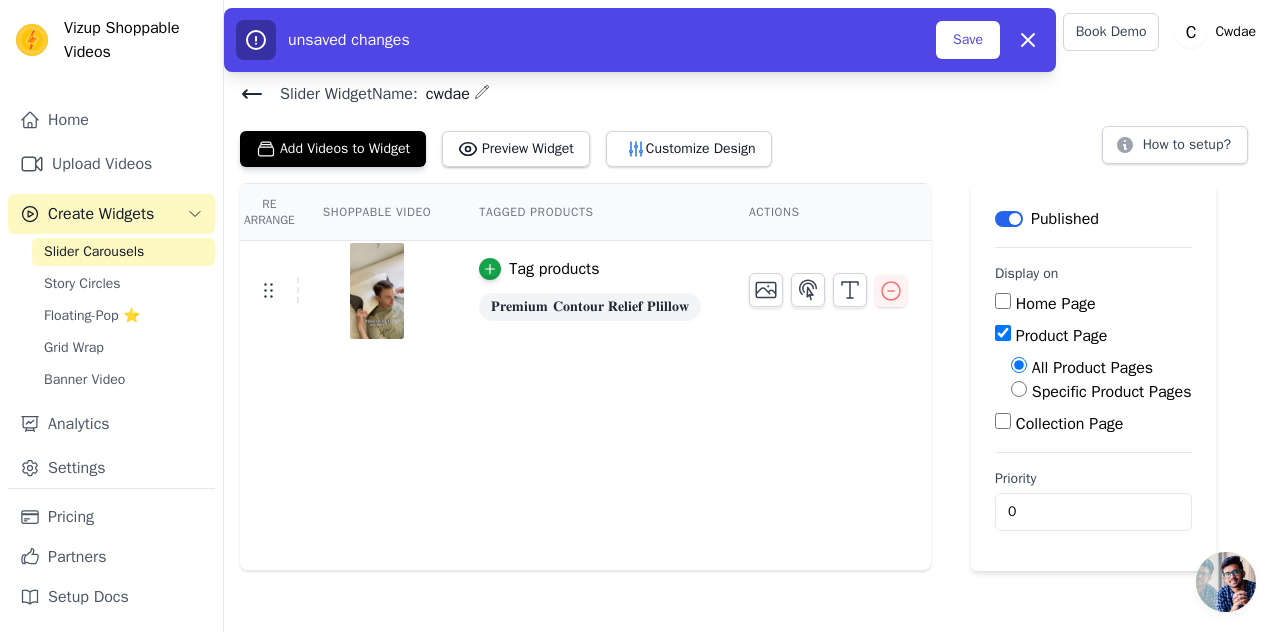 click on "Specific Product Pages" at bounding box center (1019, 389) 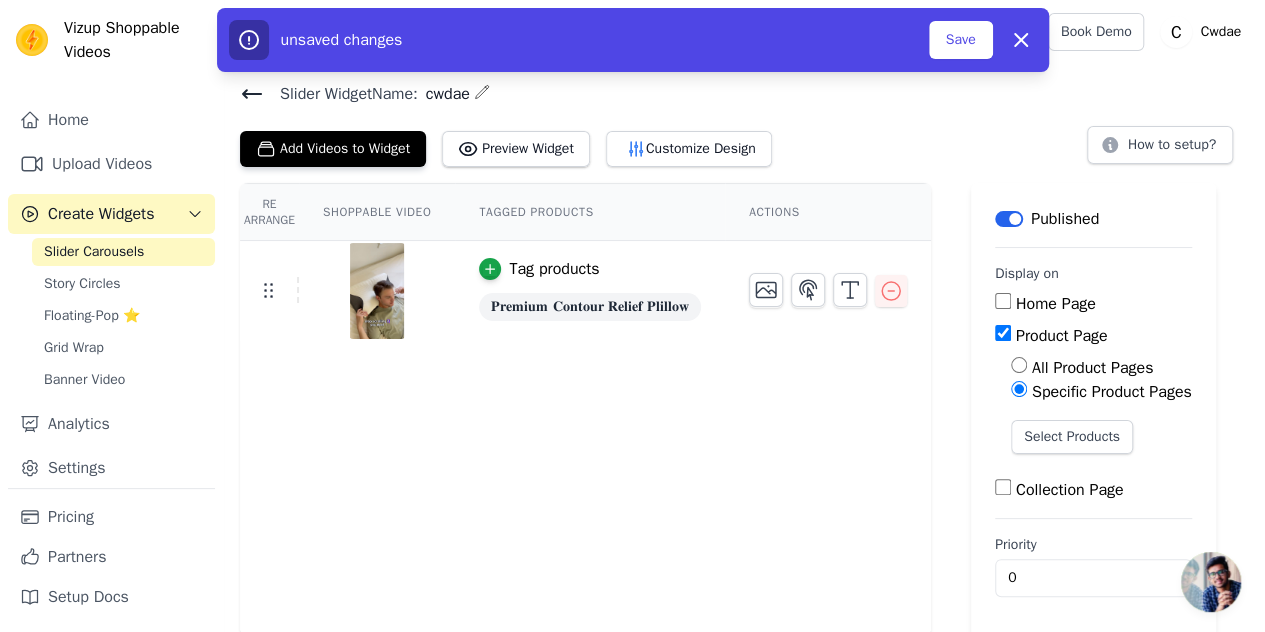 click on "Select Products" at bounding box center [1101, 445] 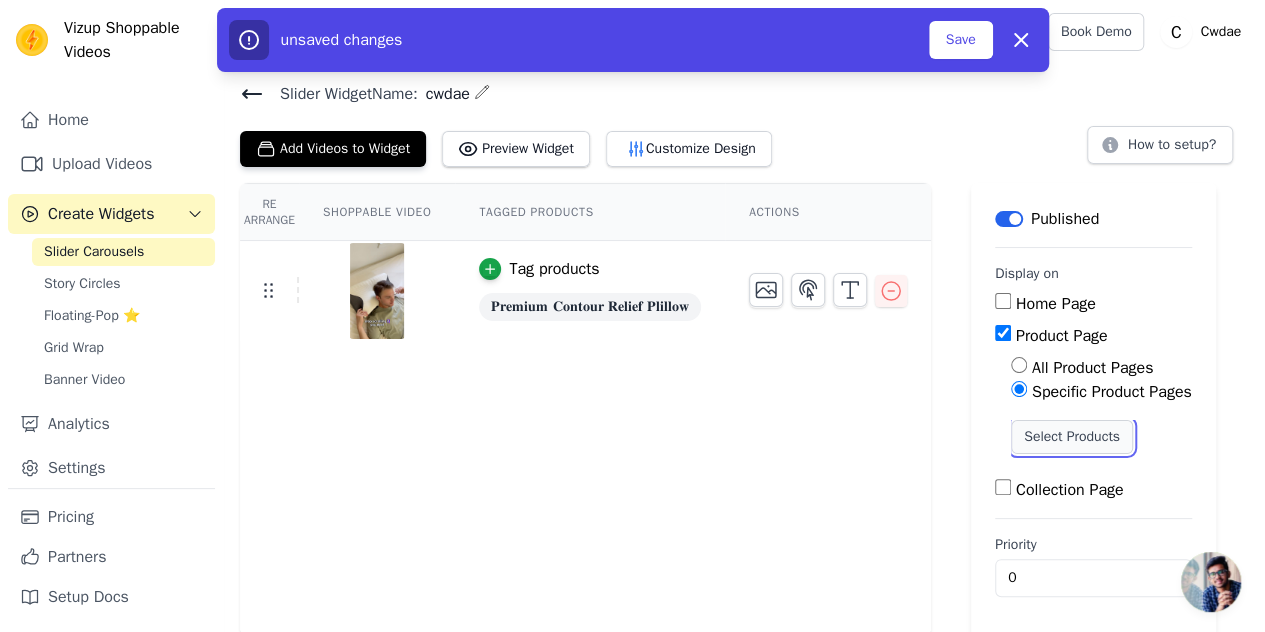 click on "Select Products" at bounding box center (1072, 437) 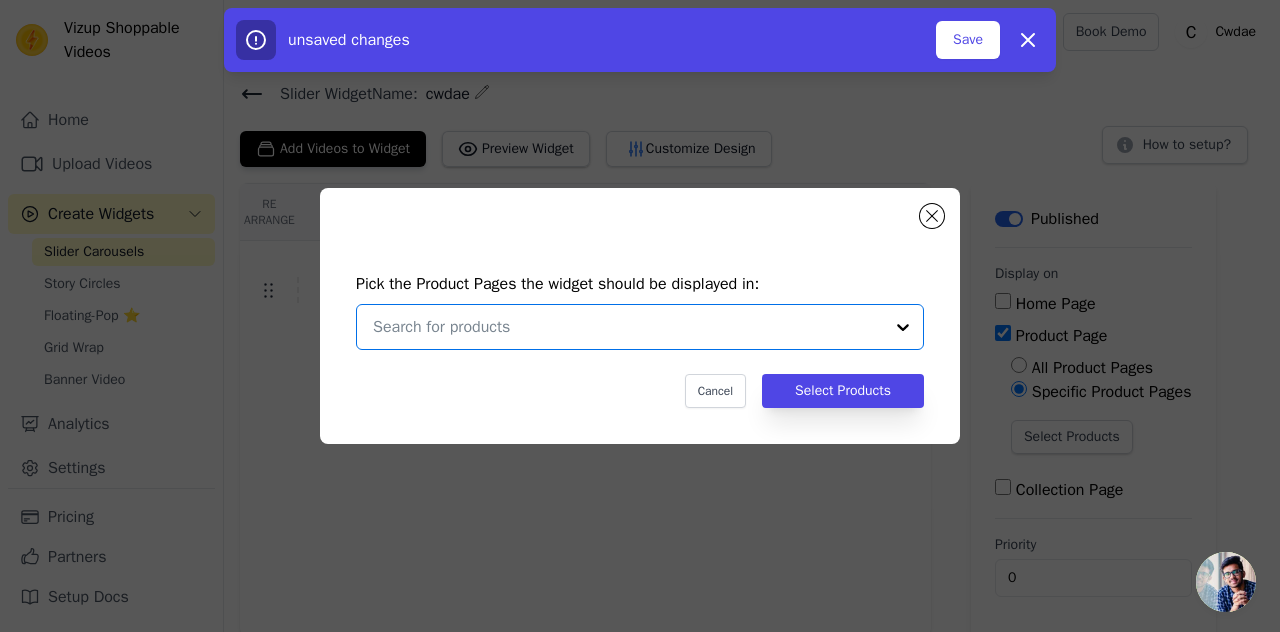 click at bounding box center (628, 327) 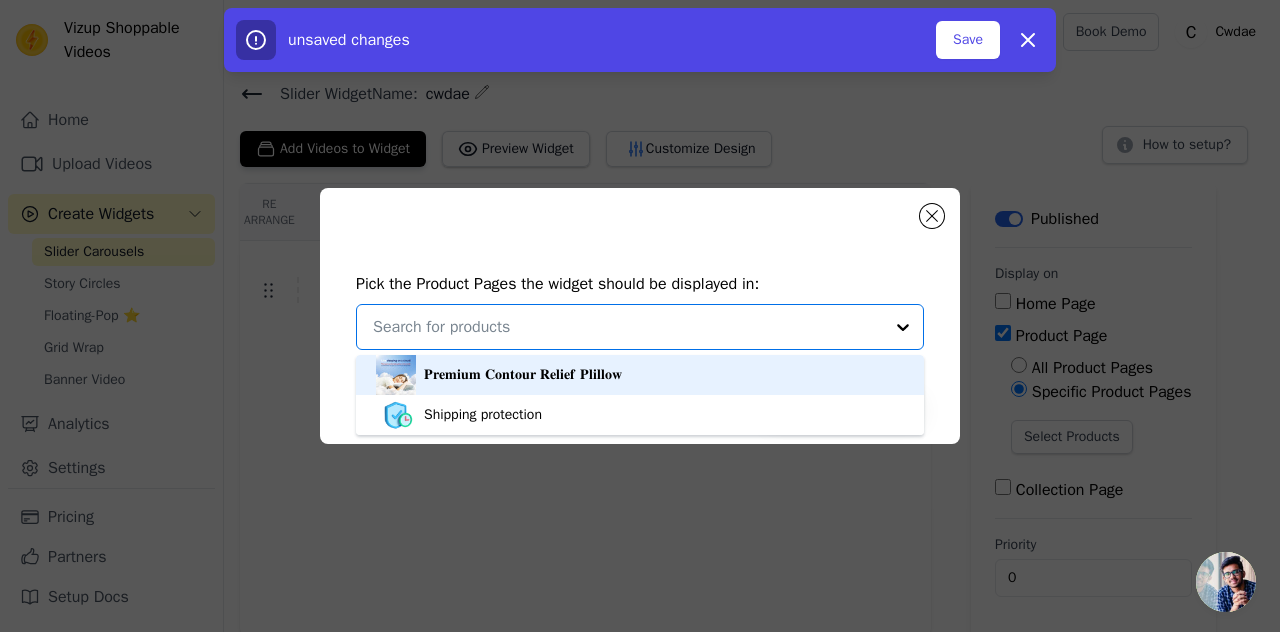 click on "𝐏𝐫𝐞𝐦𝐢𝐮𝐦 𝐂𝐨𝐧𝐭𝐨𝐮𝐫 𝐑𝐞𝐥𝐢𝐞𝐟 𝐏𝐥𝐢𝐥𝐥𝐨𝐰" at bounding box center (640, 375) 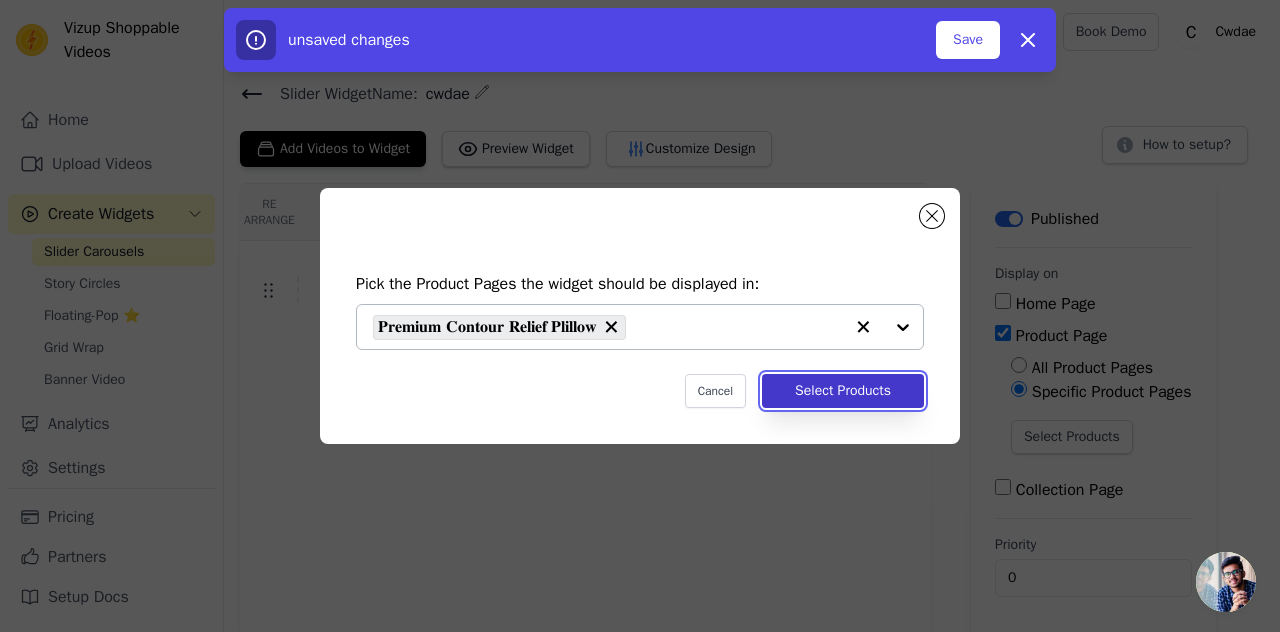 click on "Select Products" at bounding box center [843, 391] 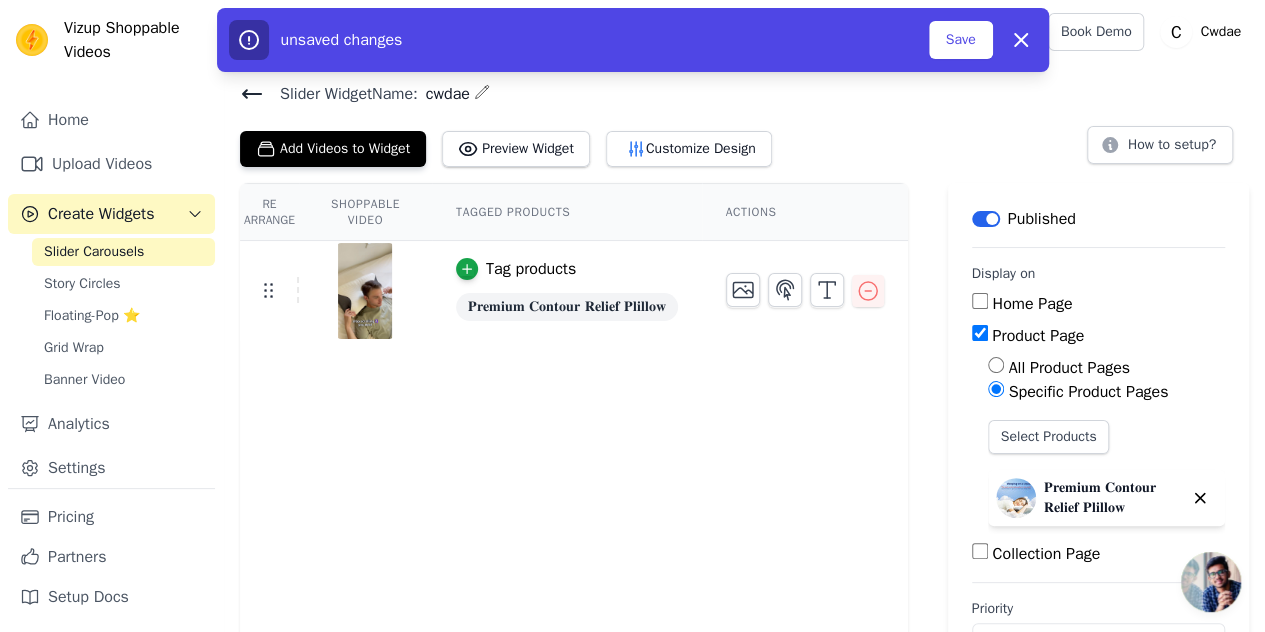 scroll, scrollTop: 65, scrollLeft: 0, axis: vertical 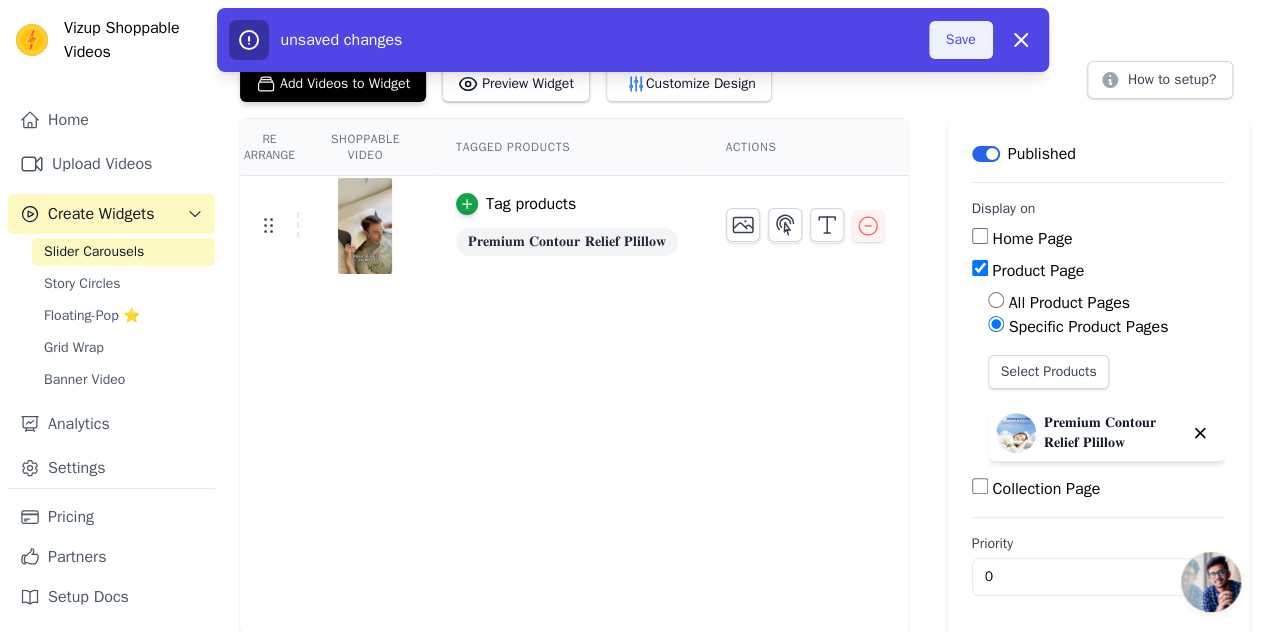 click on "Save" at bounding box center [961, 40] 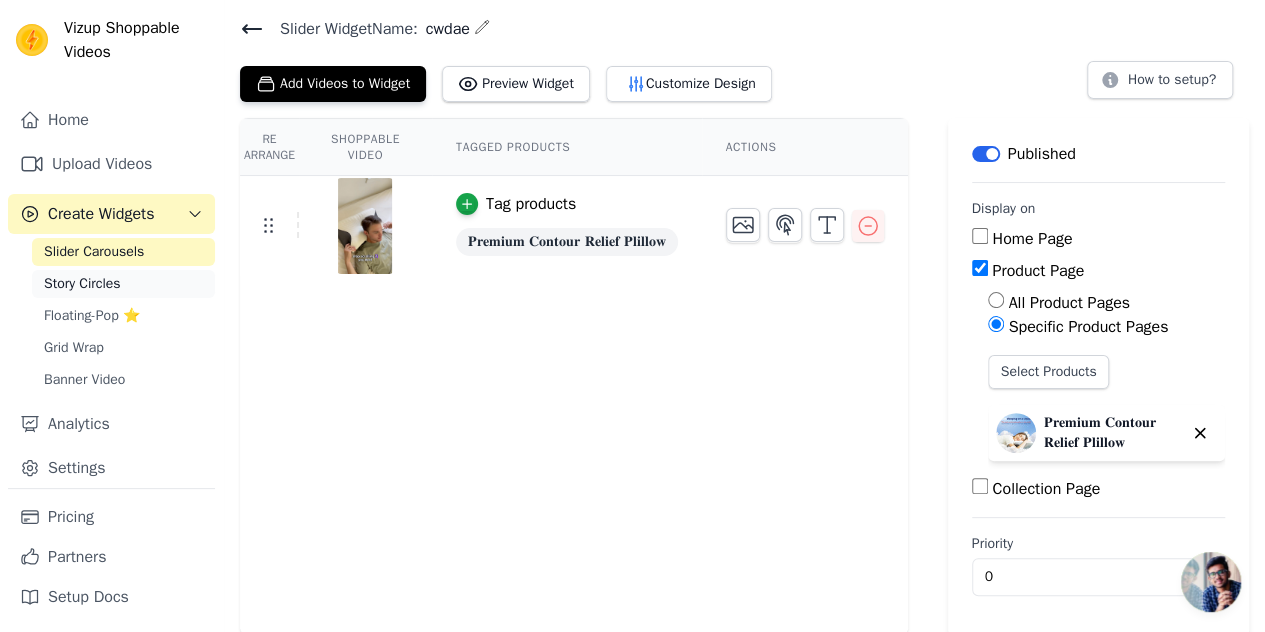 click on "Story Circles" at bounding box center (82, 284) 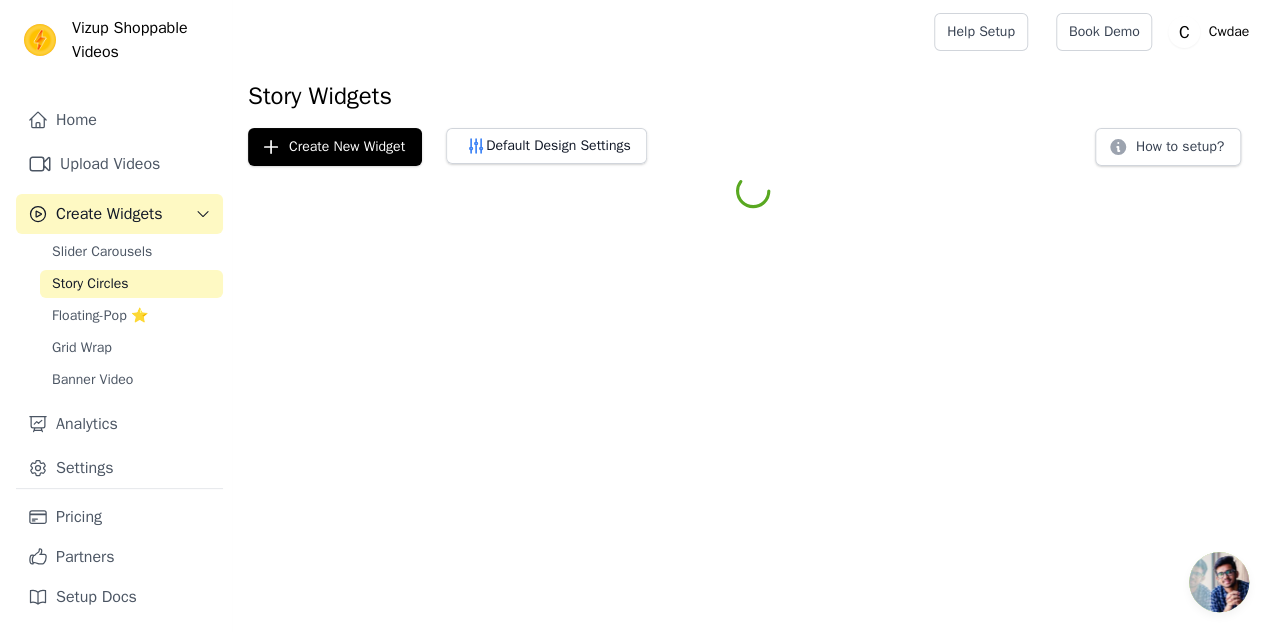 scroll, scrollTop: 0, scrollLeft: 0, axis: both 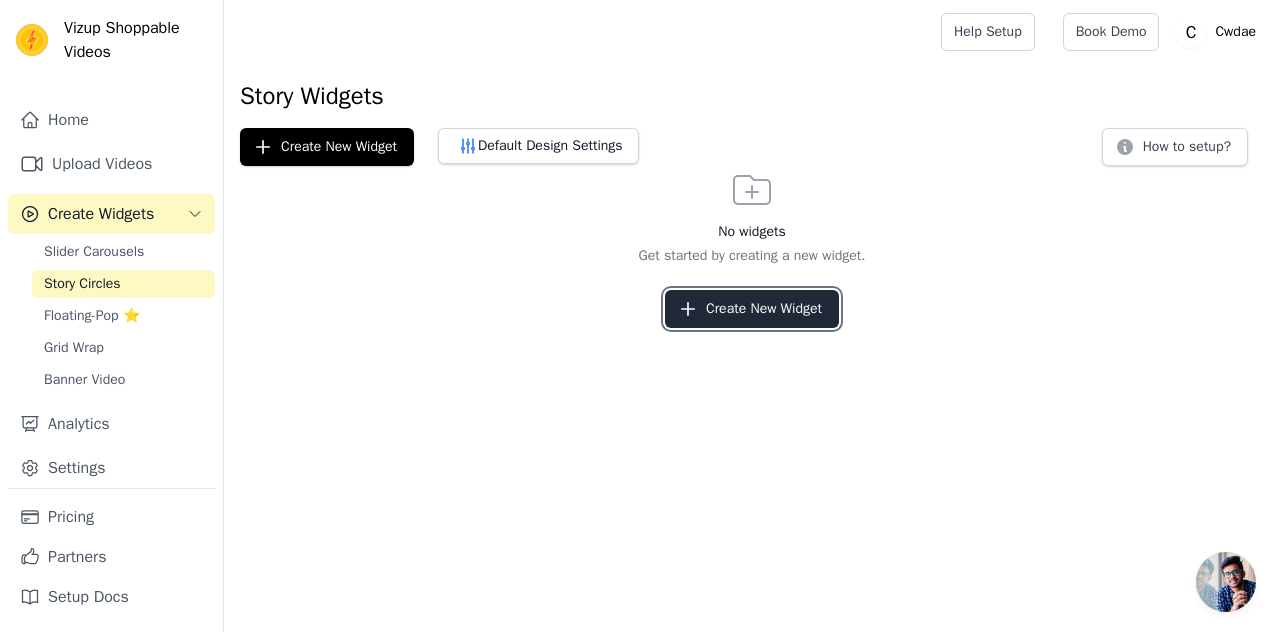 click on "Create New Widget" at bounding box center (752, 309) 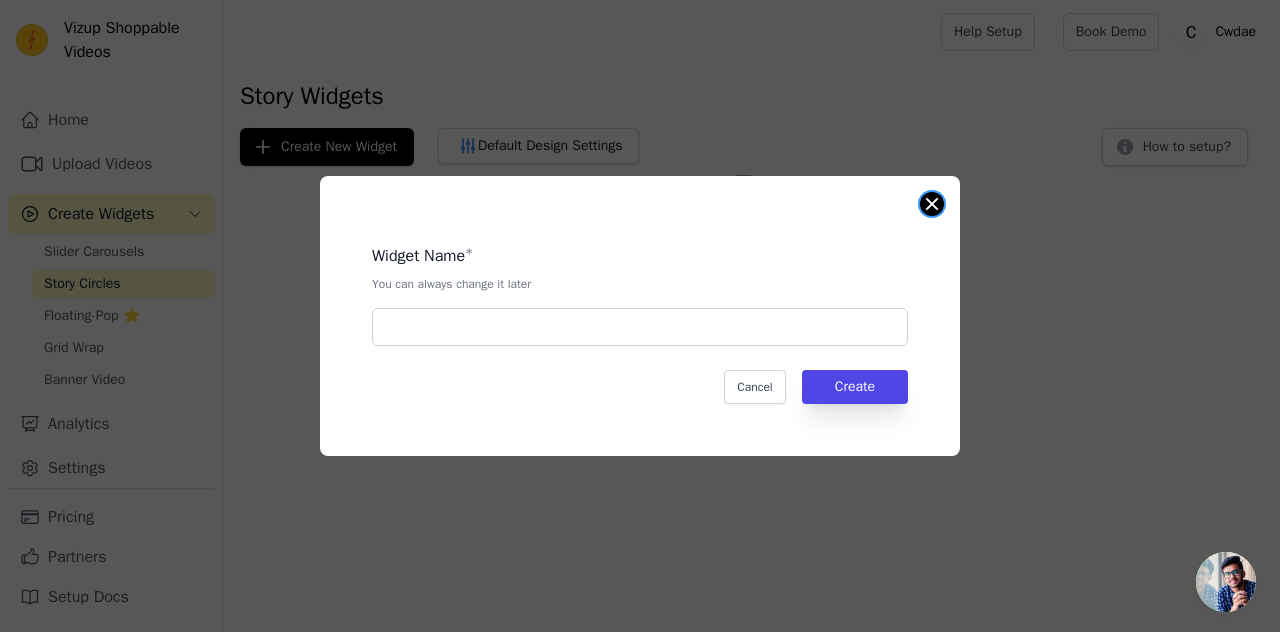 click at bounding box center (932, 204) 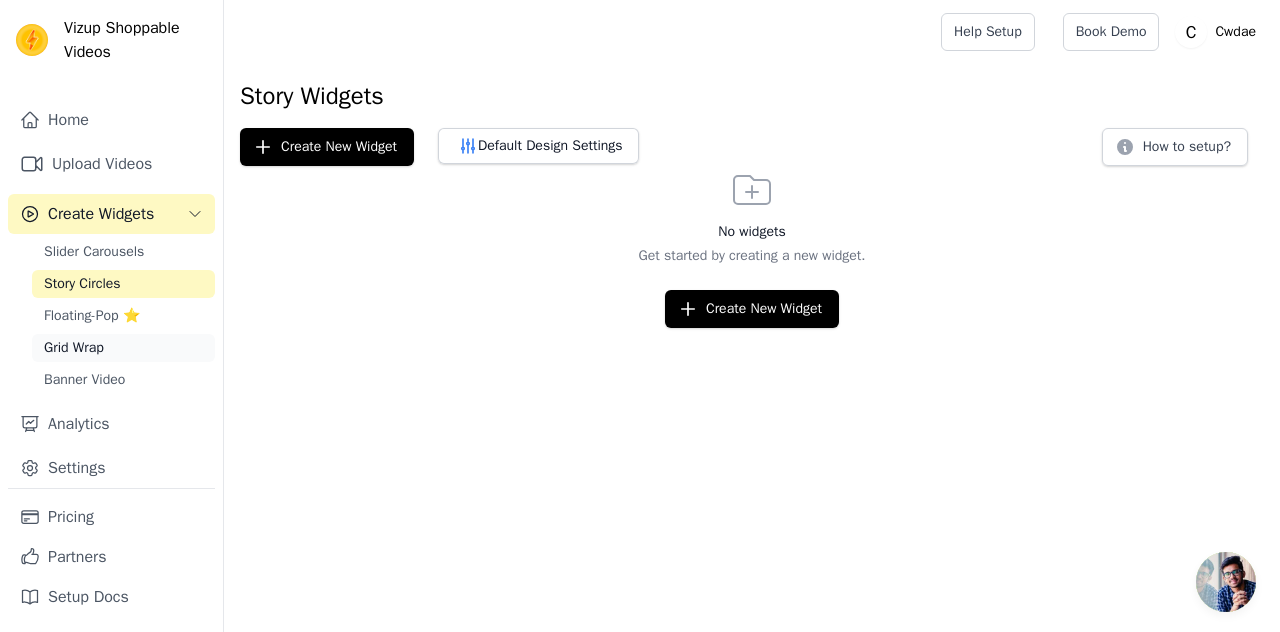 click on "Grid Wrap" at bounding box center (74, 348) 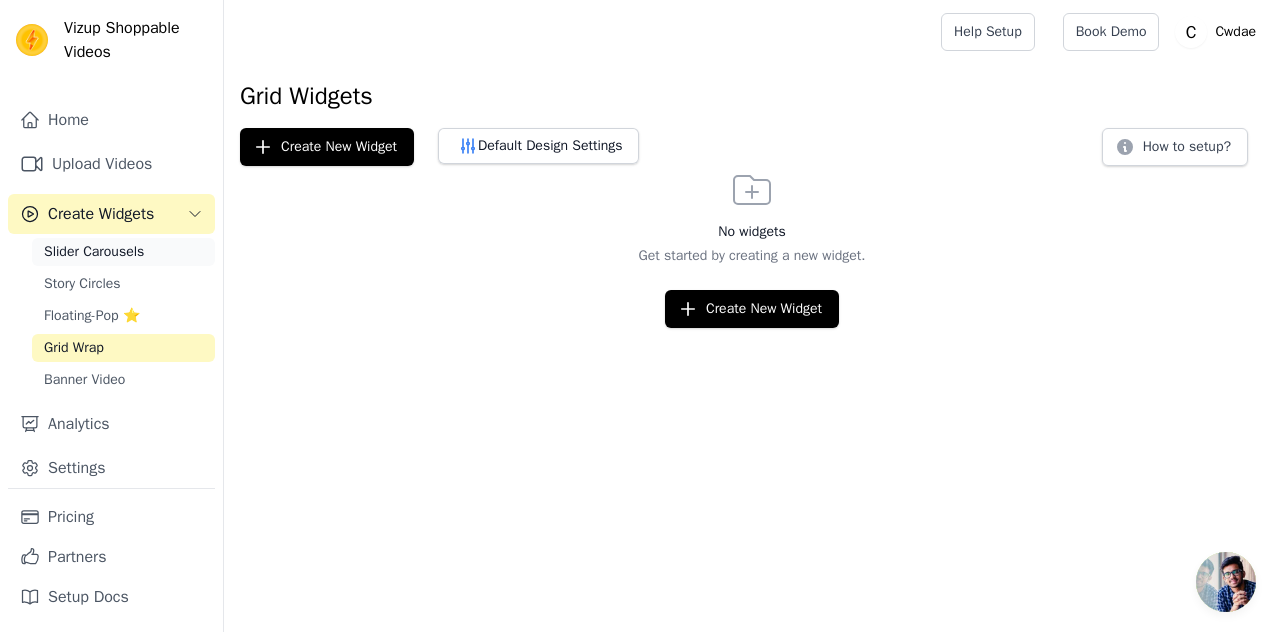 click on "Slider Carousels" at bounding box center (123, 252) 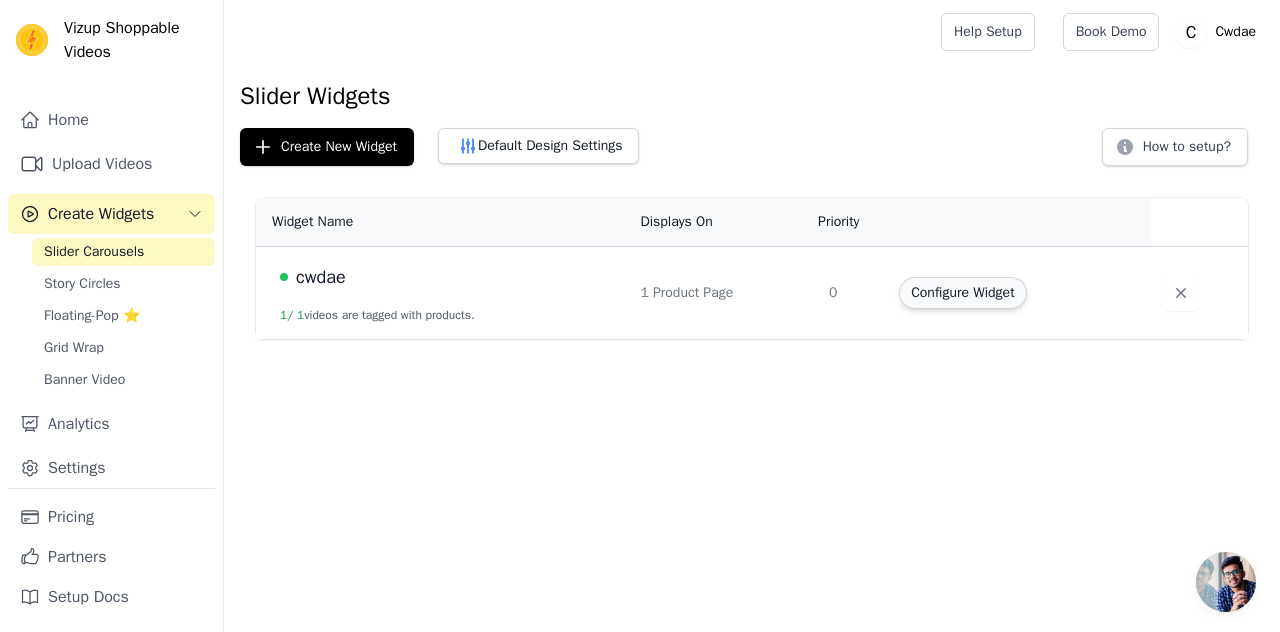 click on "Configure Widget" at bounding box center (962, 293) 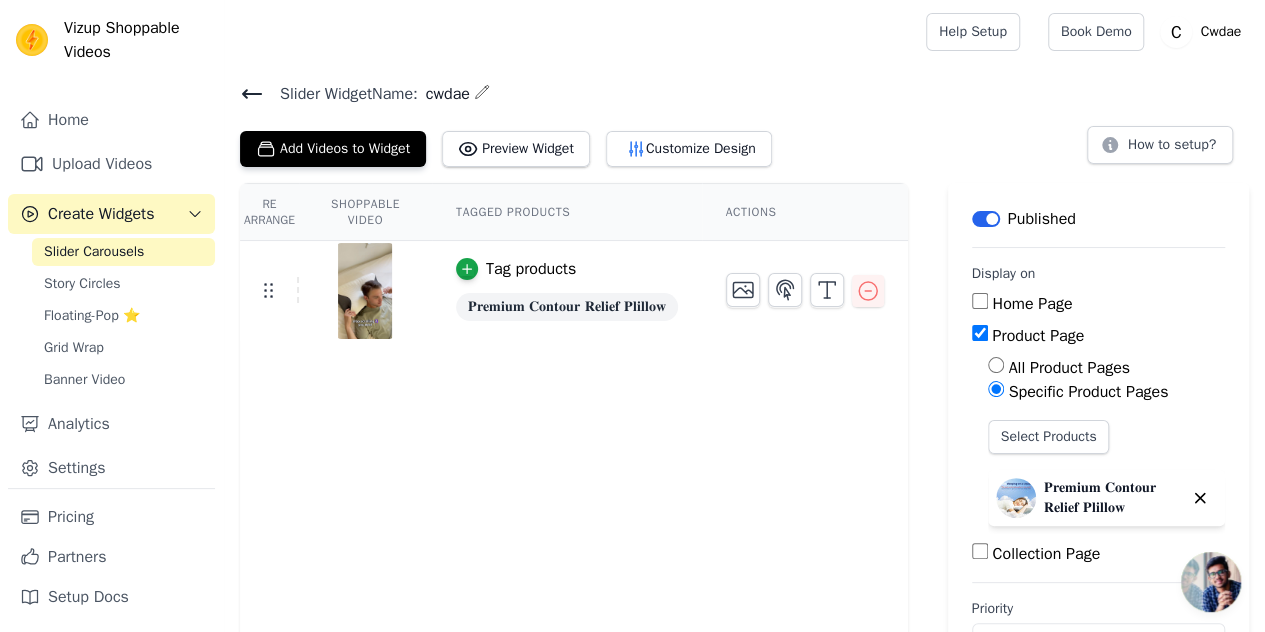 click at bounding box center (365, 291) 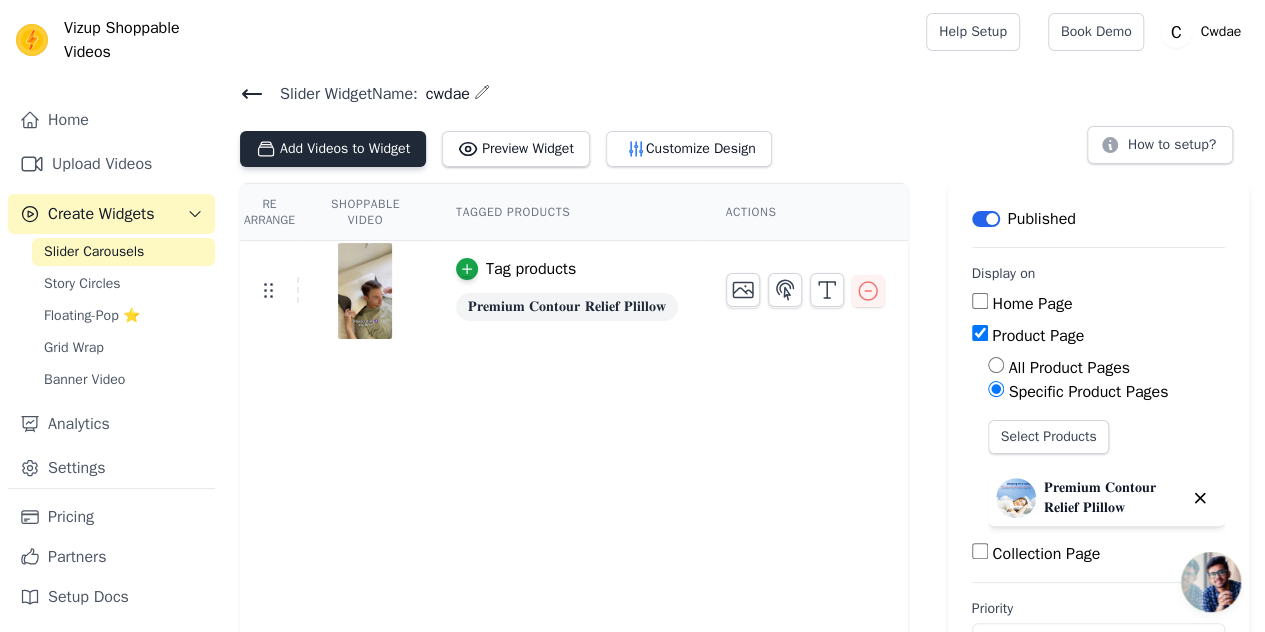click on "Add Videos to Widget" at bounding box center (333, 149) 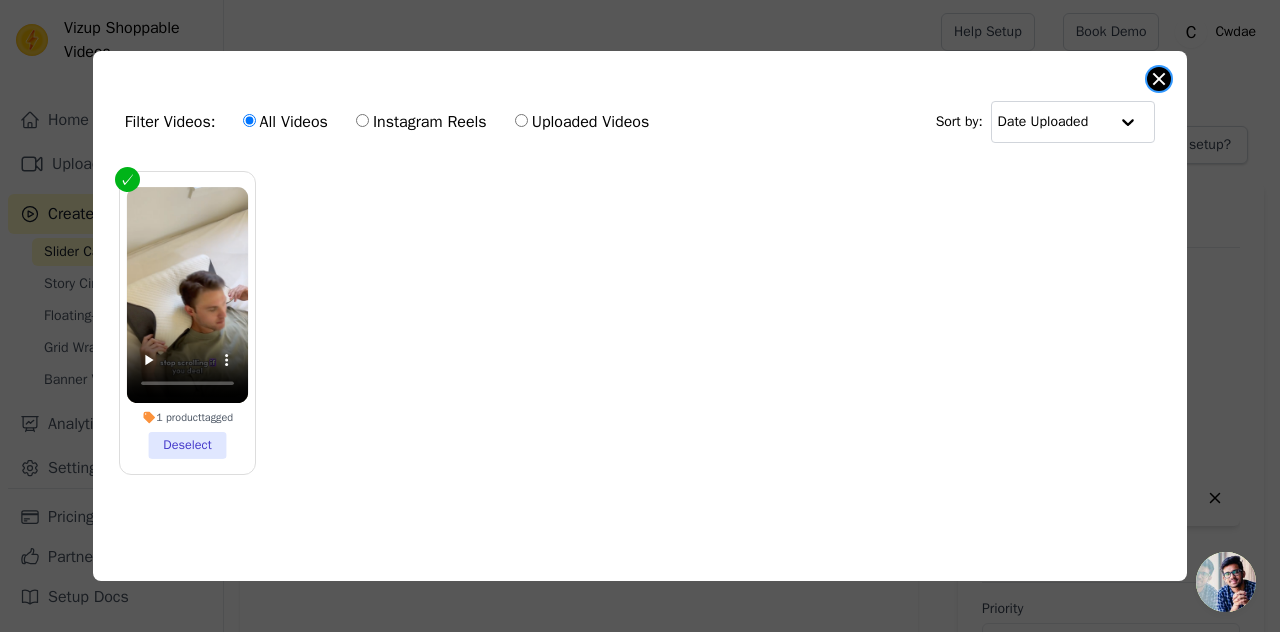 click at bounding box center (1159, 79) 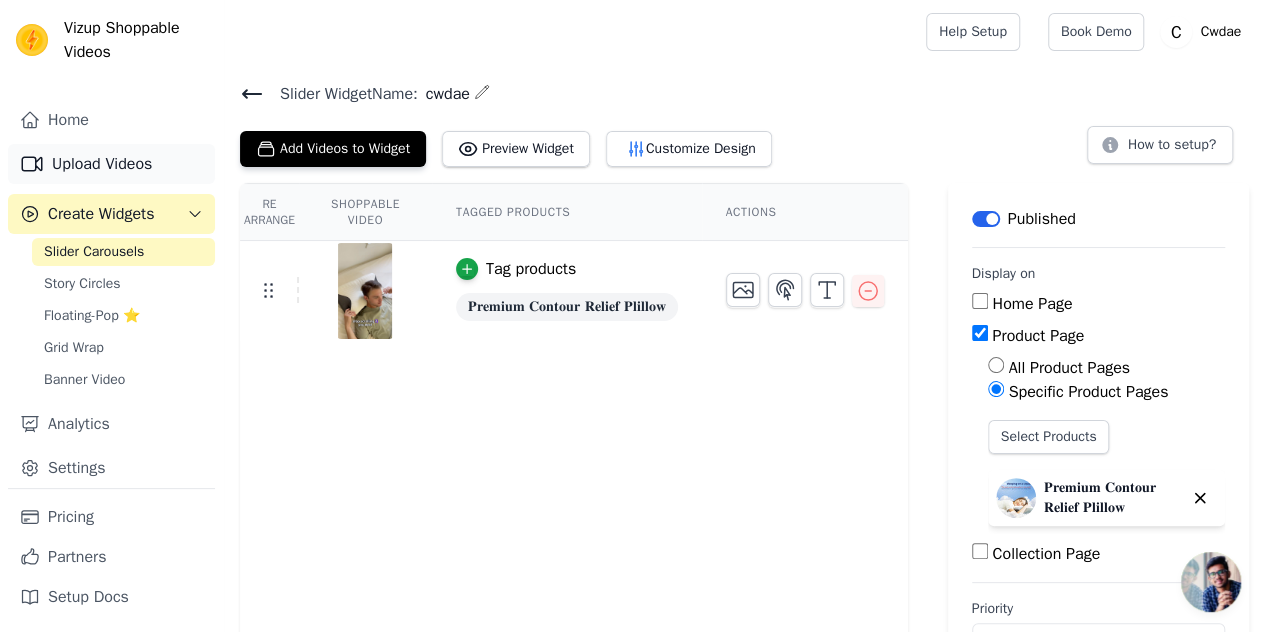 click on "Upload Videos" at bounding box center (111, 164) 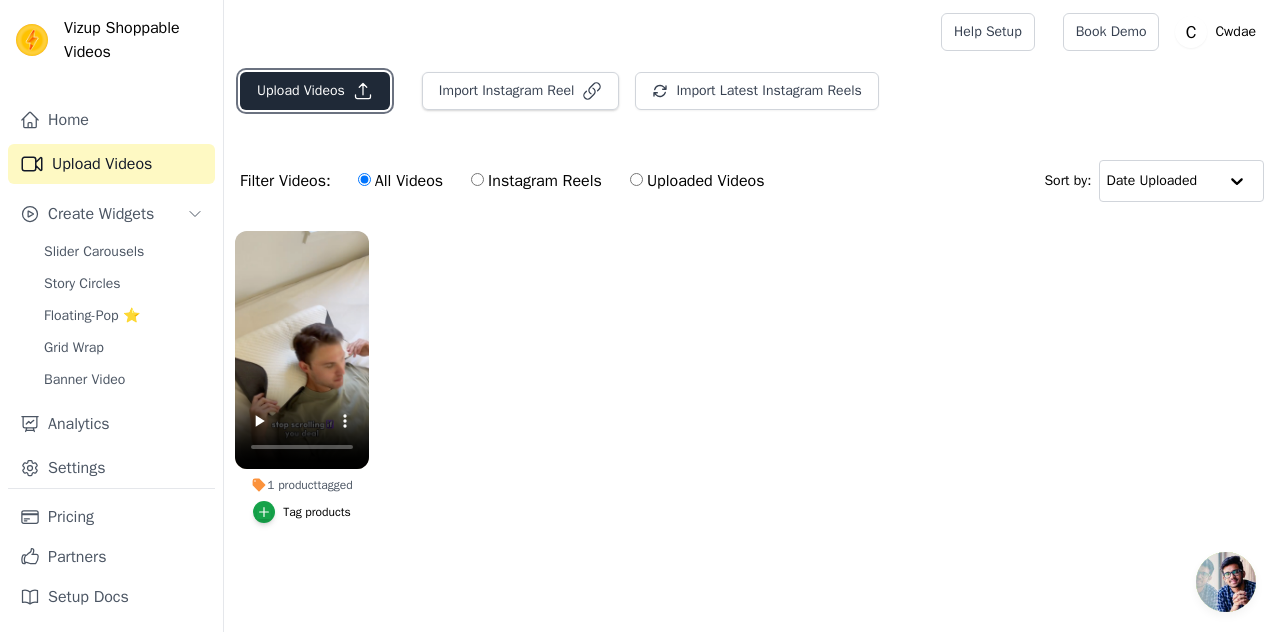 click on "Upload Videos" at bounding box center (315, 91) 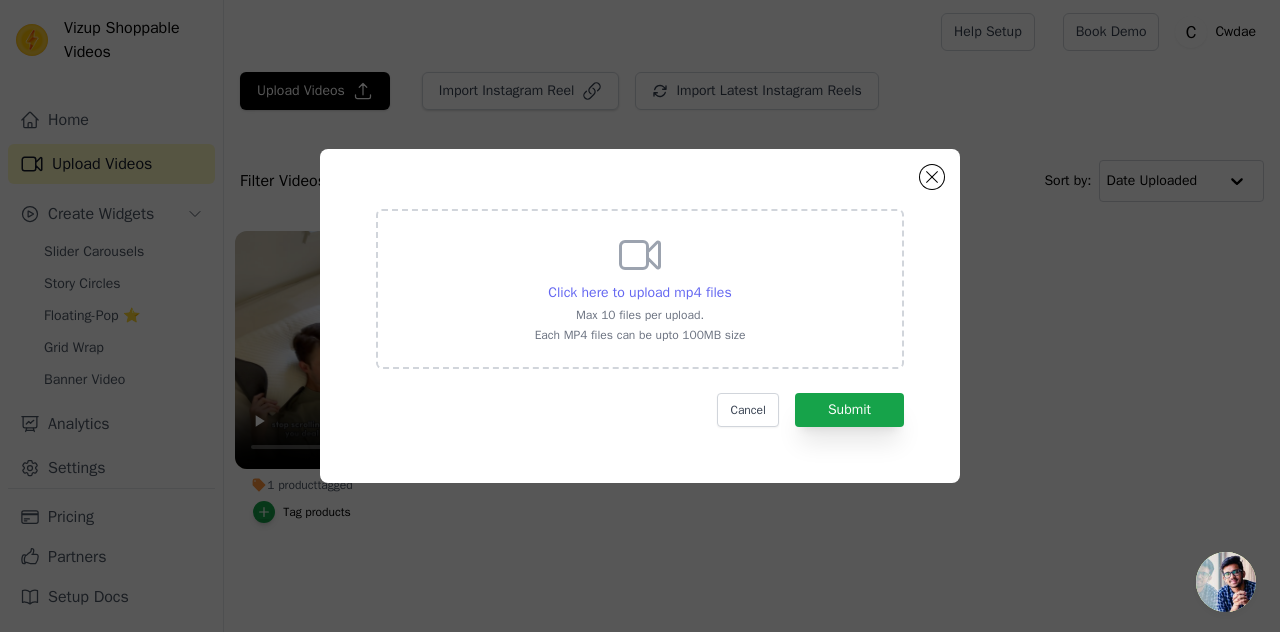 click on "Click here to upload mp4 files" at bounding box center [639, 292] 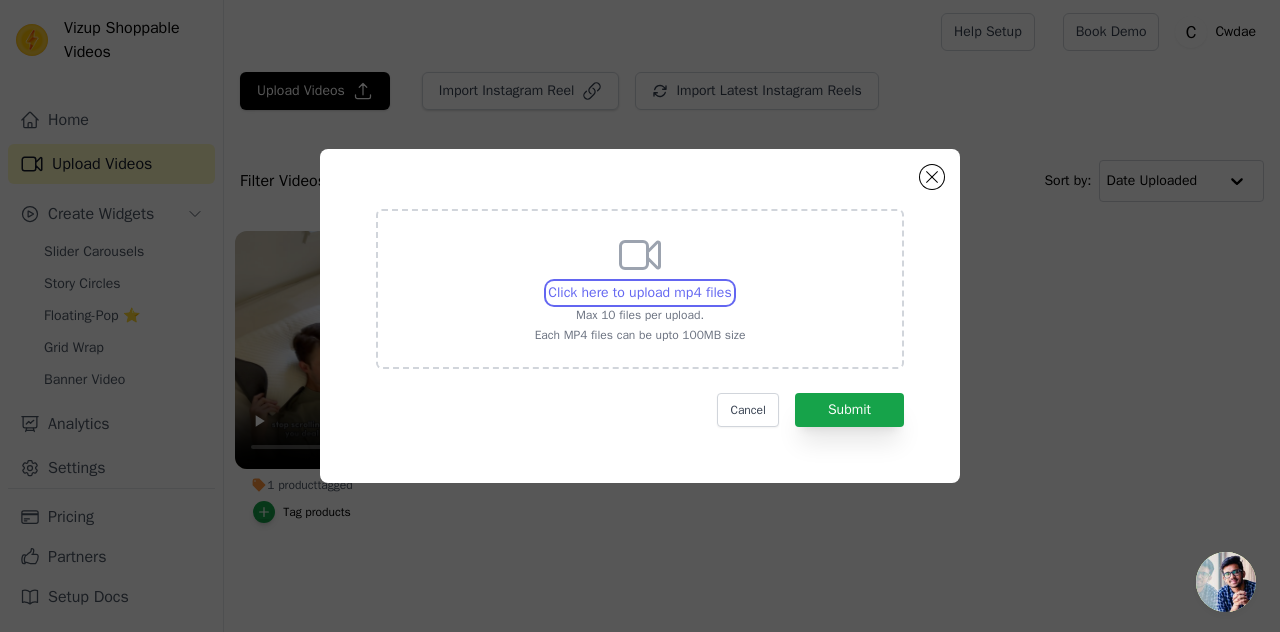 click on "Click here to upload mp4 files     Max 10 files per upload.   Each MP4 files can be upto 100MB size" at bounding box center (731, 282) 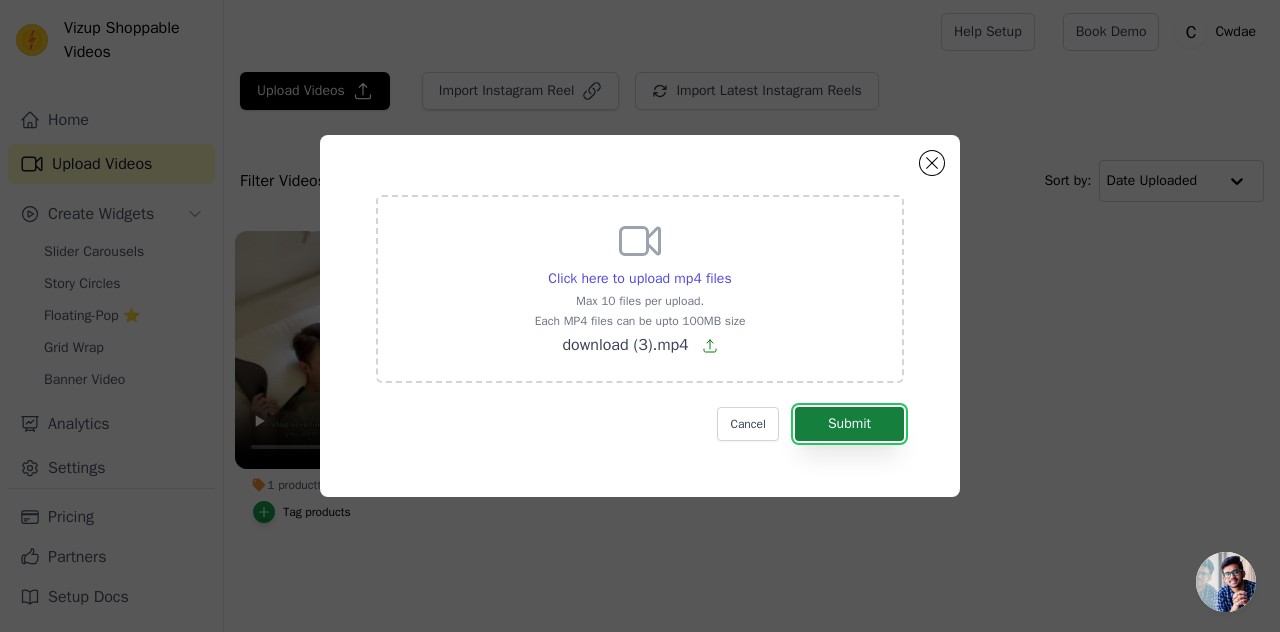 click on "Submit" at bounding box center (849, 424) 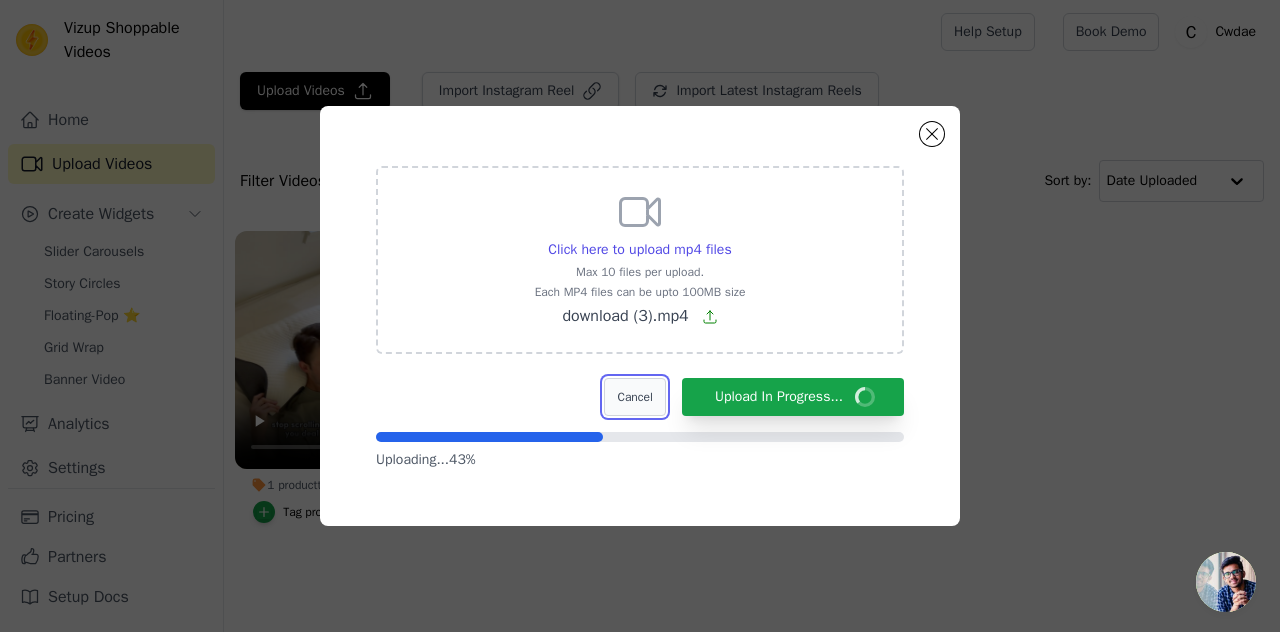 click on "Cancel" at bounding box center (634, 397) 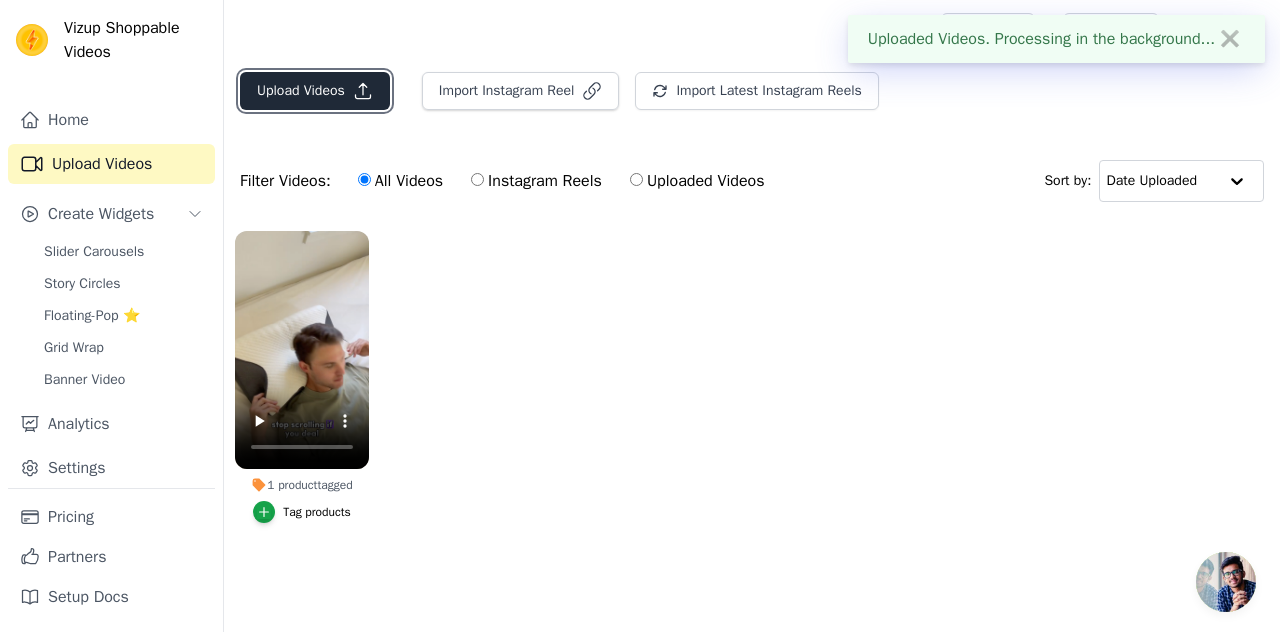 click 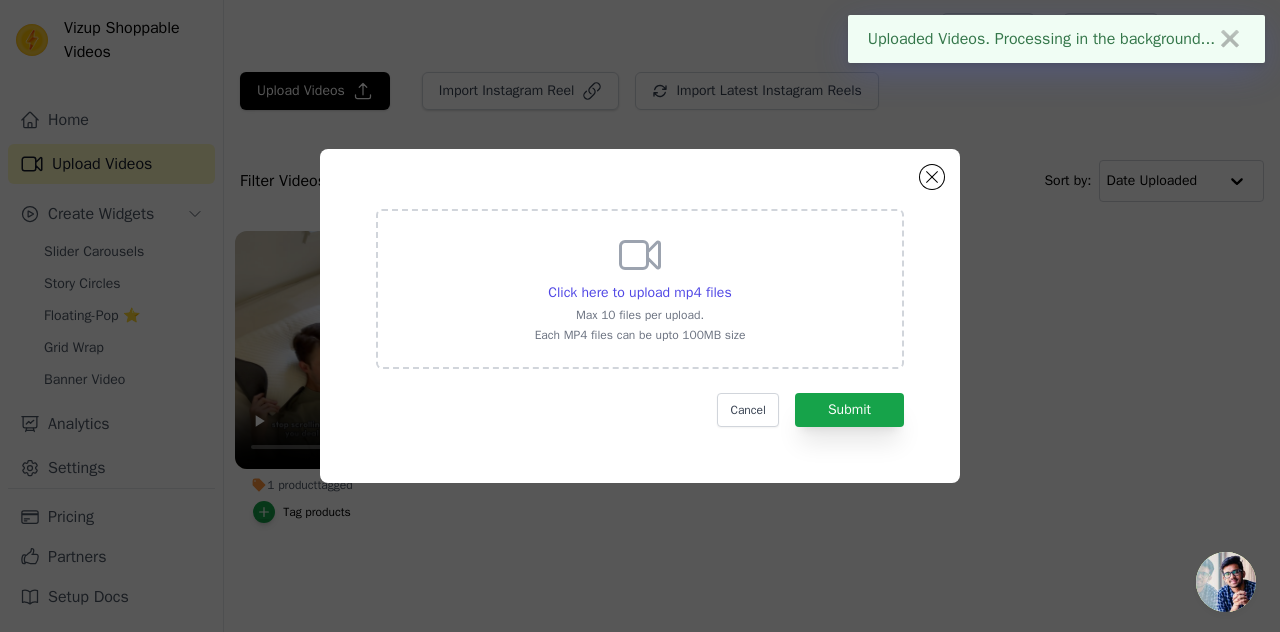 click on "Click here to upload mp4 files" at bounding box center (640, 293) 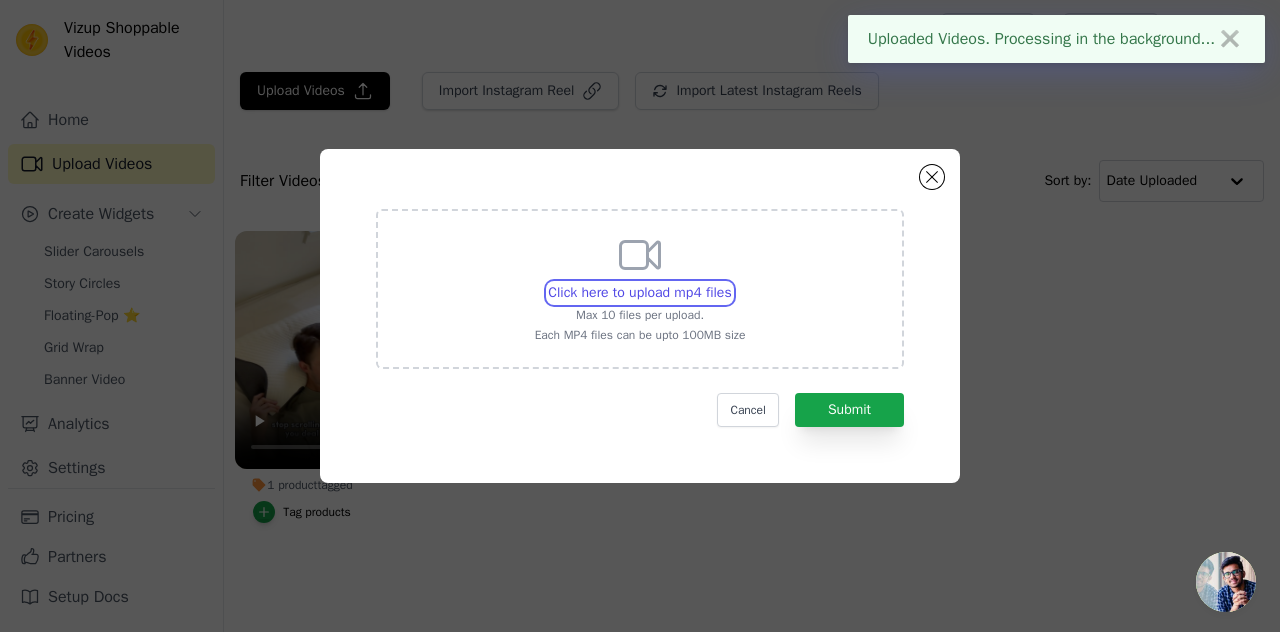 click on "Click here to upload mp4 files     Max 10 files per upload.   Each MP4 files can be upto 100MB size" at bounding box center [731, 282] 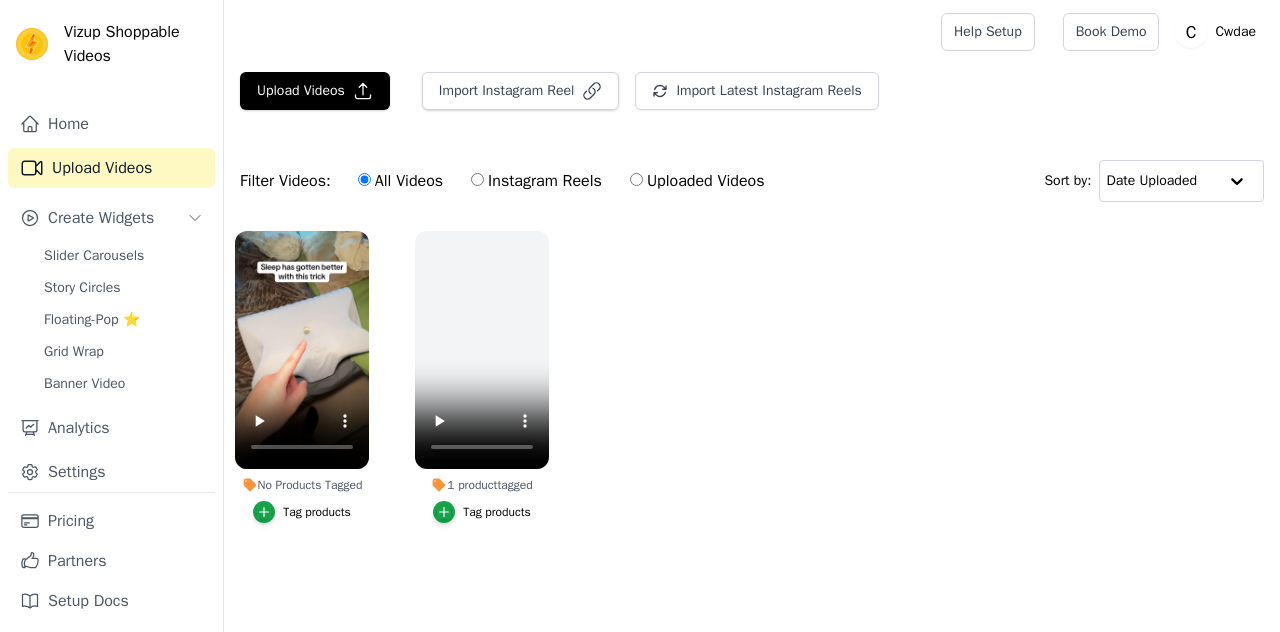 scroll, scrollTop: 0, scrollLeft: 0, axis: both 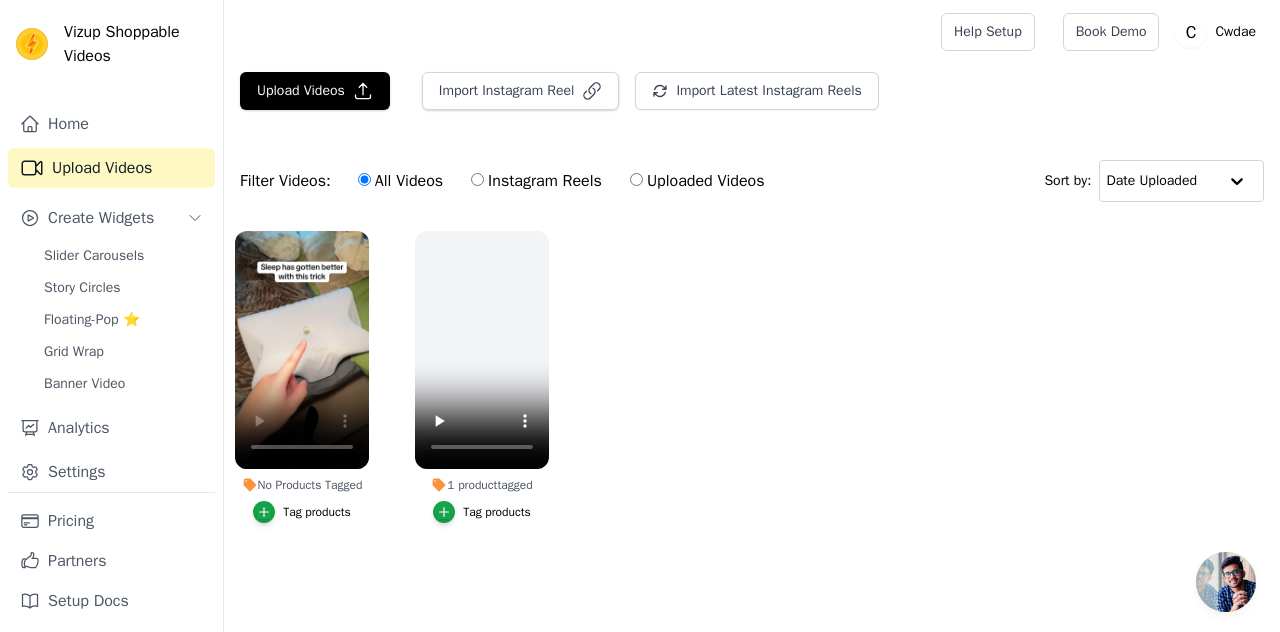 click on "Tag products" at bounding box center (317, 512) 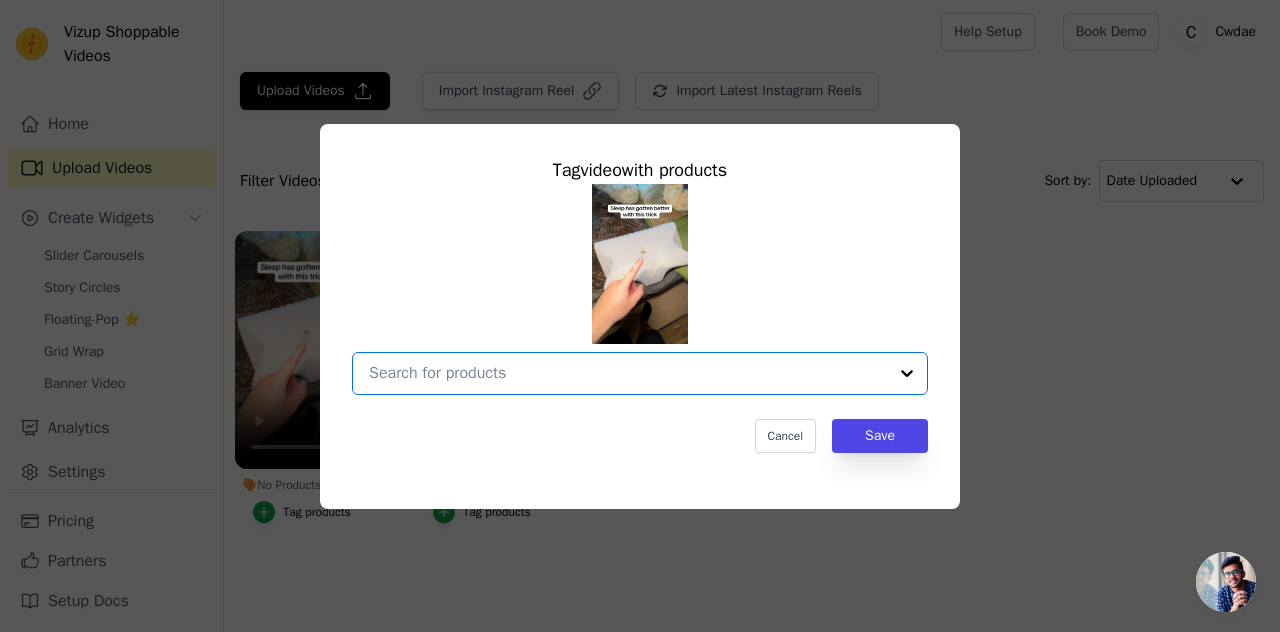 click on "No Products Tagged     Tag  video  with products       Option undefined, selected.   Select is focused, type to refine list, press down to open the menu.                   Cancel   Save     Tag products" at bounding box center (628, 373) 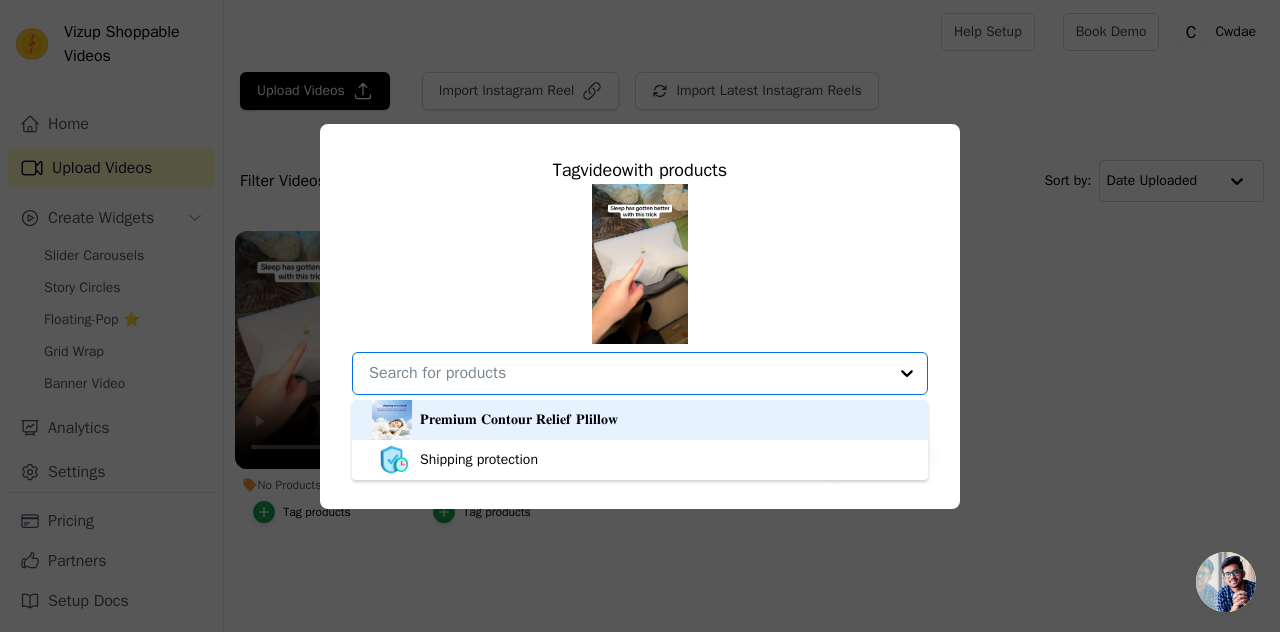click on "𝐏𝐫𝐞𝐦𝐢𝐮𝐦 𝐂𝐨𝐧𝐭𝐨𝐮𝐫 𝐑𝐞𝐥𝐢𝐞𝐟 𝐏𝐥𝐢𝐥𝐥𝐨𝐰" at bounding box center (640, 420) 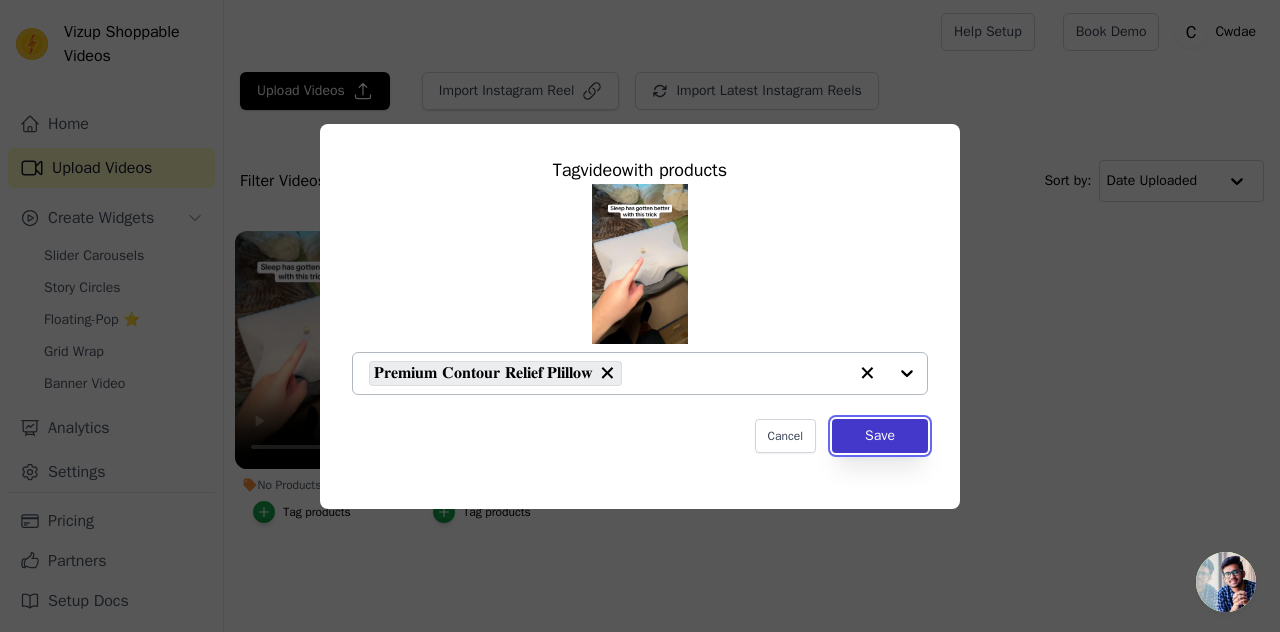 click on "Save" at bounding box center (880, 436) 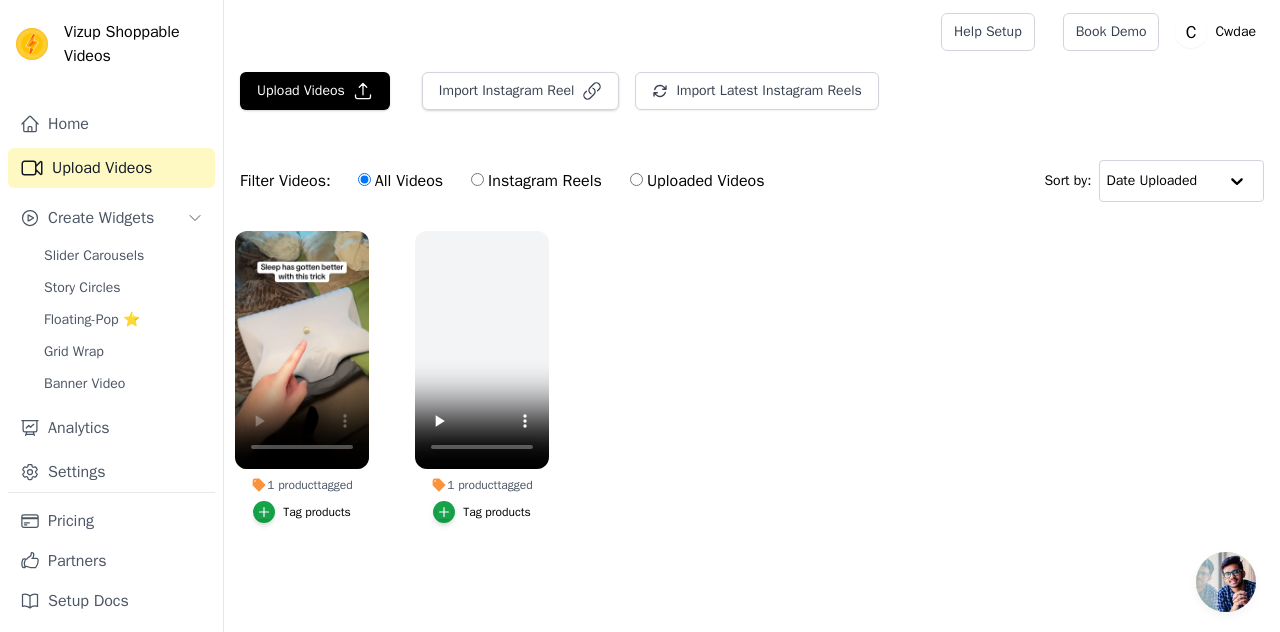 click on "1   product  tagged       Tag products           1   product  tagged       Tag products" at bounding box center (752, 397) 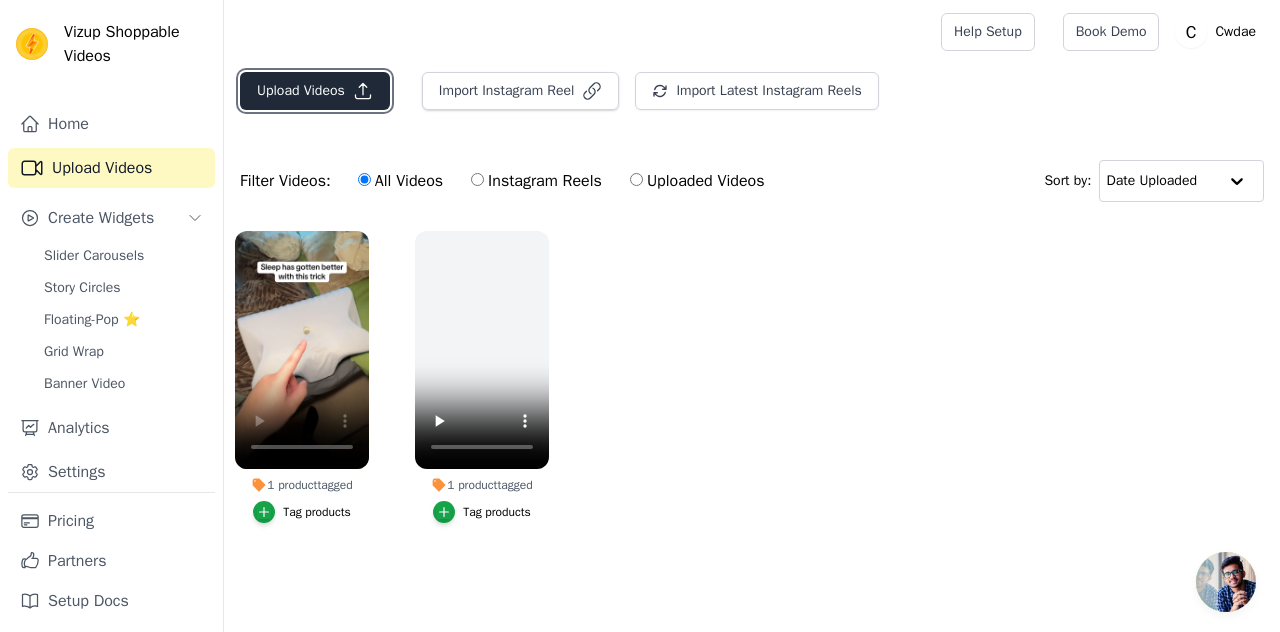 click on "Upload Videos" at bounding box center (315, 91) 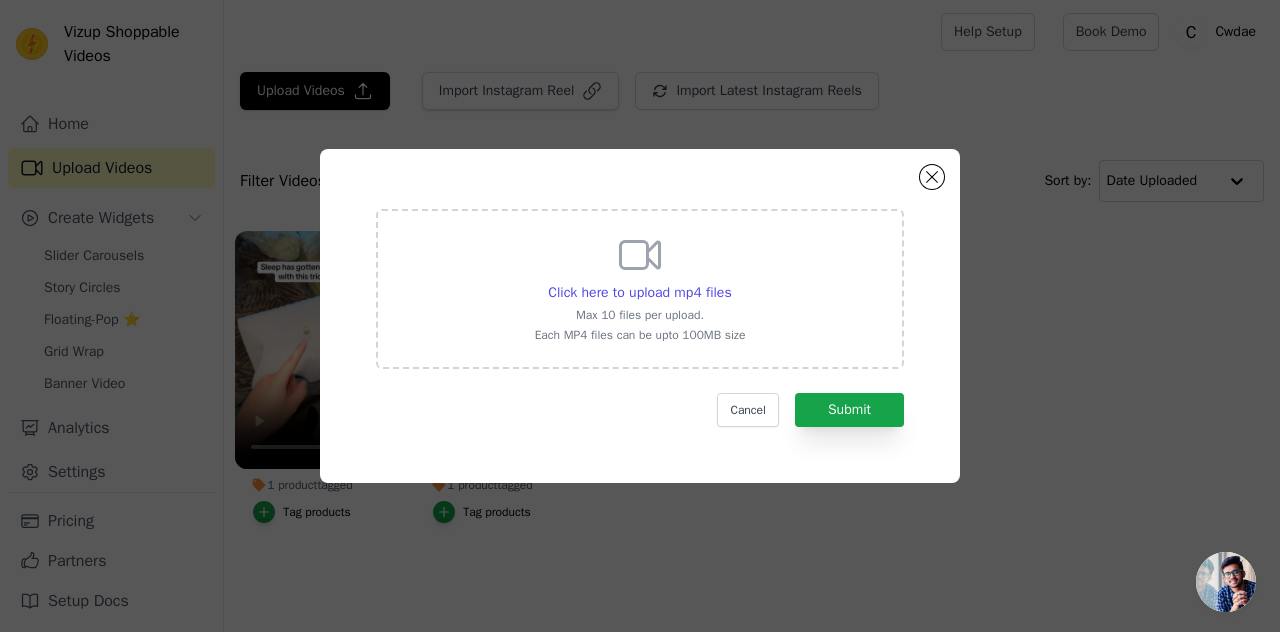 click on "Click here to upload mp4 files     Max 10 files per upload.   Each MP4 files can be upto 100MB size" at bounding box center (640, 287) 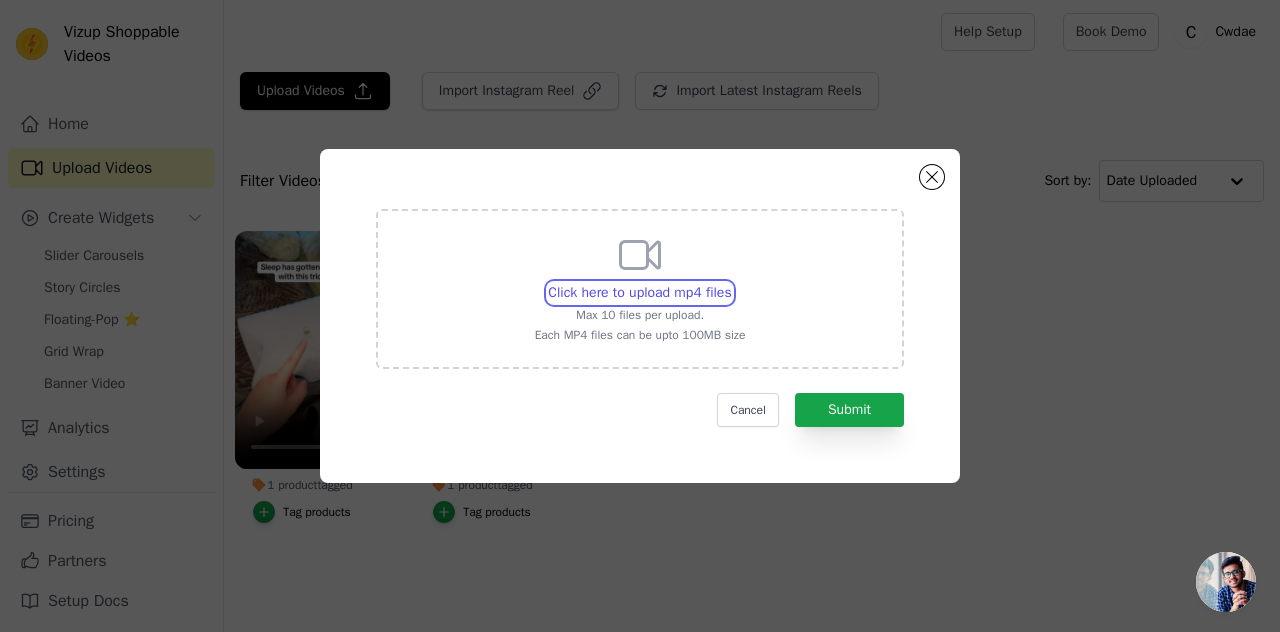 click on "Click here to upload mp4 files     Max 10 files per upload.   Each MP4 files can be upto 100MB size" at bounding box center (731, 282) 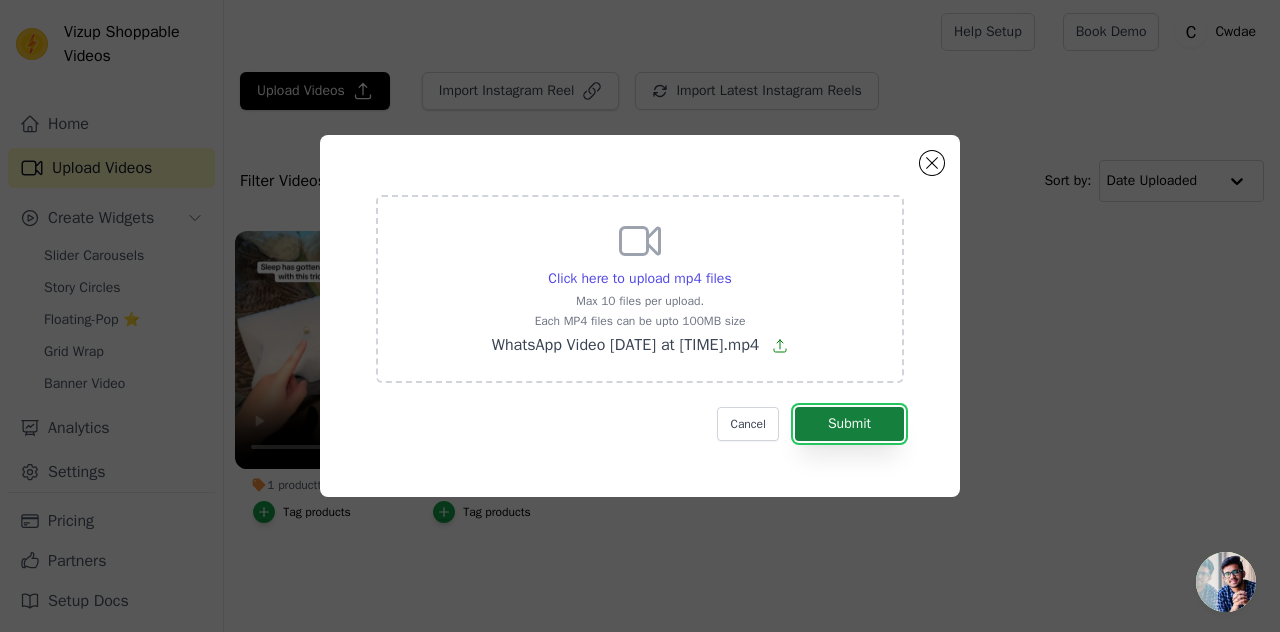 click on "Submit" at bounding box center [849, 424] 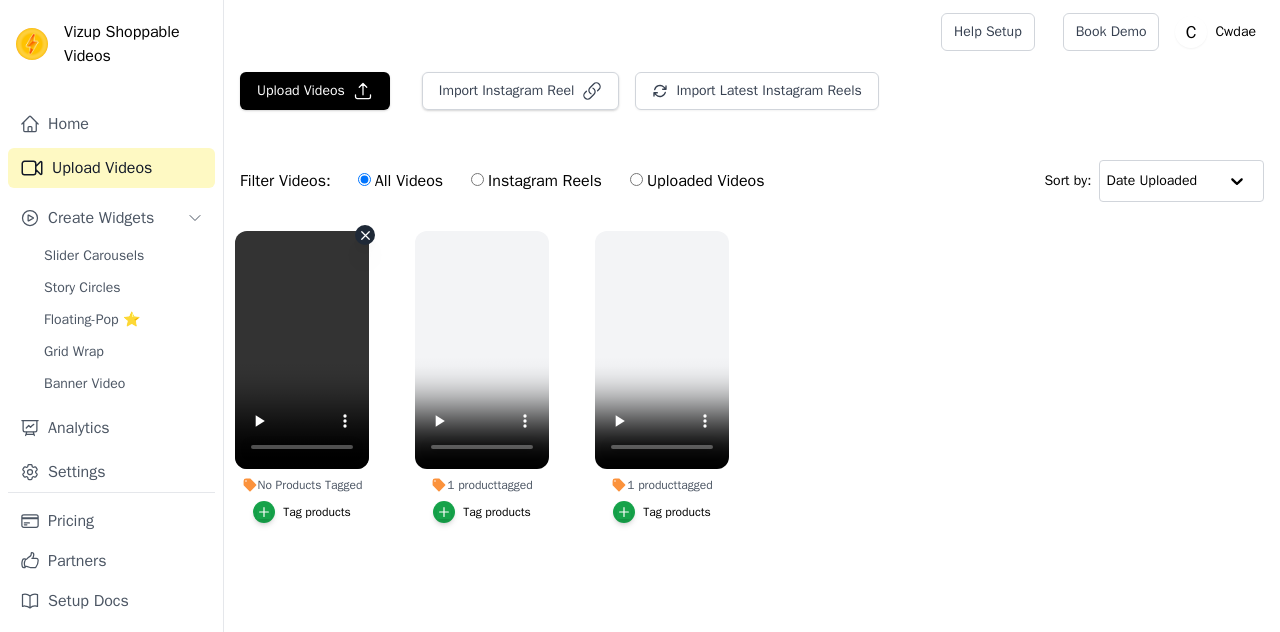 scroll, scrollTop: 0, scrollLeft: 0, axis: both 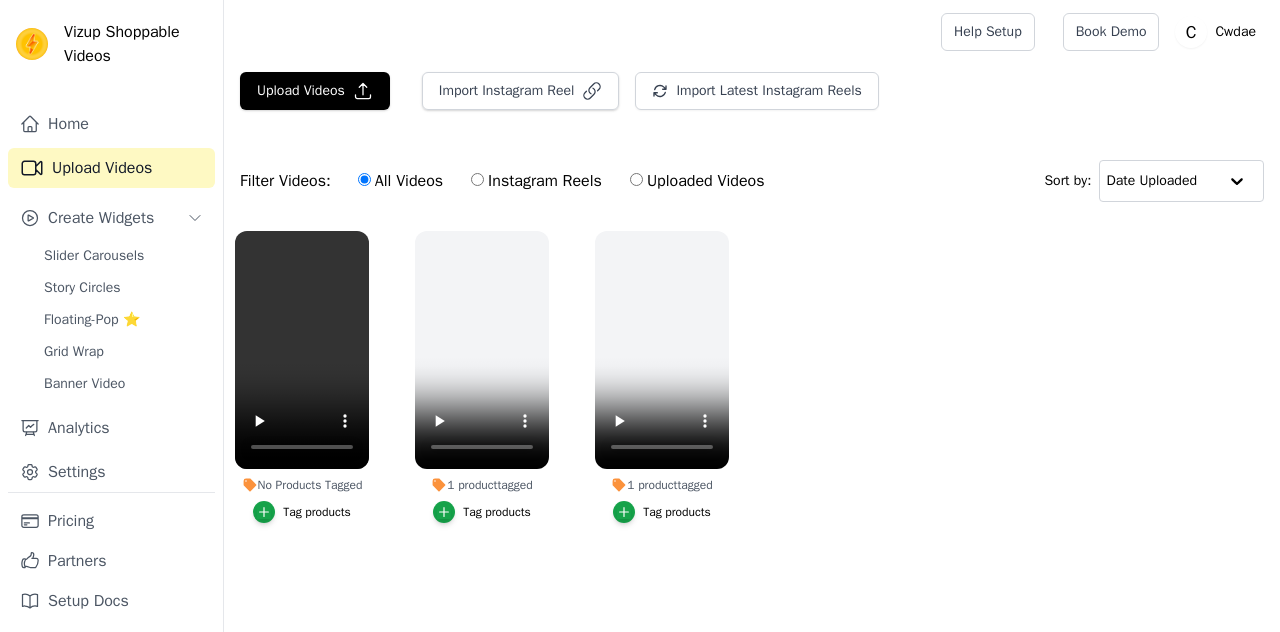 click on "Tag products" at bounding box center [317, 512] 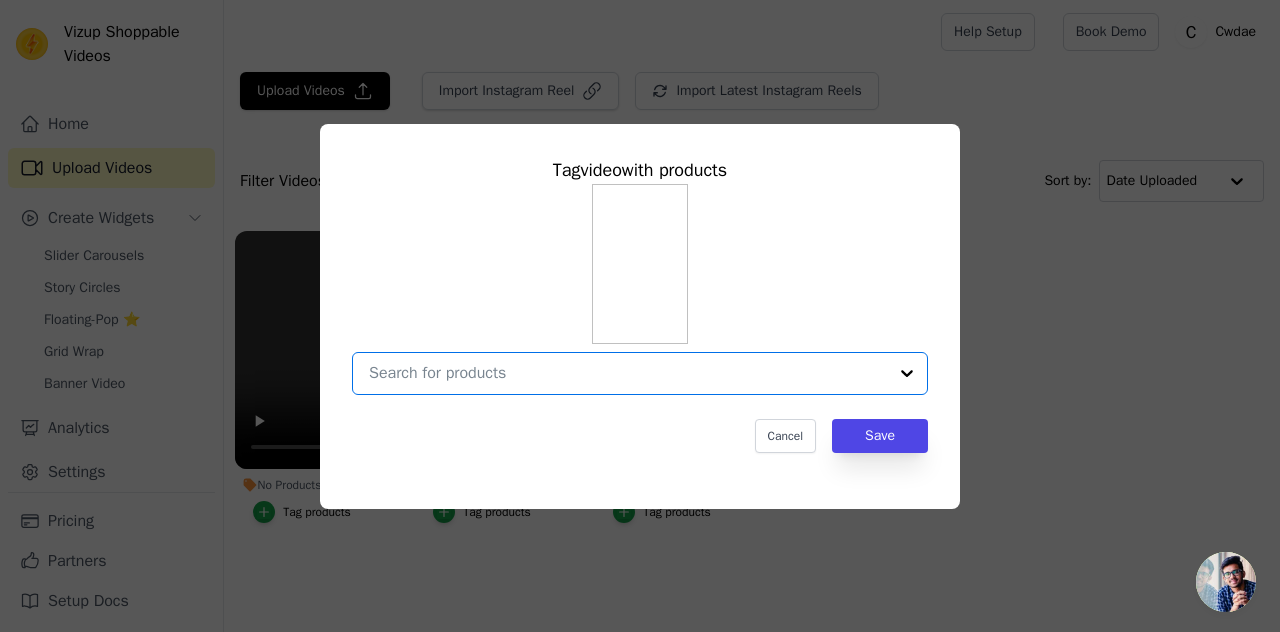 click on "No Products Tagged     Tag  video  with products       Option undefined, selected.   Select is focused, type to refine list, press down to open the menu.                   Cancel   Save     Tag products" at bounding box center [628, 373] 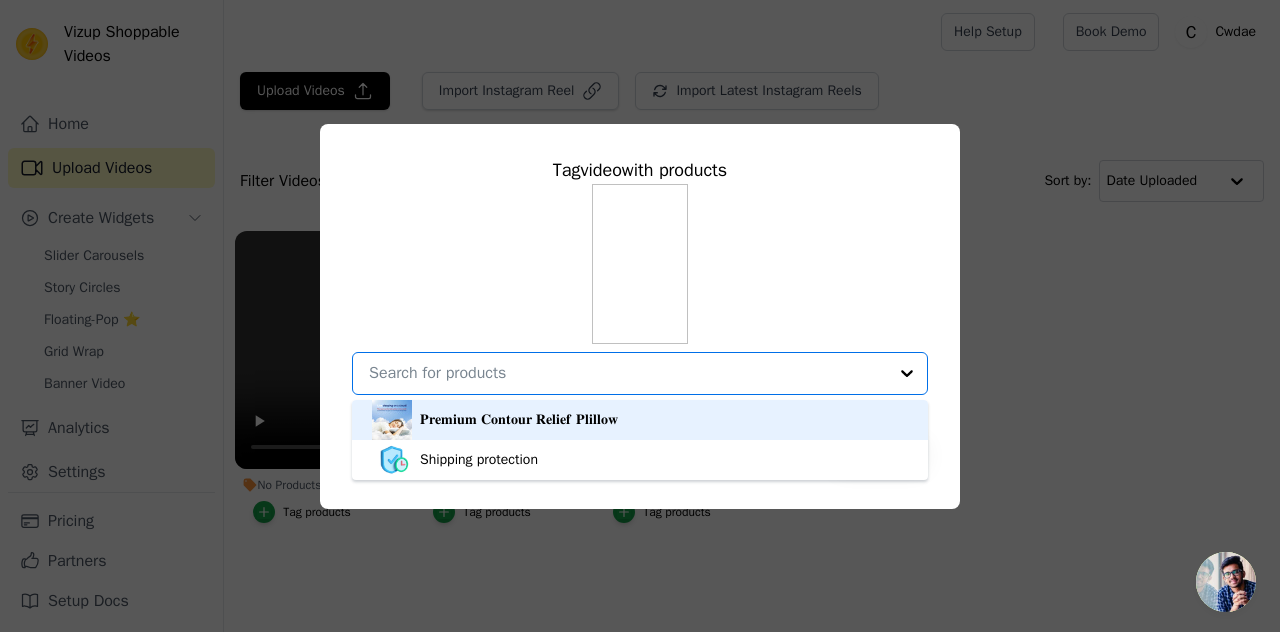 click on "𝐏𝐫𝐞𝐦𝐢𝐮𝐦 𝐂𝐨𝐧𝐭𝐨𝐮𝐫 𝐑𝐞𝐥𝐢𝐞𝐟 𝐏𝐥𝐢𝐥𝐥𝐨𝐰" at bounding box center [640, 420] 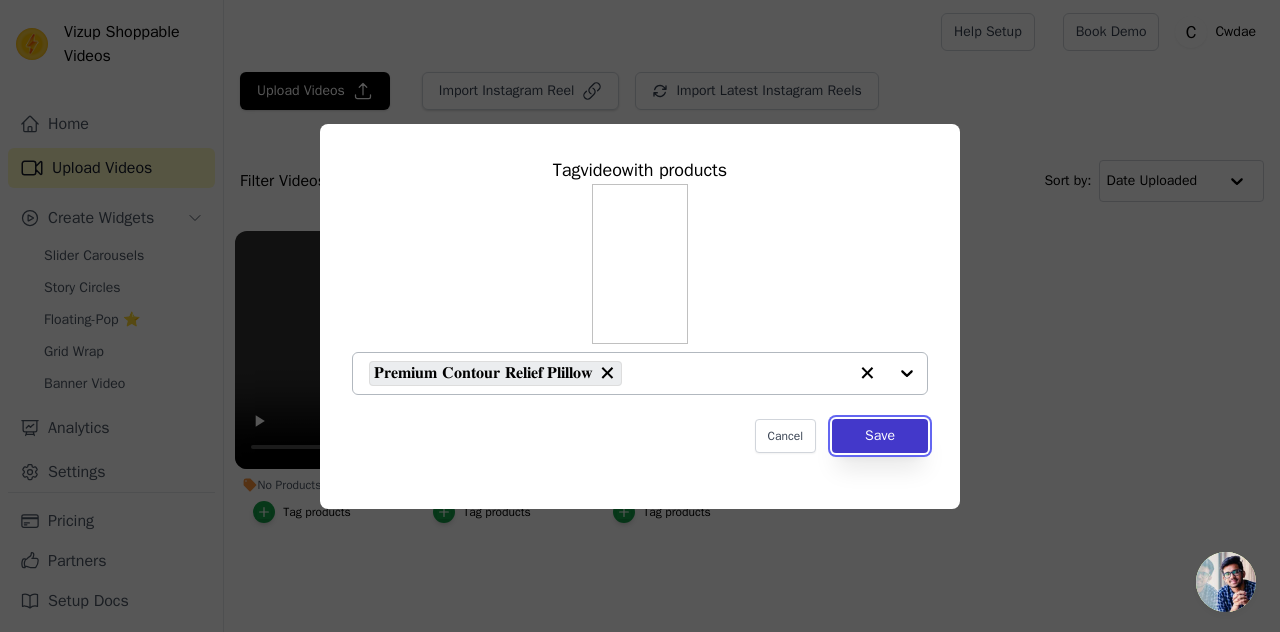 click on "Save" at bounding box center [880, 436] 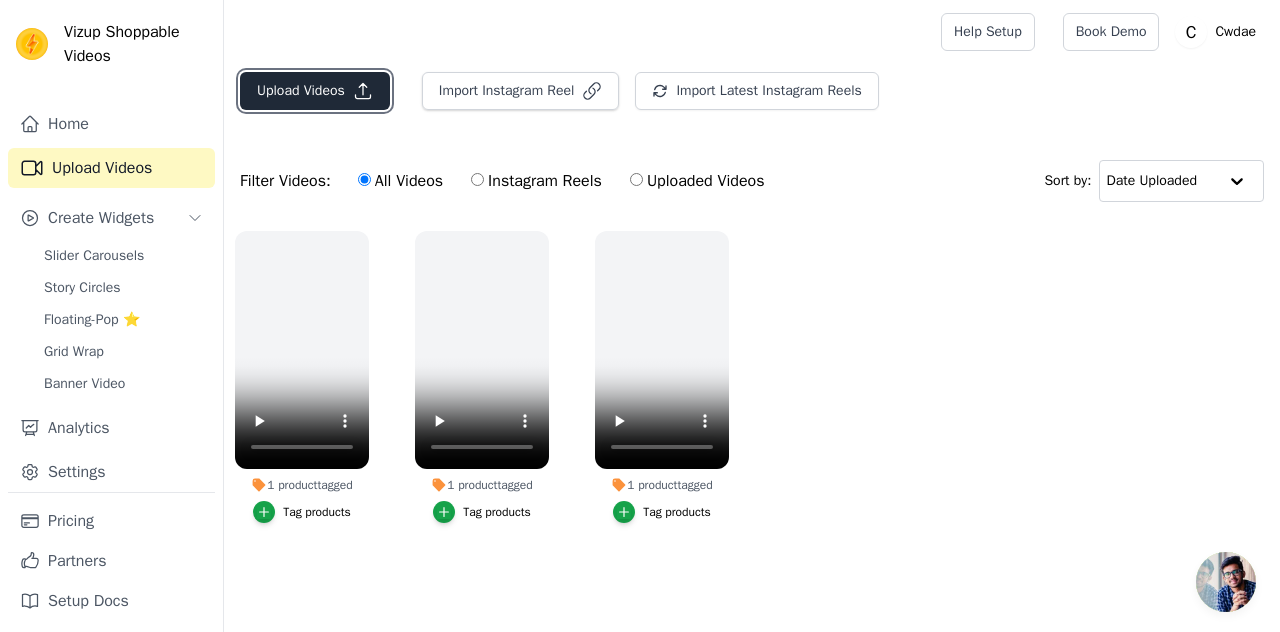 click 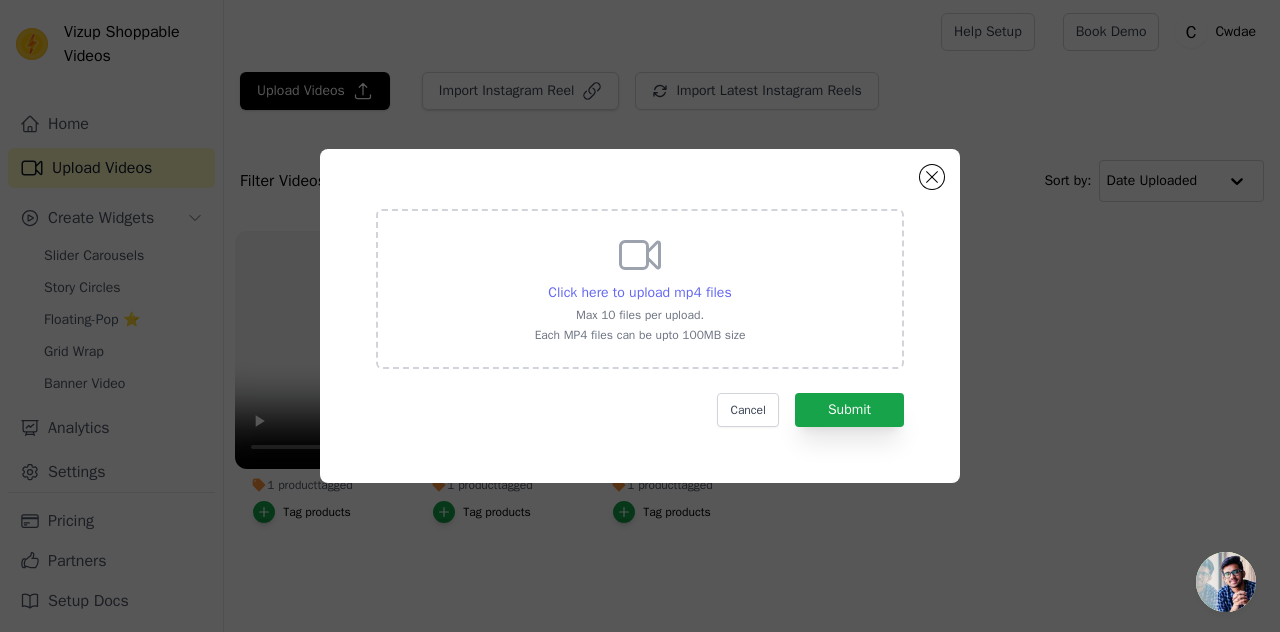 click on "Click here to upload mp4 files" at bounding box center (639, 292) 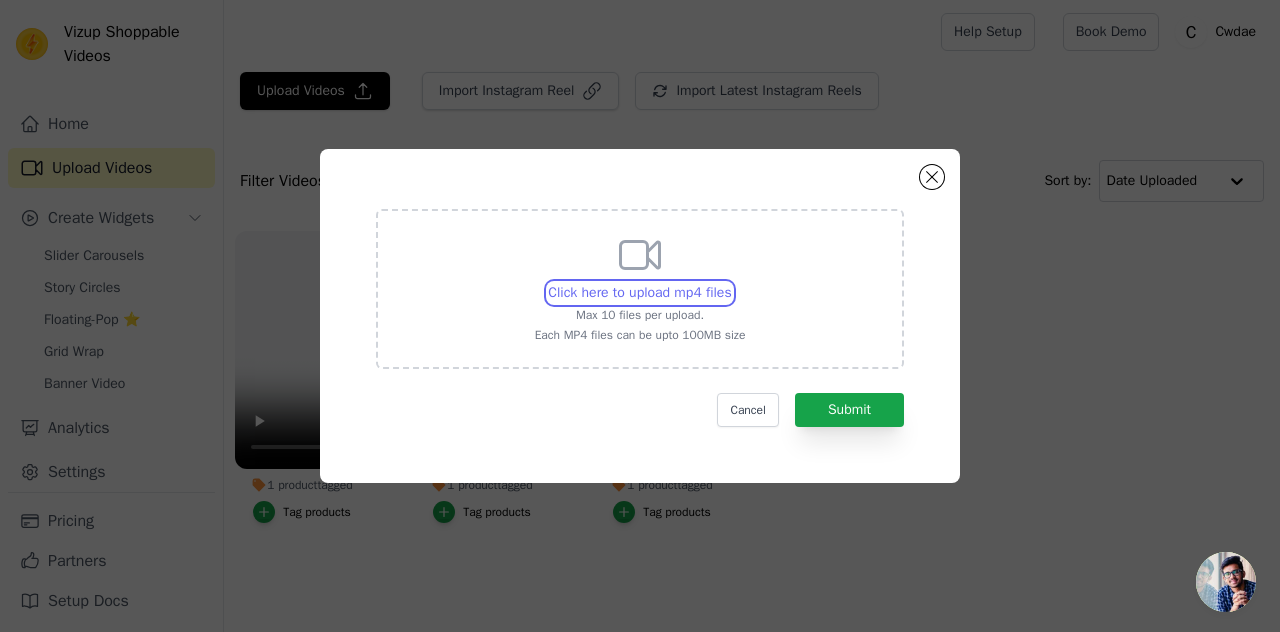 click on "Click here to upload mp4 files     Max 10 files per upload.   Each MP4 files can be upto 100MB size" at bounding box center (731, 282) 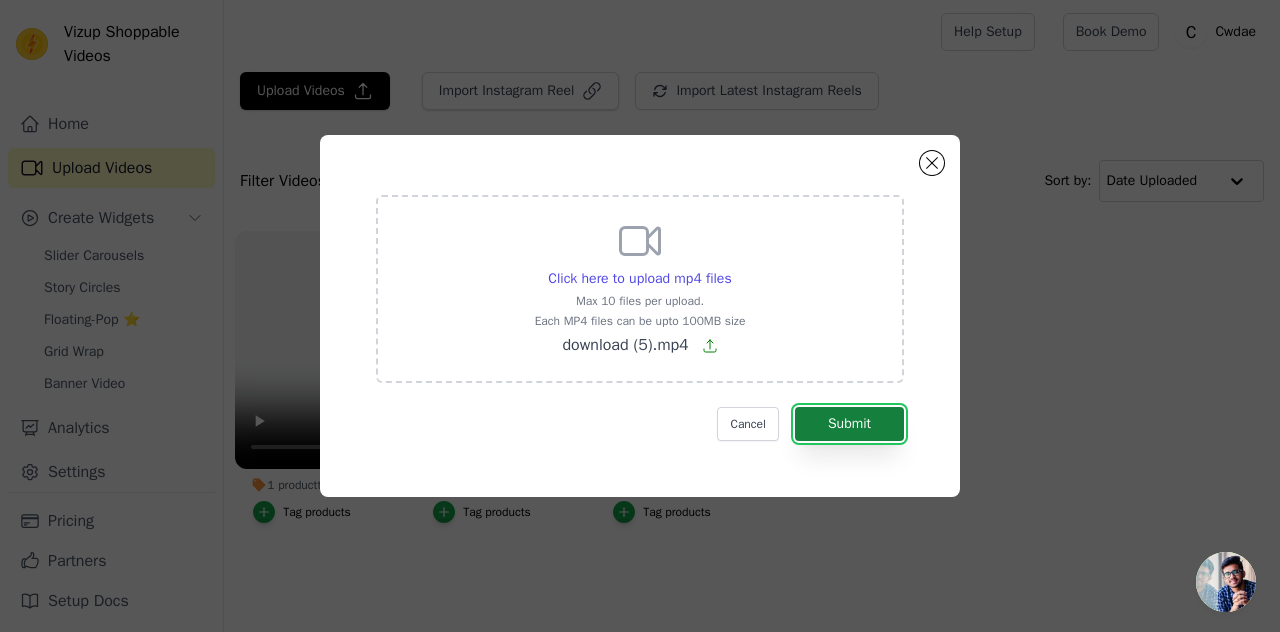 click on "Submit" at bounding box center [849, 424] 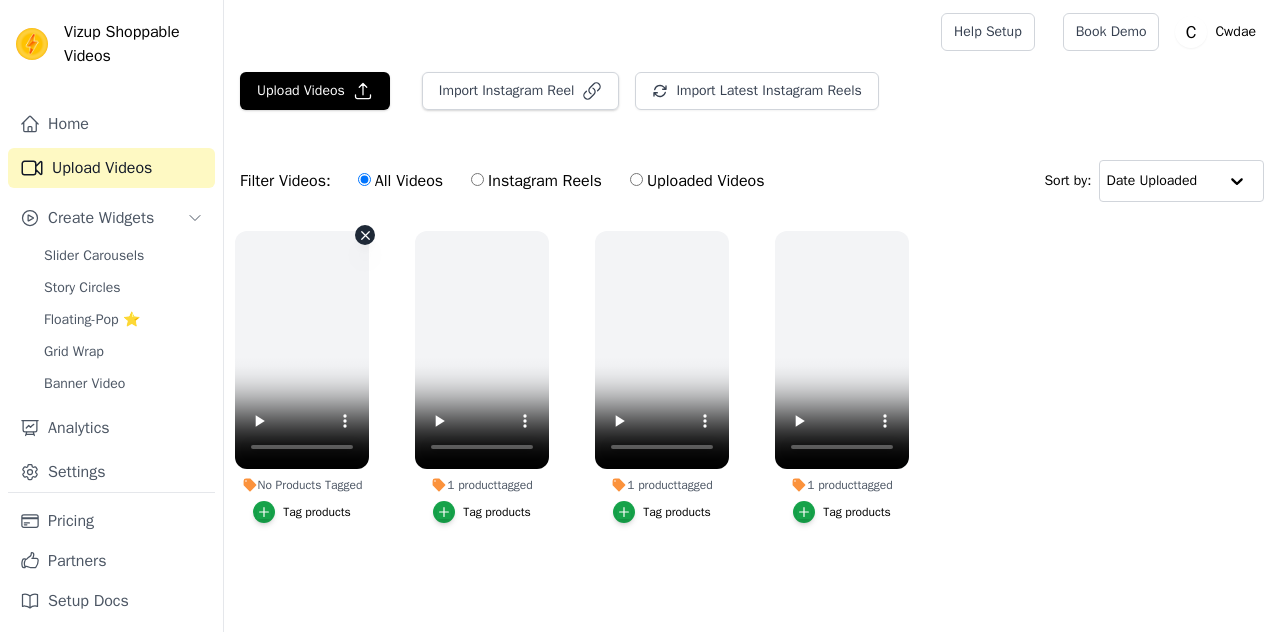 scroll, scrollTop: 0, scrollLeft: 0, axis: both 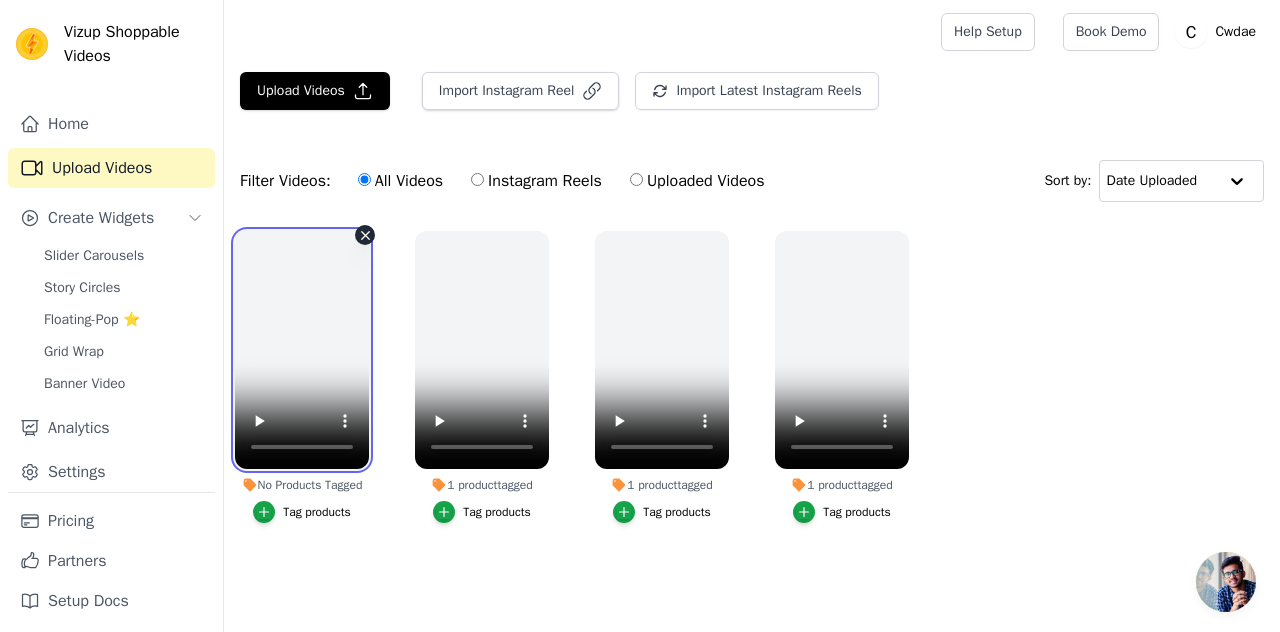 type 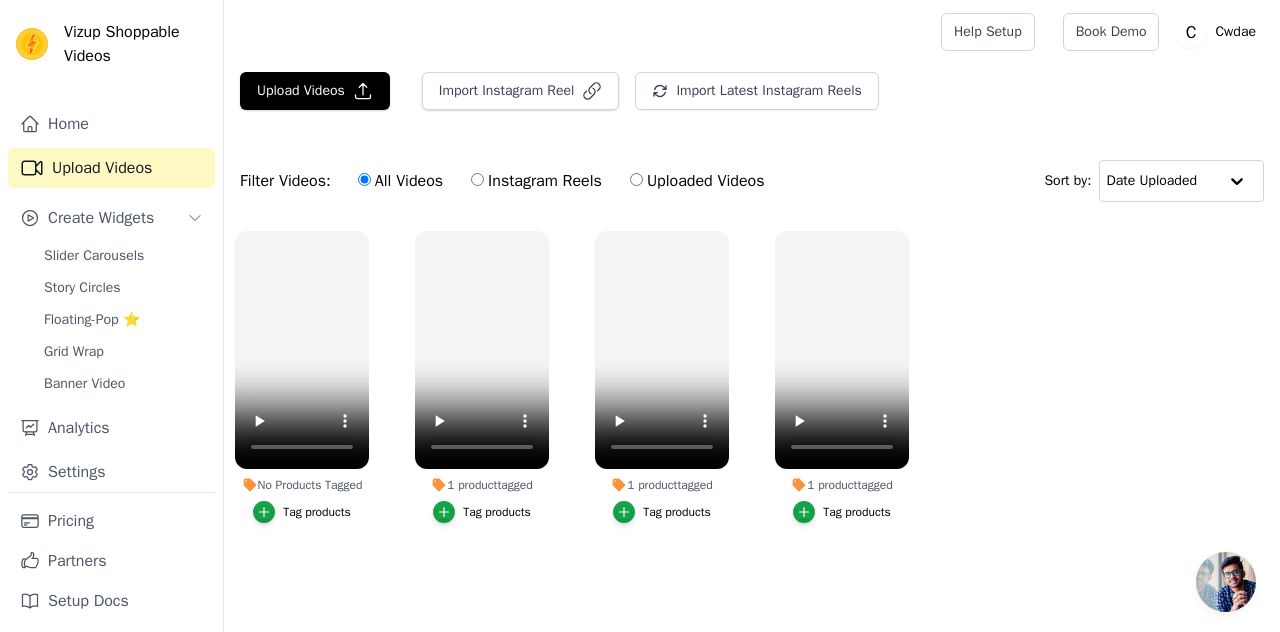 click on "No Products Tagged       Tag products" at bounding box center (302, 381) 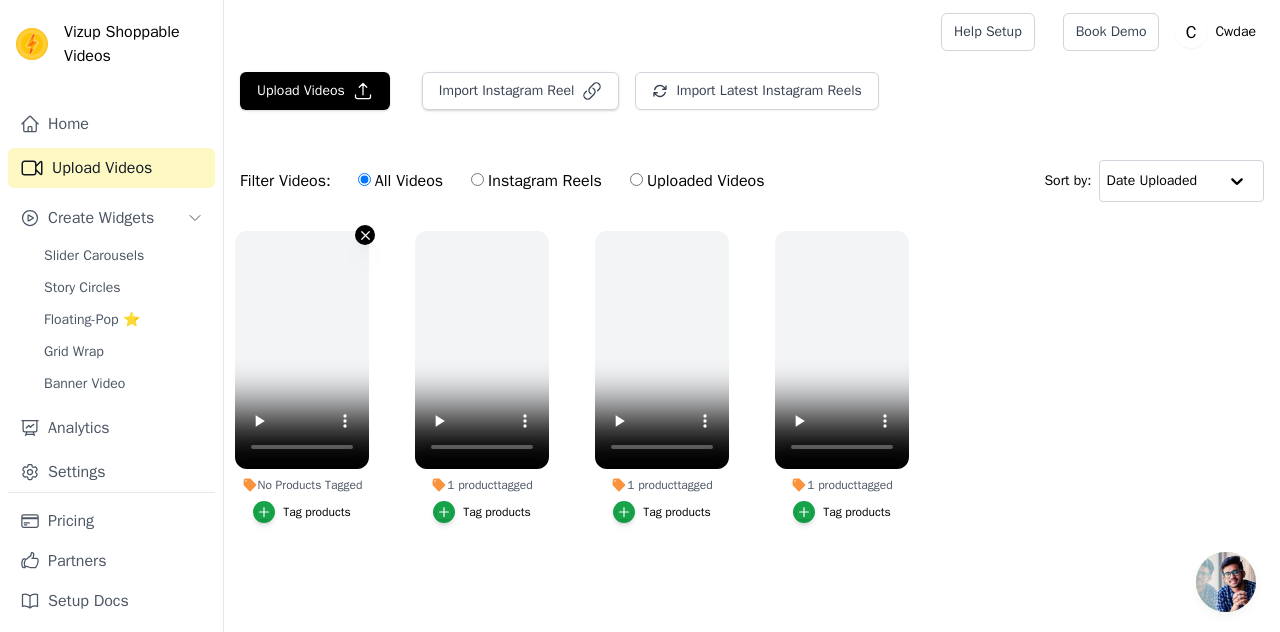 click 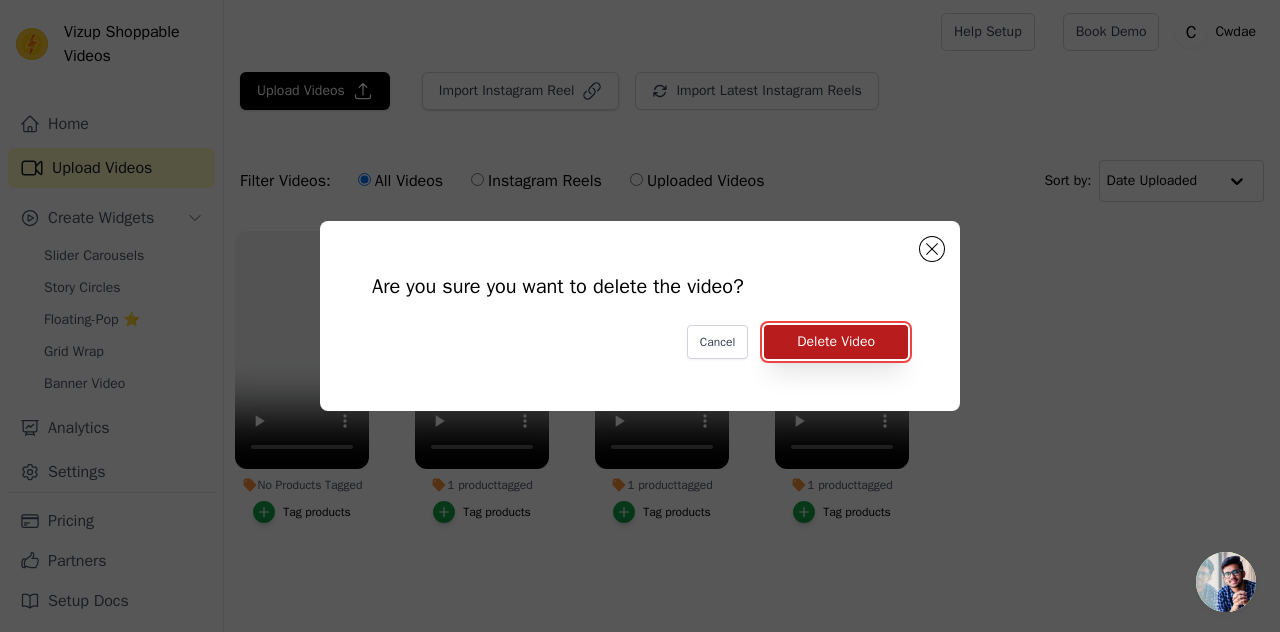 click on "Delete Video" at bounding box center [836, 342] 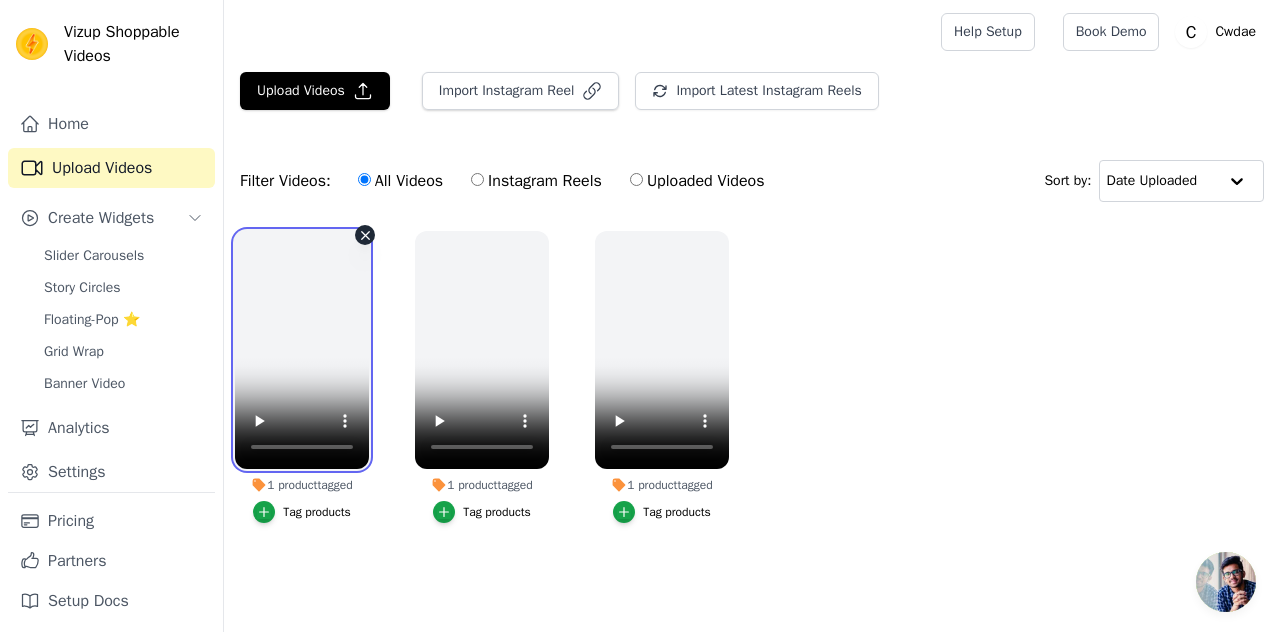 type 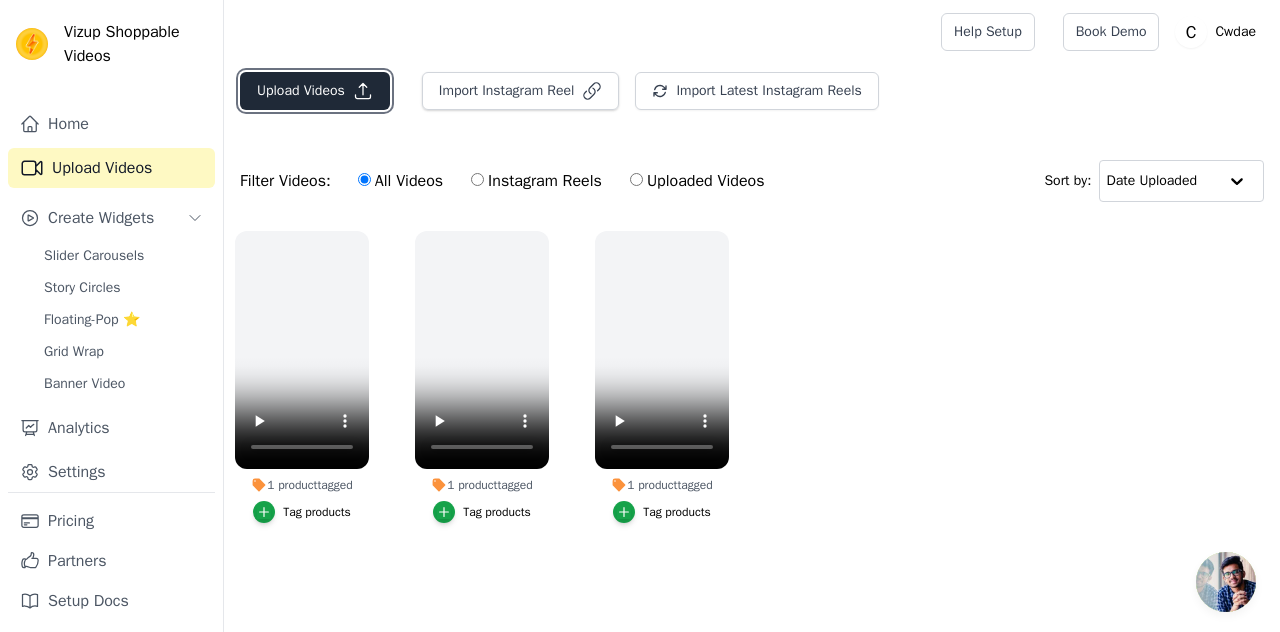 click on "Upload Videos" at bounding box center [315, 91] 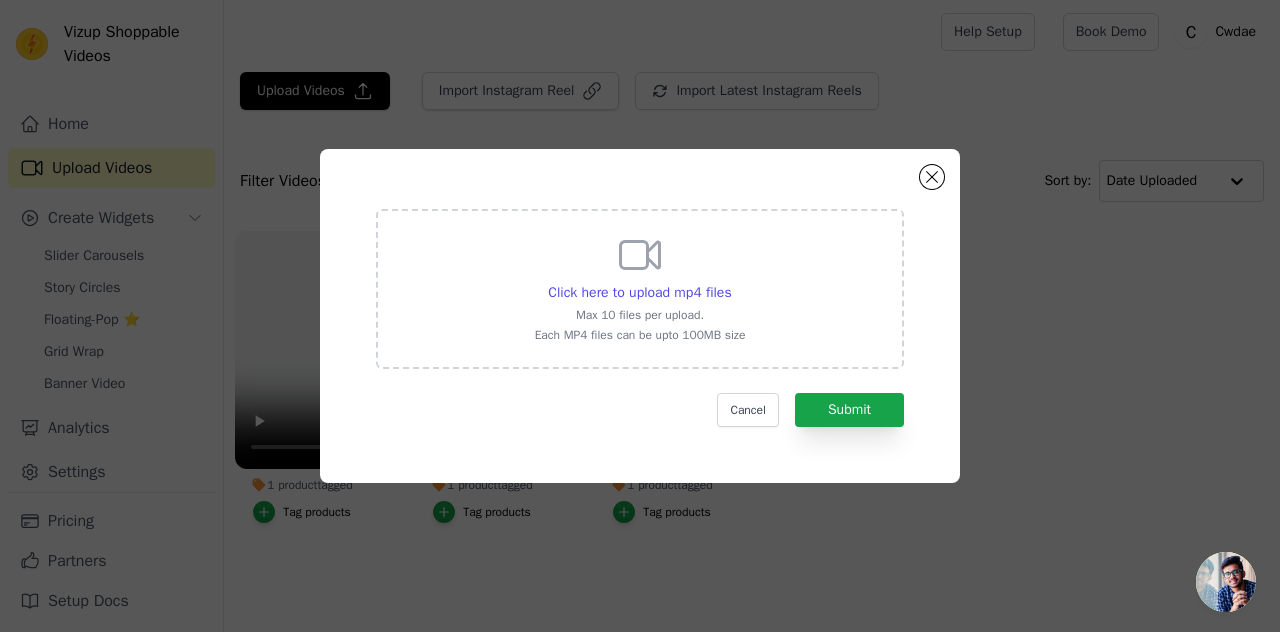click on "Click here to upload mp4 files" at bounding box center (640, 293) 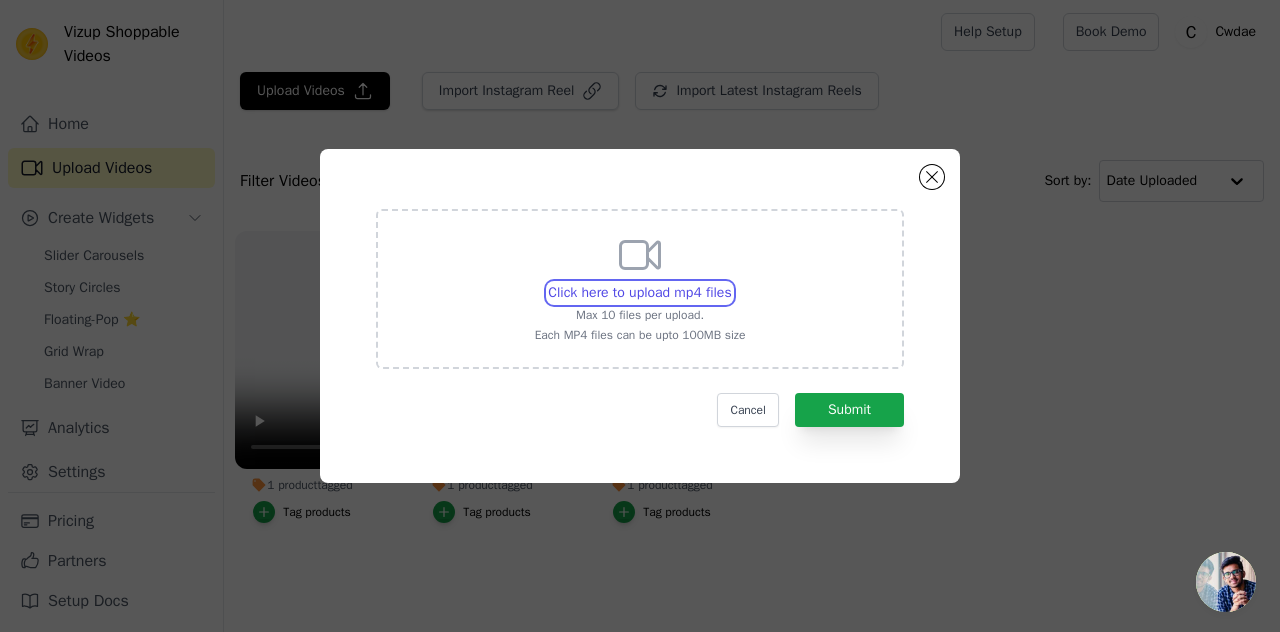 click on "Click here to upload mp4 files     Max 10 files per upload.   Each MP4 files can be upto 100MB size" at bounding box center (731, 282) 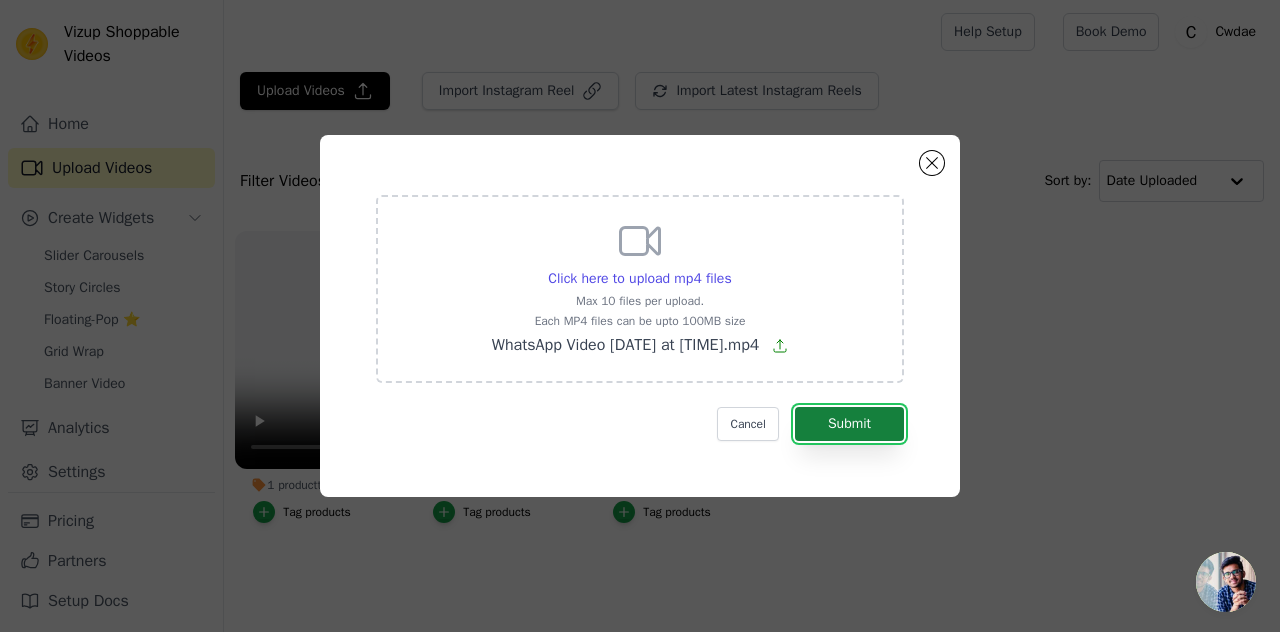 click on "Submit" at bounding box center [849, 424] 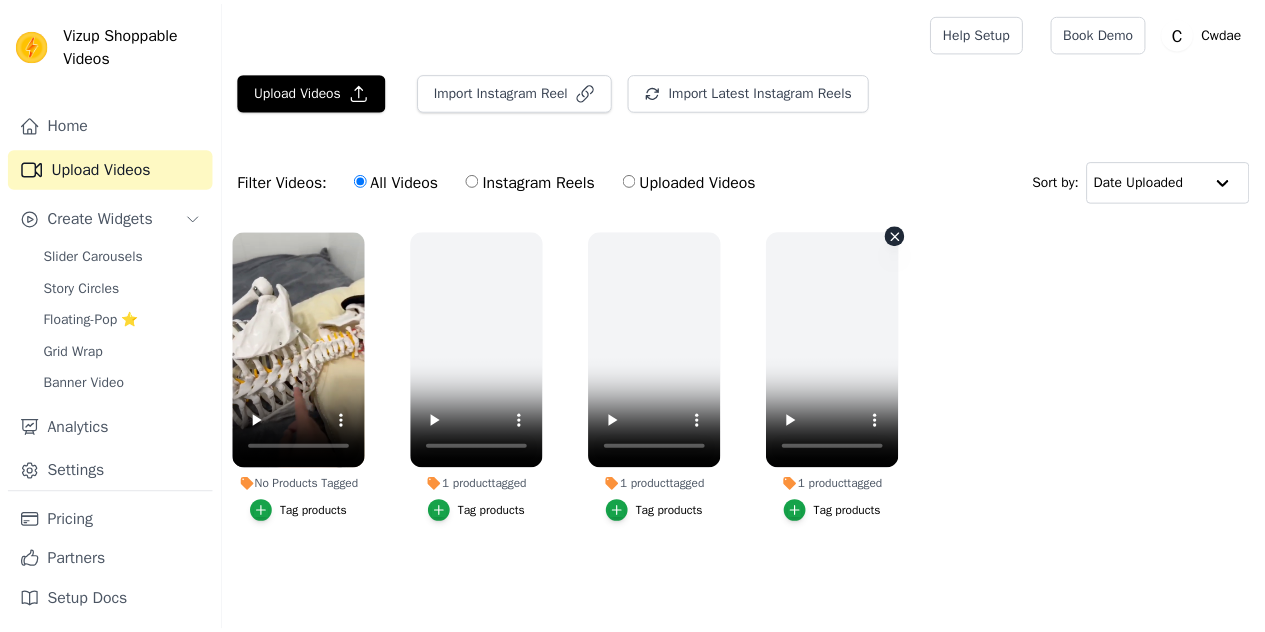 scroll, scrollTop: 0, scrollLeft: 0, axis: both 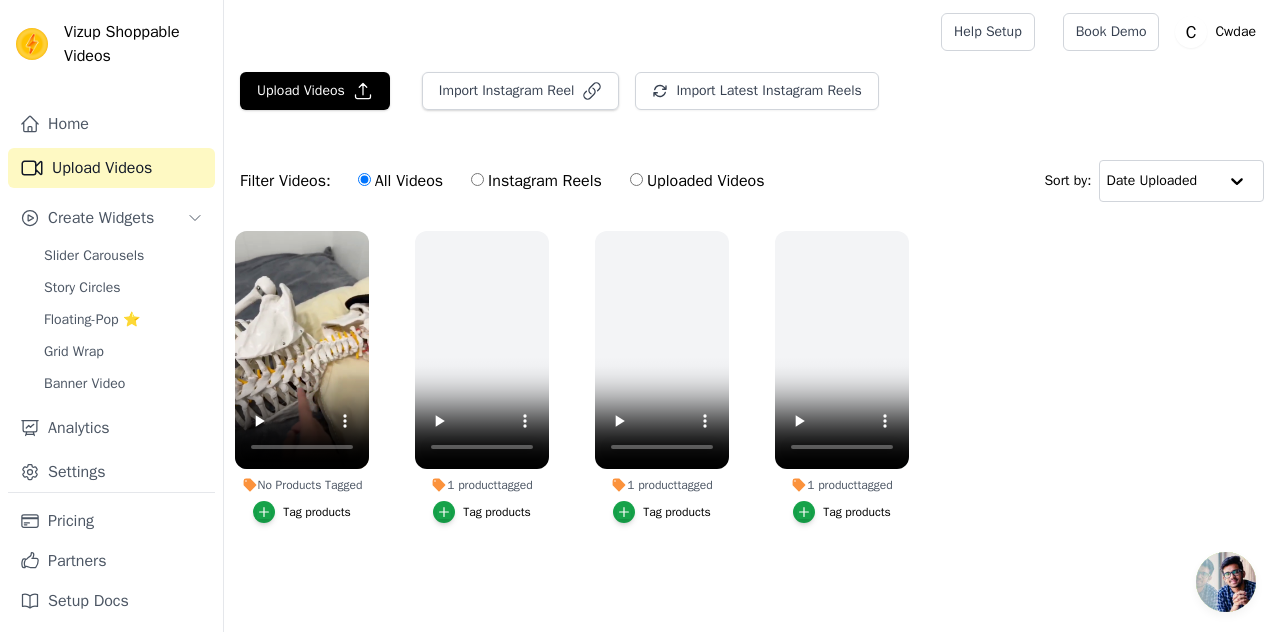 click on "Tag products" at bounding box center [317, 512] 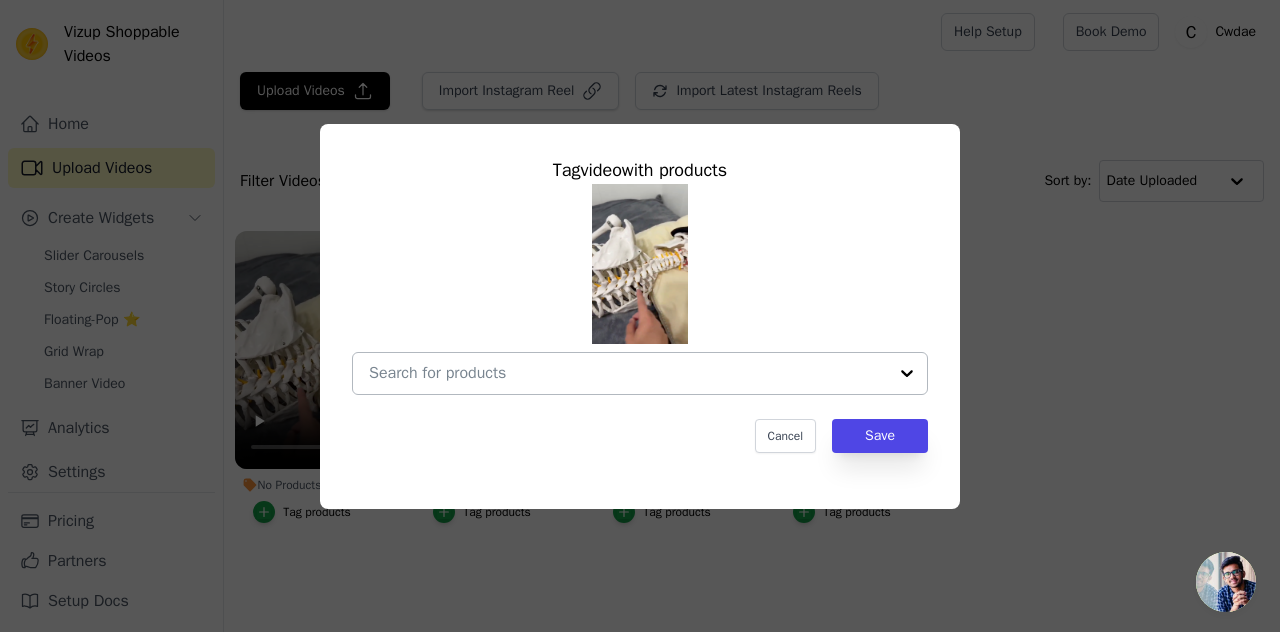 click at bounding box center [628, 373] 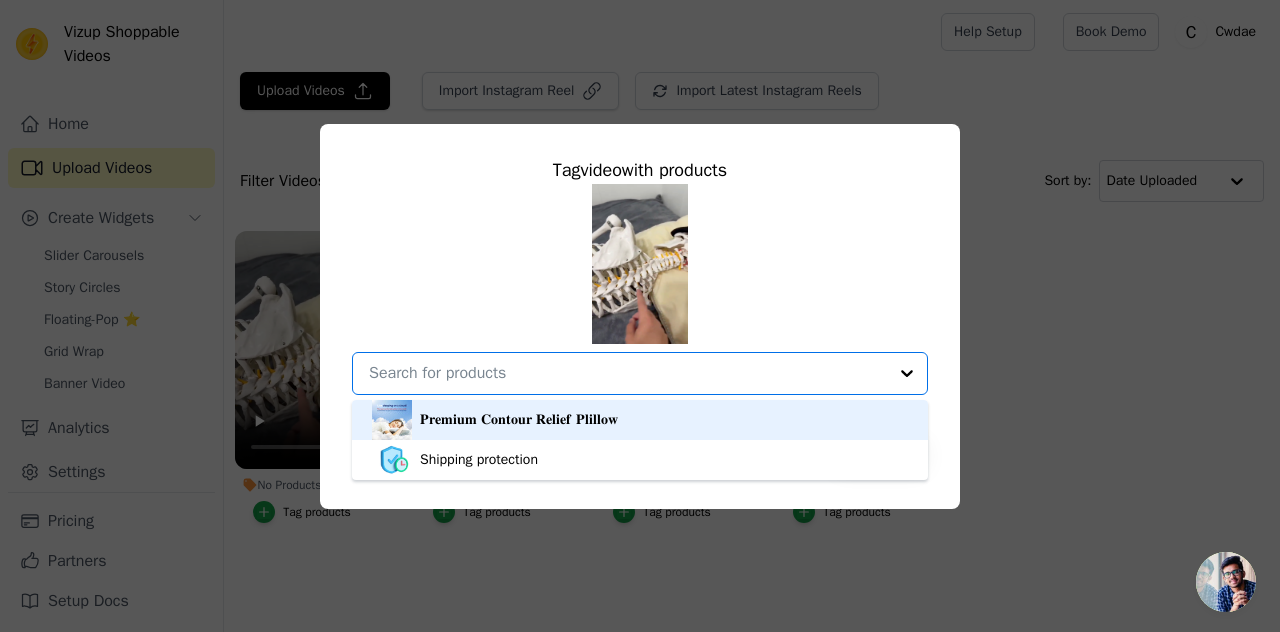 click on "𝐏𝐫𝐞𝐦𝐢𝐮𝐦 𝐂𝐨𝐧𝐭𝐨𝐮𝐫 𝐑𝐞𝐥𝐢𝐞𝐟 𝐏𝐥𝐢𝐥𝐥𝐨𝐰" at bounding box center [640, 420] 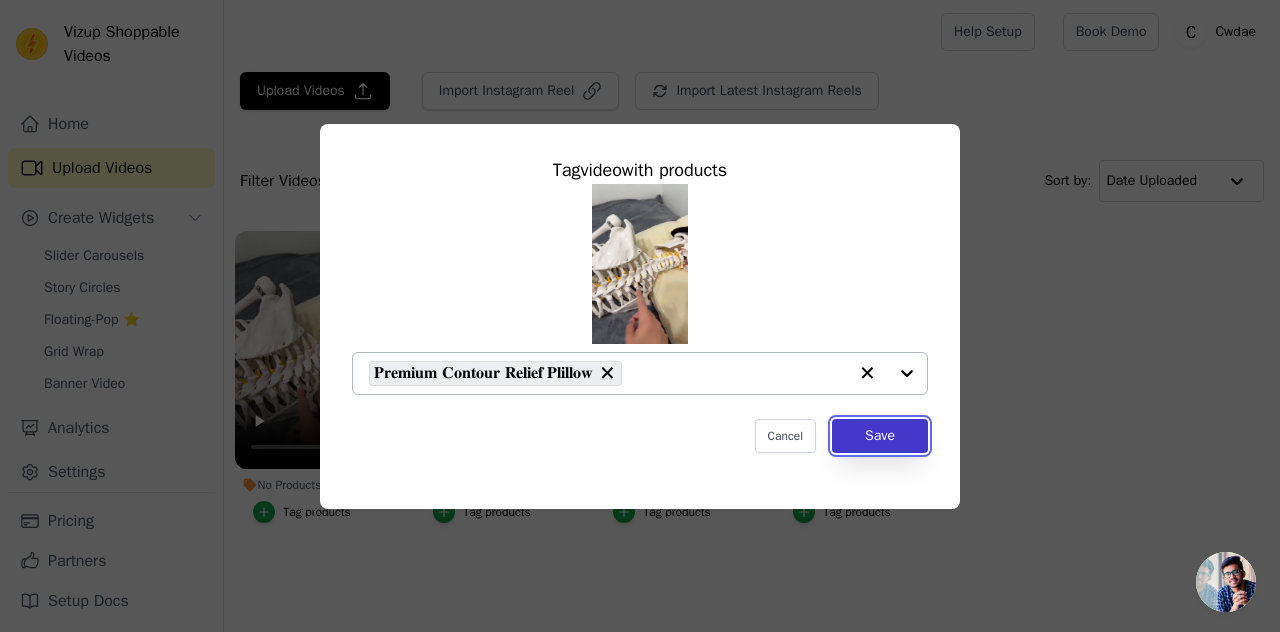 click on "Save" at bounding box center [880, 436] 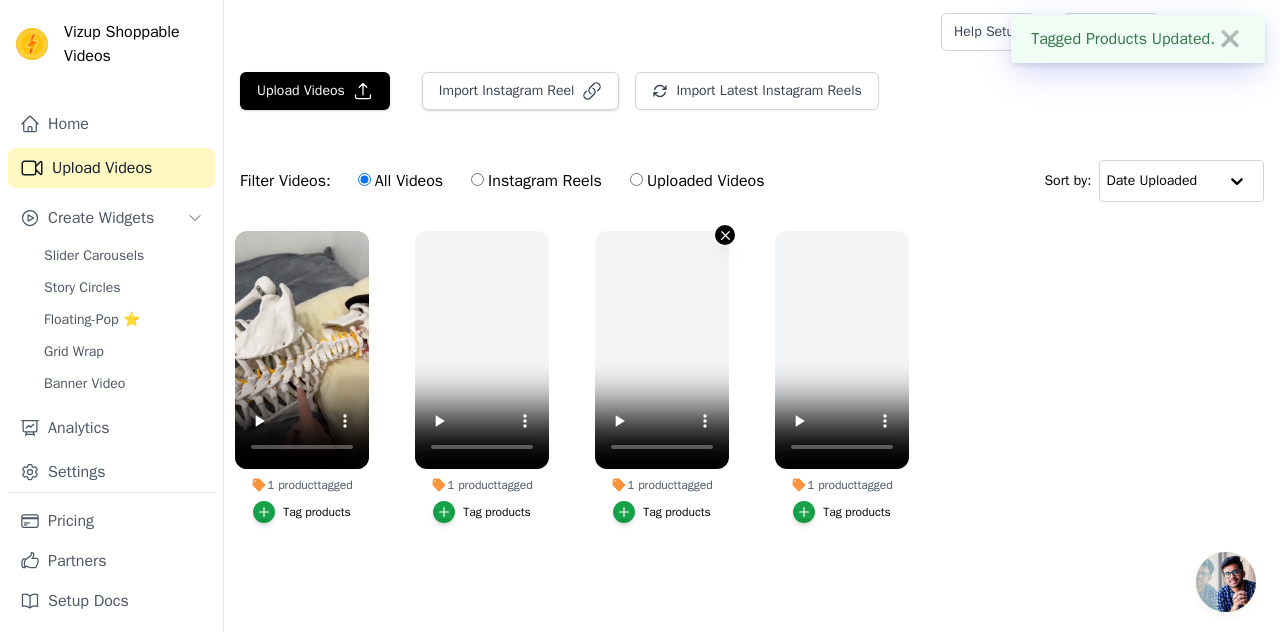 click 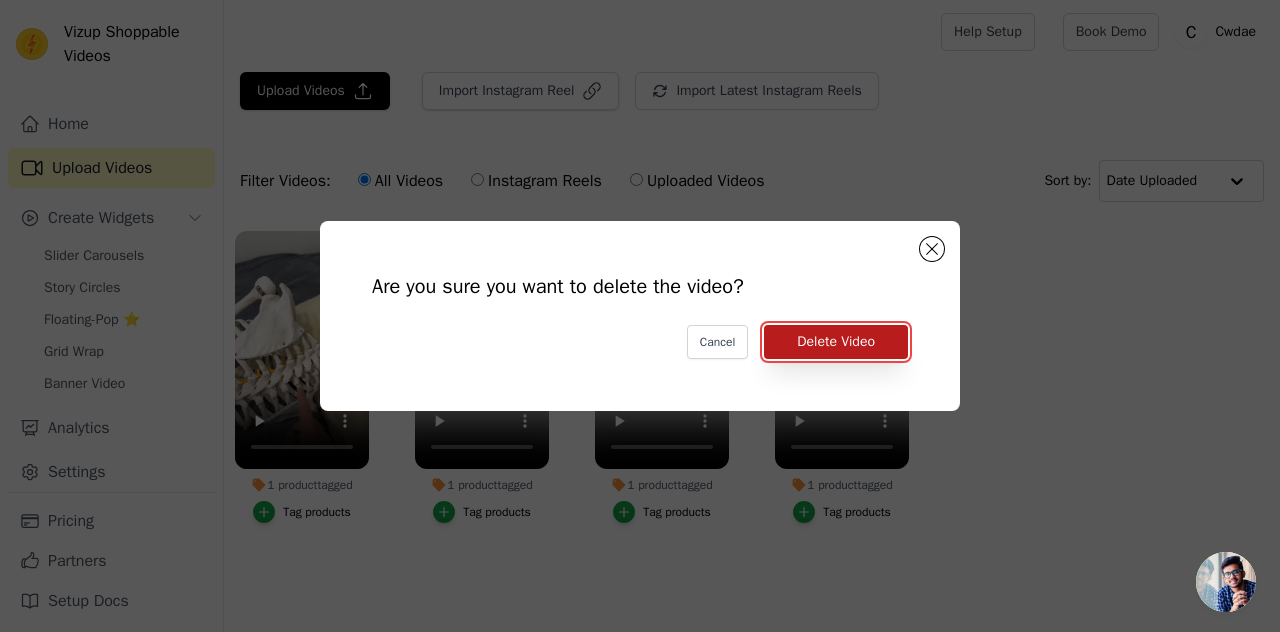 click on "Delete Video" at bounding box center [836, 342] 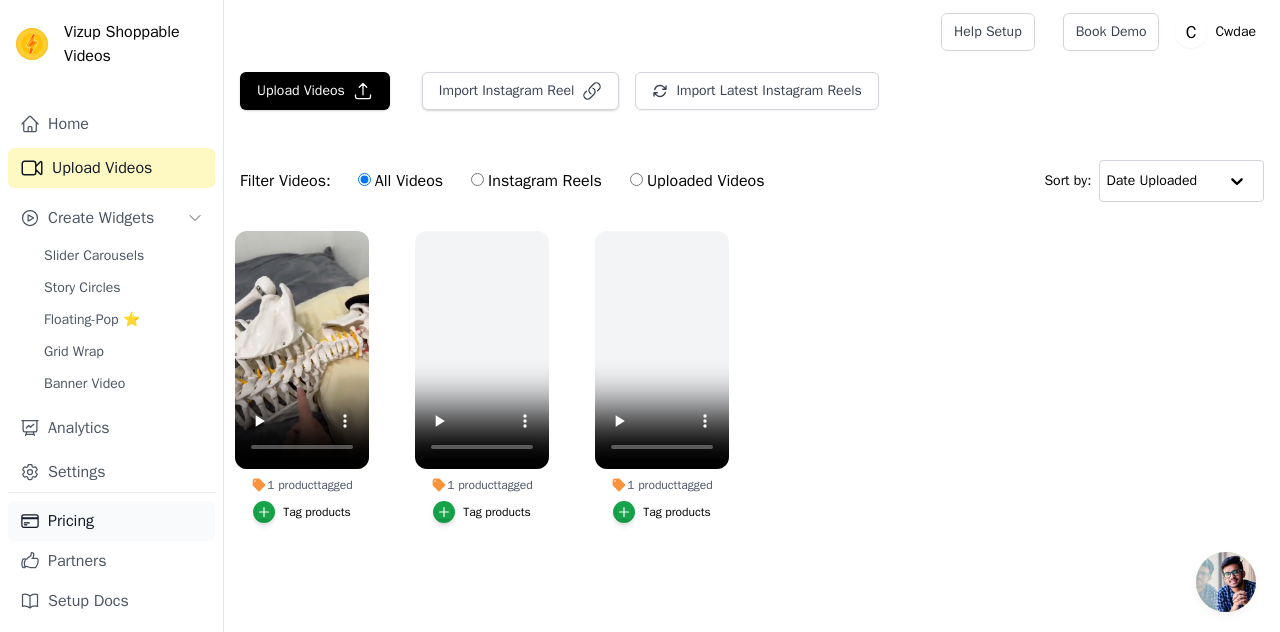 click on "Pricing" at bounding box center (111, 521) 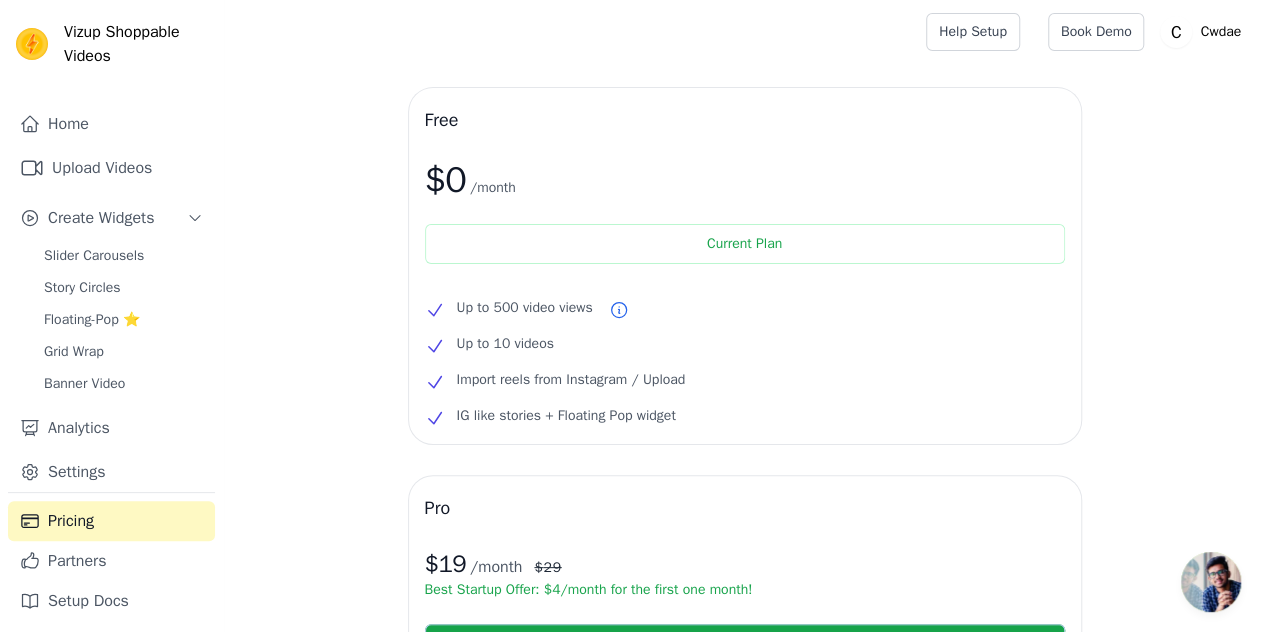 click on "Free   $0   /month   Current Plan     Up to 500 video views       Up to 10 videos     Import reels from Instagram / Upload     IG like stories + Floating Pop widget   Pro   $ 19   /month   $ 29   Best Startup Offer: $ 4 /month for the first one month!   Free Trial for 3 Days     Unlimited Videos     Unlimited Views     Product Page Specific Videos       Sharable video links to whatsapp/emails + blog posts
Custom CTA Links
Video Catalog for Meta Ads     Analytics Dashboard             Over 150 brands use our videos to boost site's conversion rate and sales.    Book a call with founder for 1:1 onboarding  →" at bounding box center (744, 642) 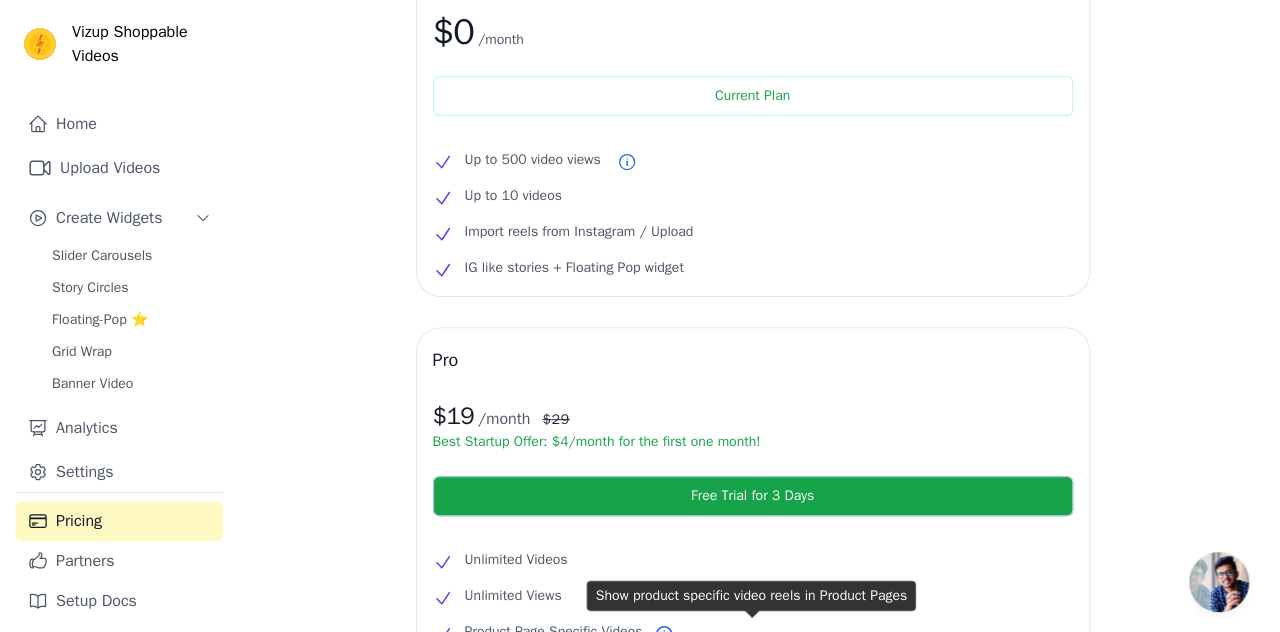 scroll, scrollTop: 0, scrollLeft: 0, axis: both 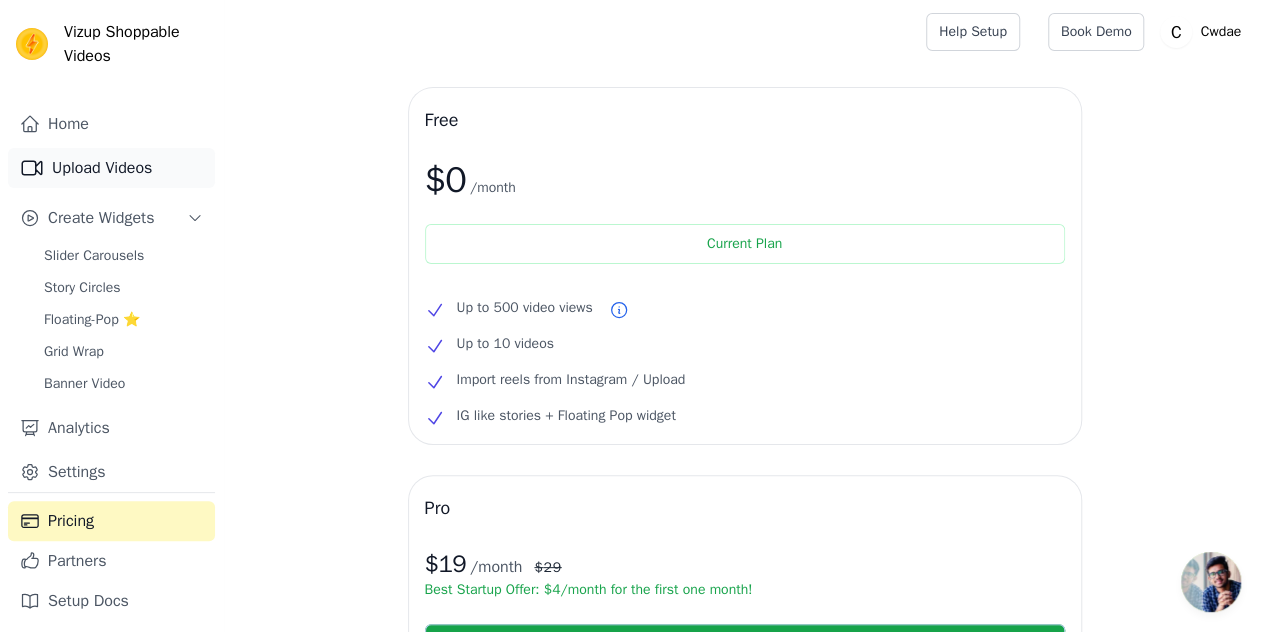 click on "Upload Videos" at bounding box center (111, 168) 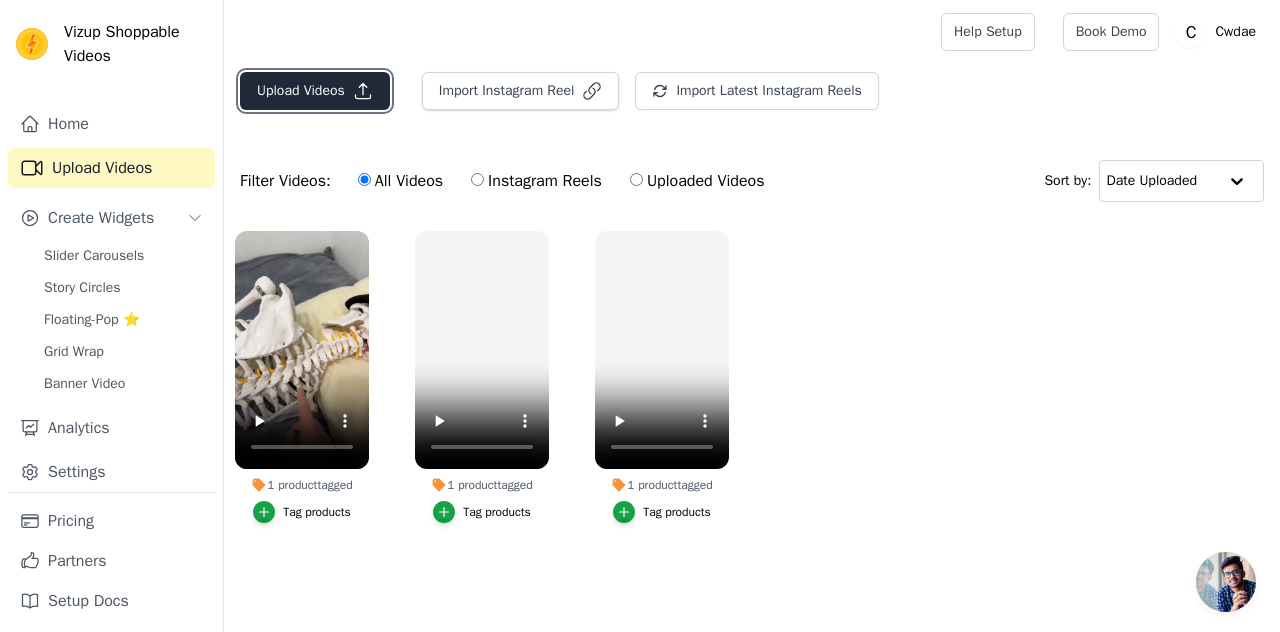 click 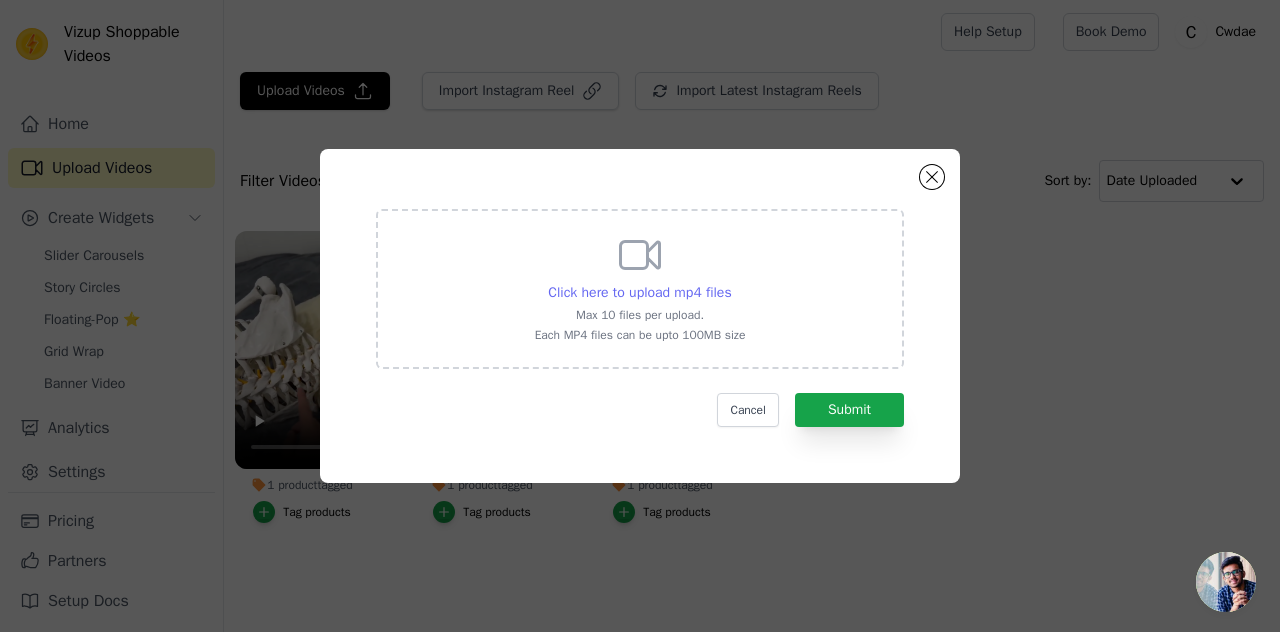 click on "Click here to upload mp4 files" at bounding box center [639, 292] 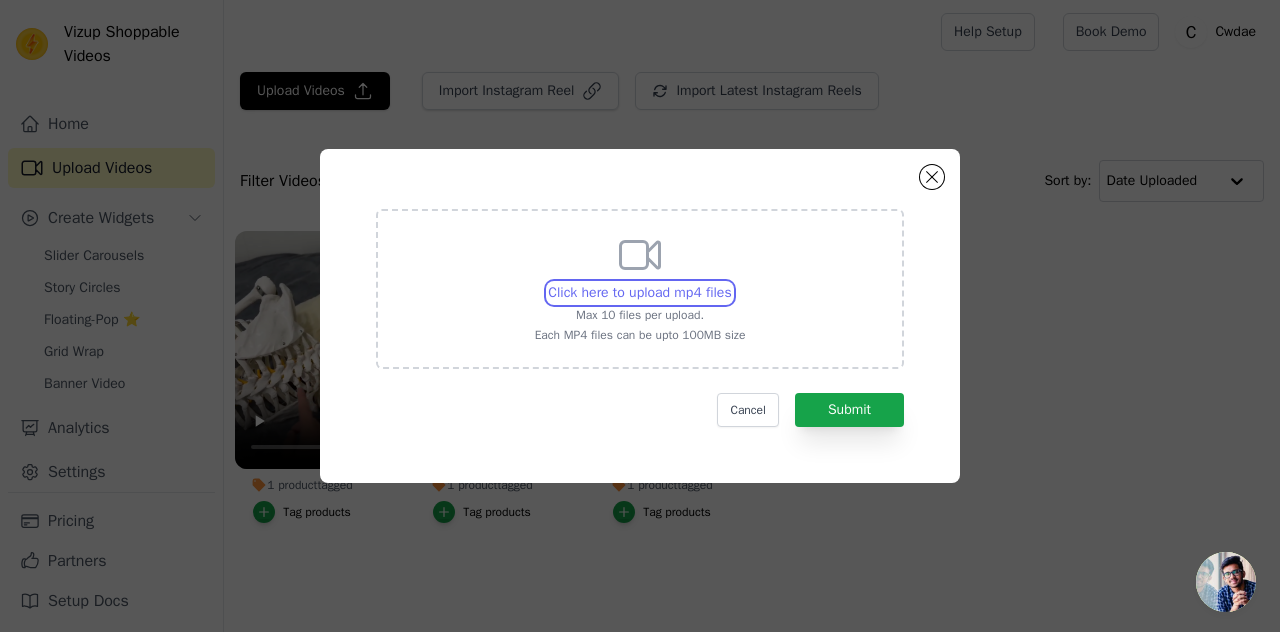 click on "Click here to upload mp4 files     Max 10 files per upload.   Each MP4 files can be upto 100MB size" at bounding box center [731, 282] 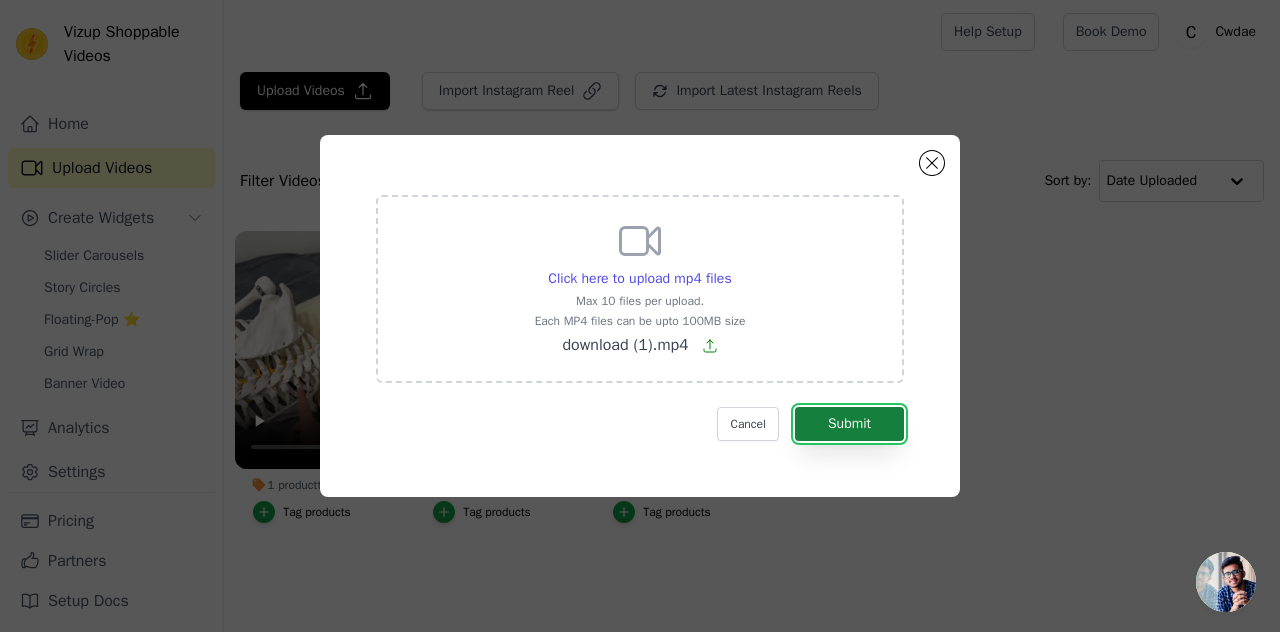 click on "Submit" at bounding box center (849, 424) 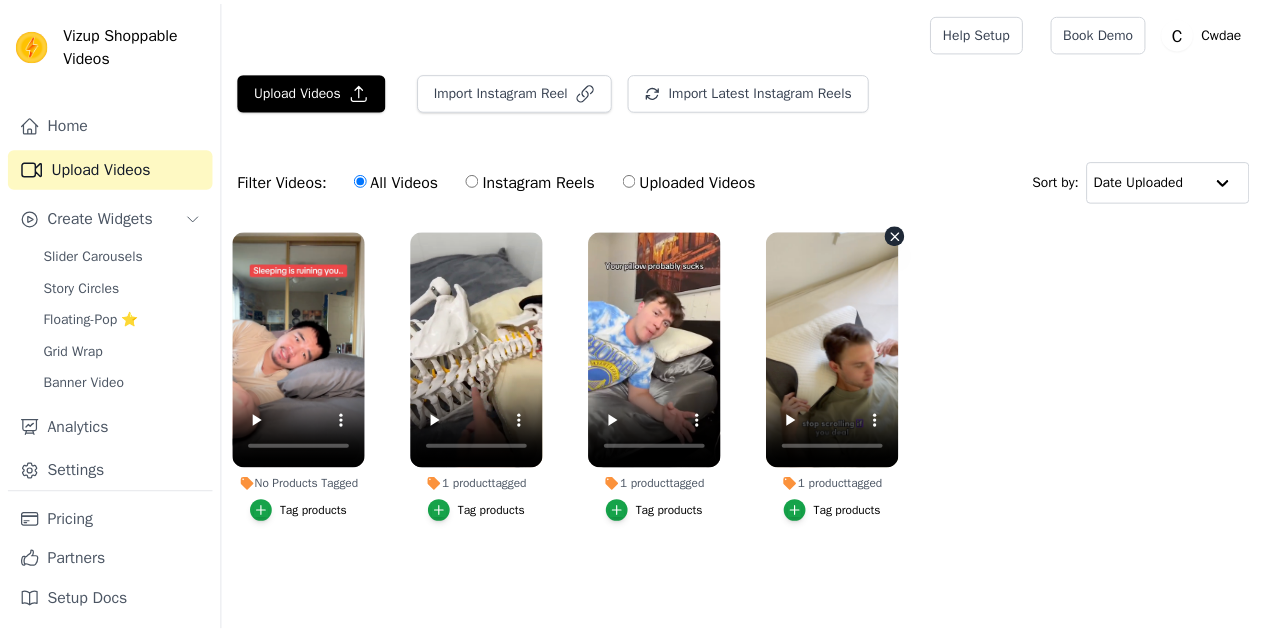 scroll, scrollTop: 0, scrollLeft: 0, axis: both 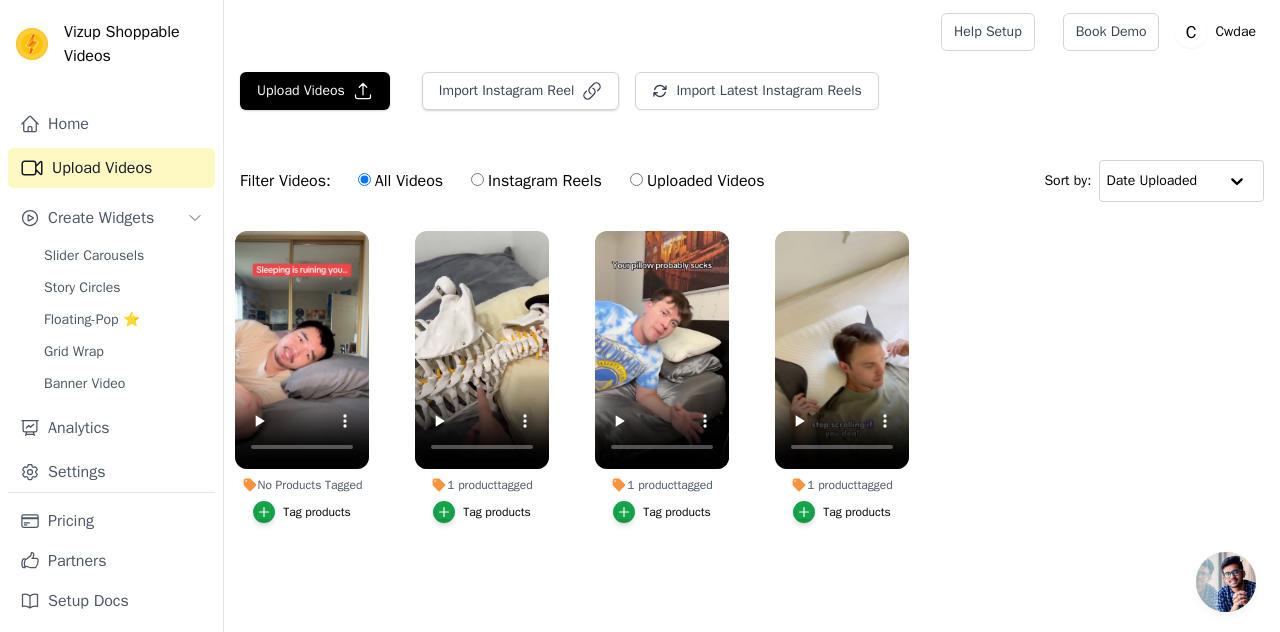 click on "Tag products" at bounding box center (302, 512) 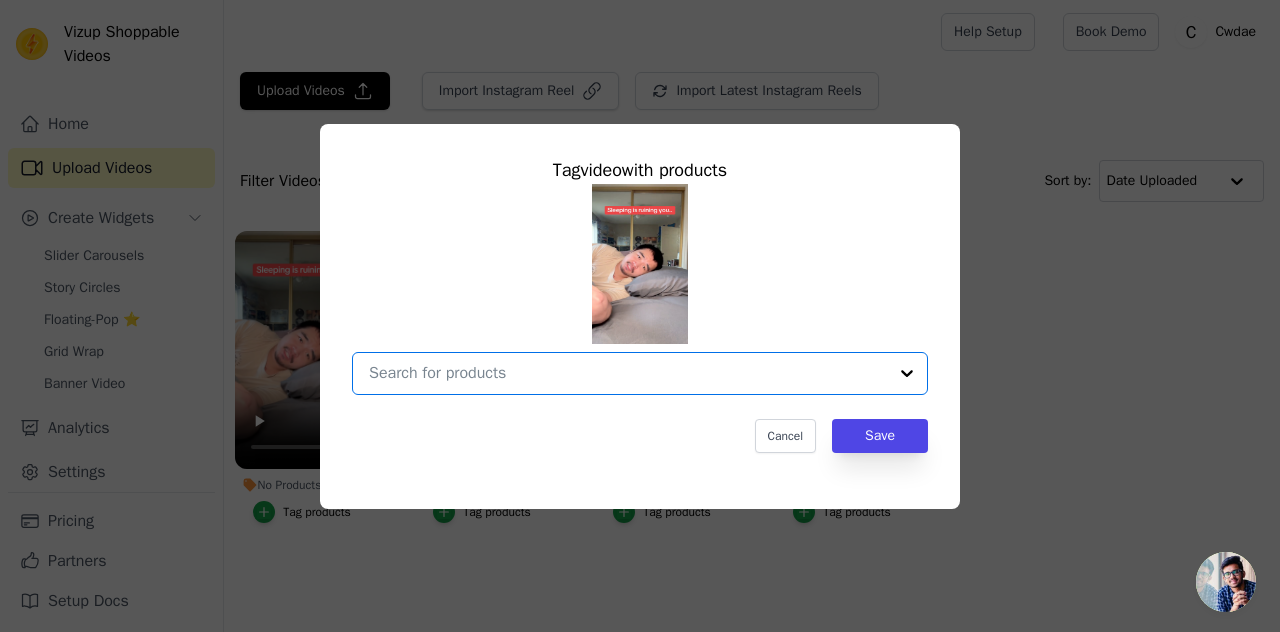click on "No Products Tagged     Tag  video  with products       Option undefined, selected.   Select is focused, type to refine list, press down to open the menu.                   Cancel   Save     Tag products" at bounding box center (628, 373) 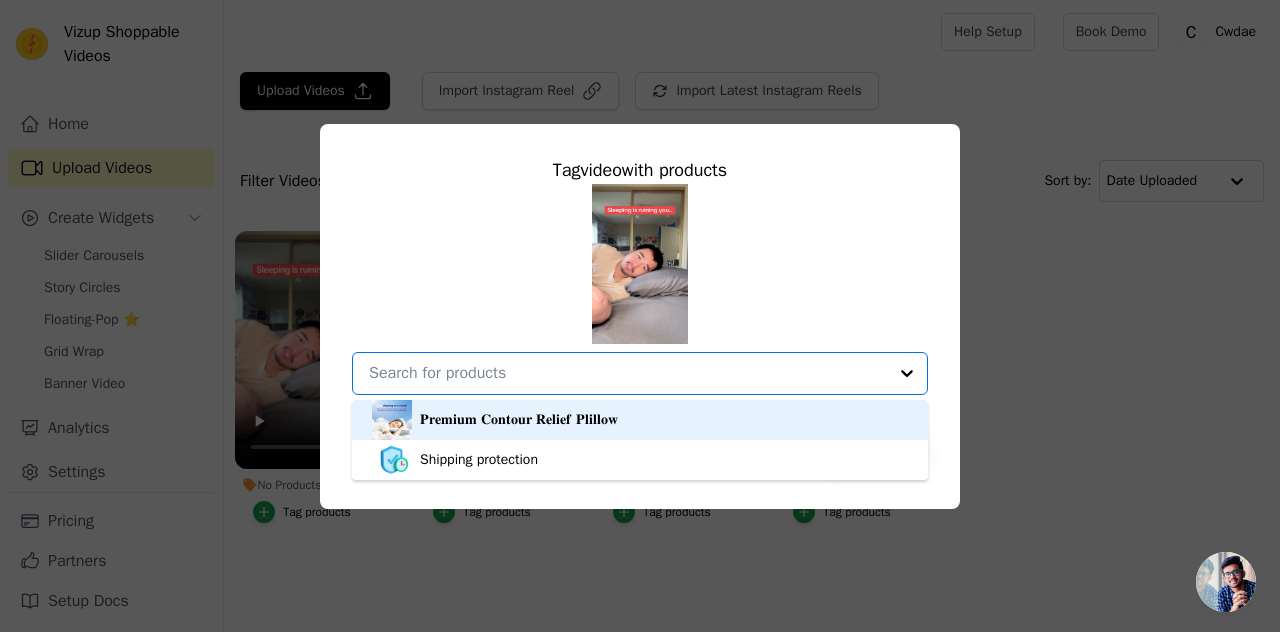 click on "𝐏𝐫𝐞𝐦𝐢𝐮𝐦 𝐂𝐨𝐧𝐭𝐨𝐮𝐫 𝐑𝐞𝐥𝐢𝐞𝐟 𝐏𝐥𝐢𝐥𝐥𝐨𝐰" at bounding box center (640, 420) 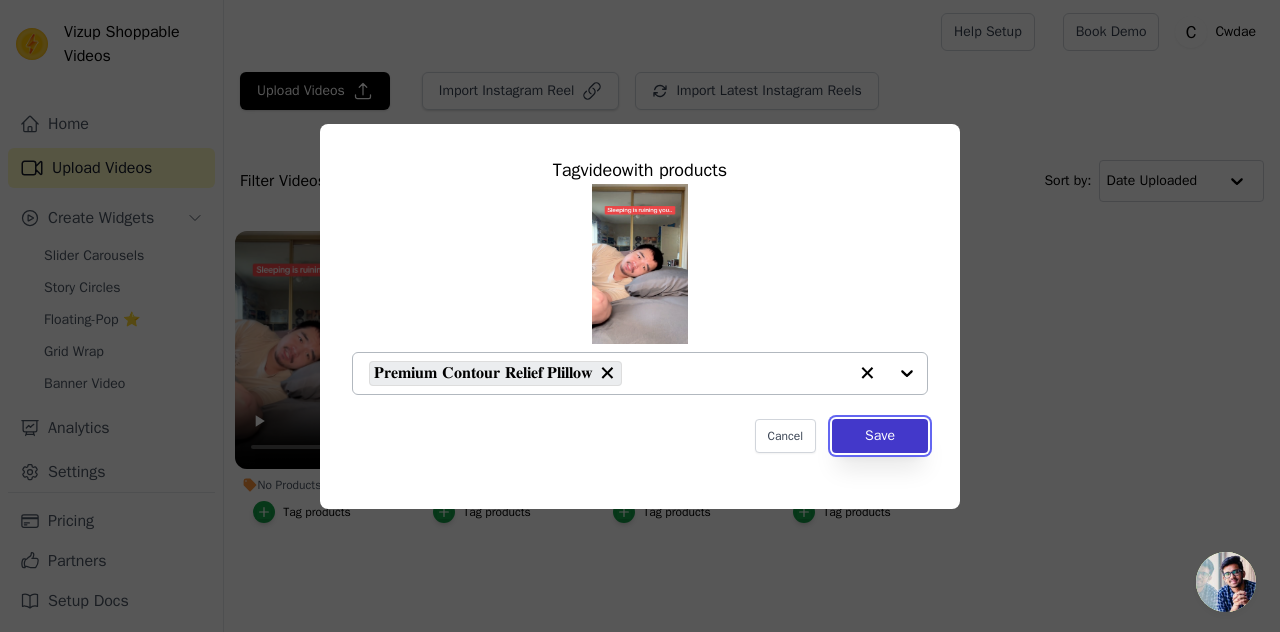 click on "Save" at bounding box center (880, 436) 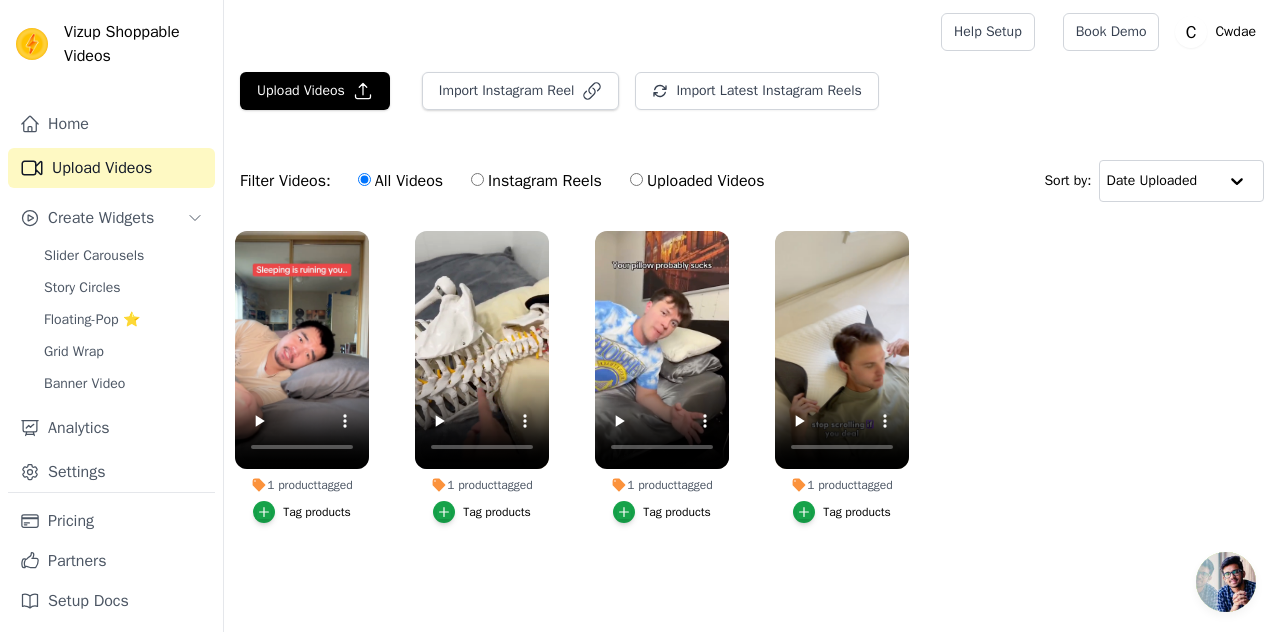 click on "Home
Upload Videos       Create Widgets     Slider Carousels   Story Circles   Floating-Pop ⭐   Grid Wrap   Banner Video
Analytics
Settings" at bounding box center (111, 298) 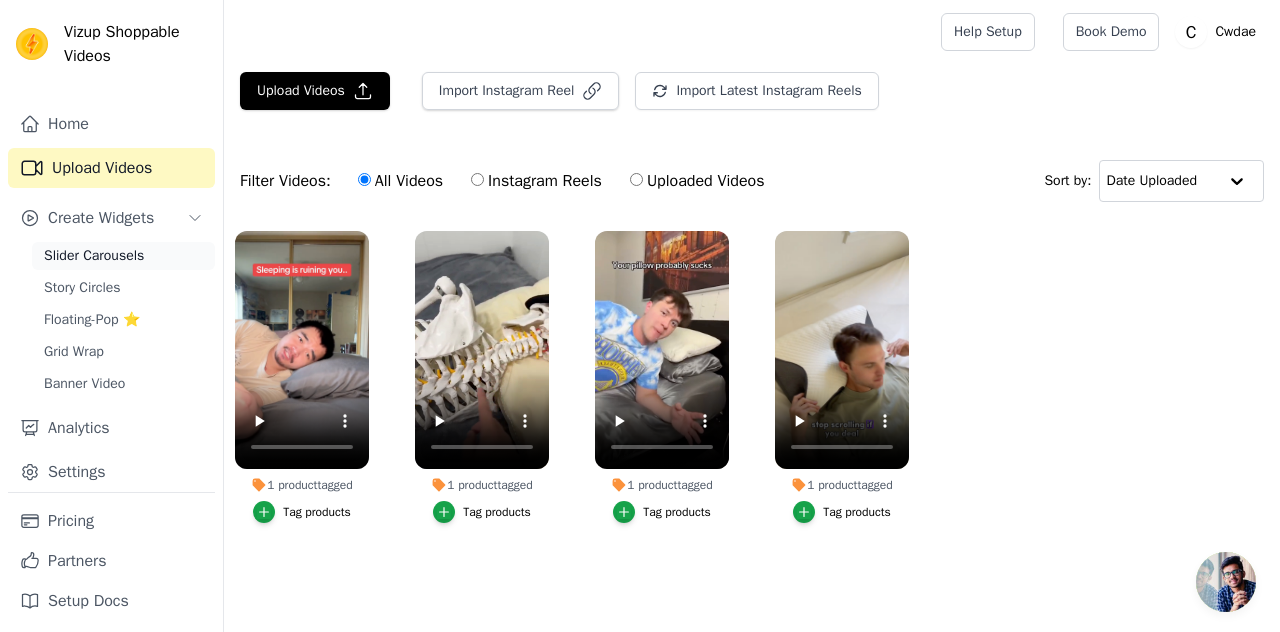 click on "Slider Carousels" at bounding box center (94, 256) 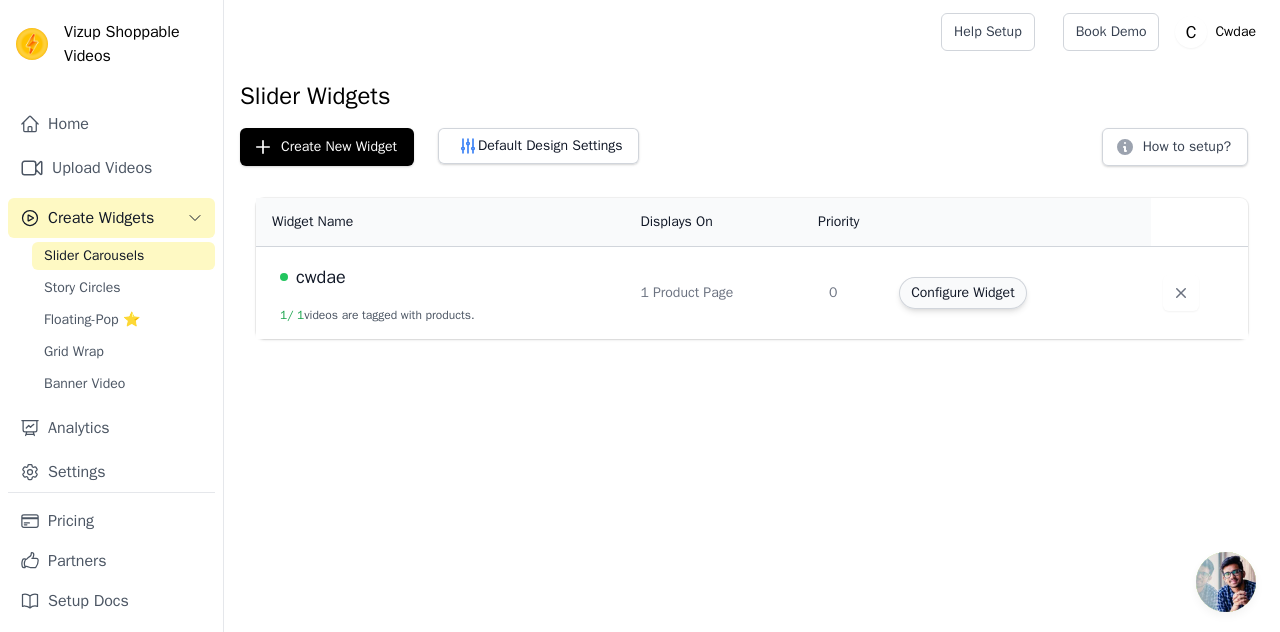 click on "Configure Widget" at bounding box center (962, 293) 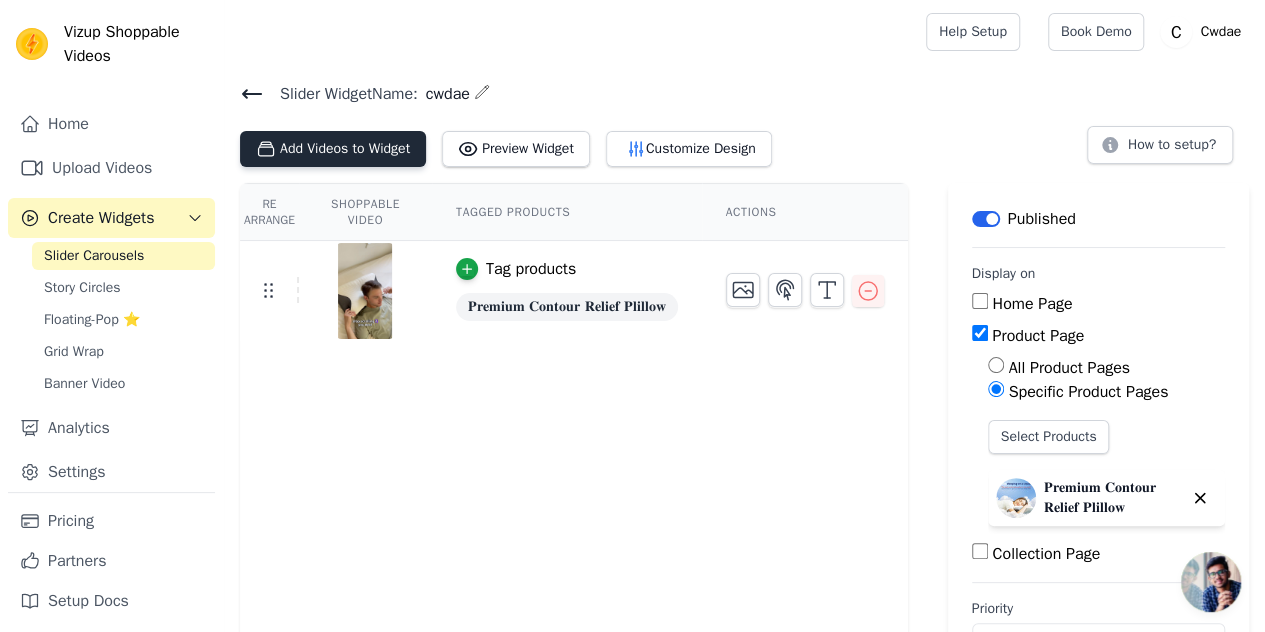 click on "Add Videos to Widget" at bounding box center [333, 149] 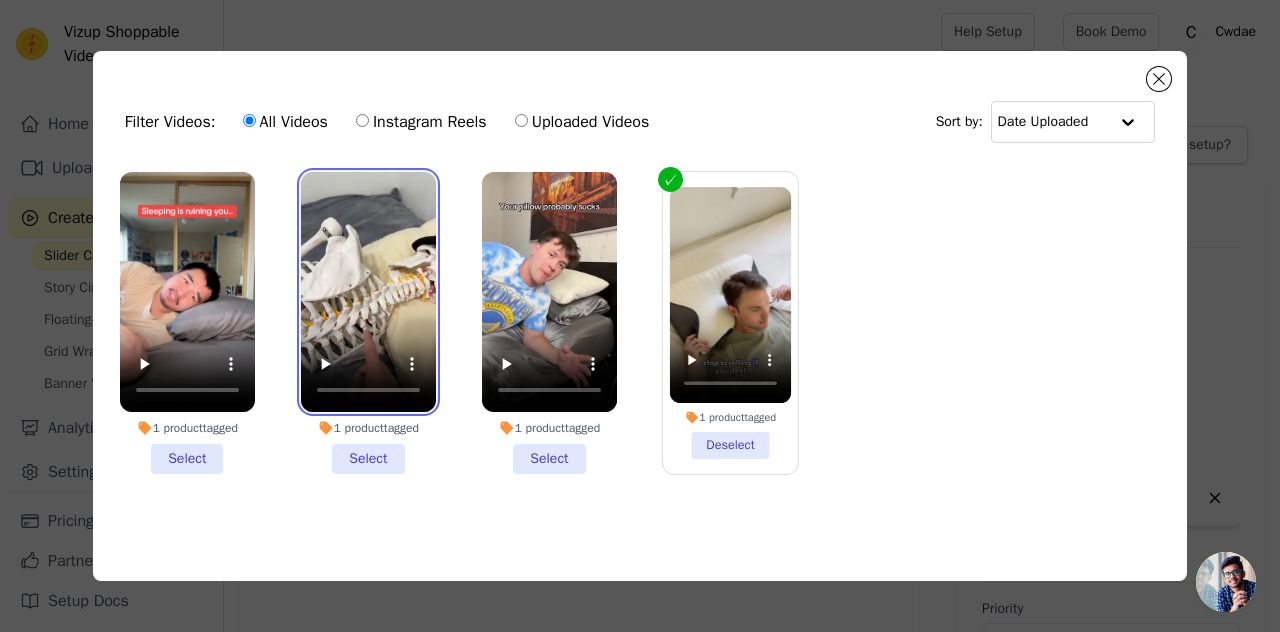 click at bounding box center (368, 292) 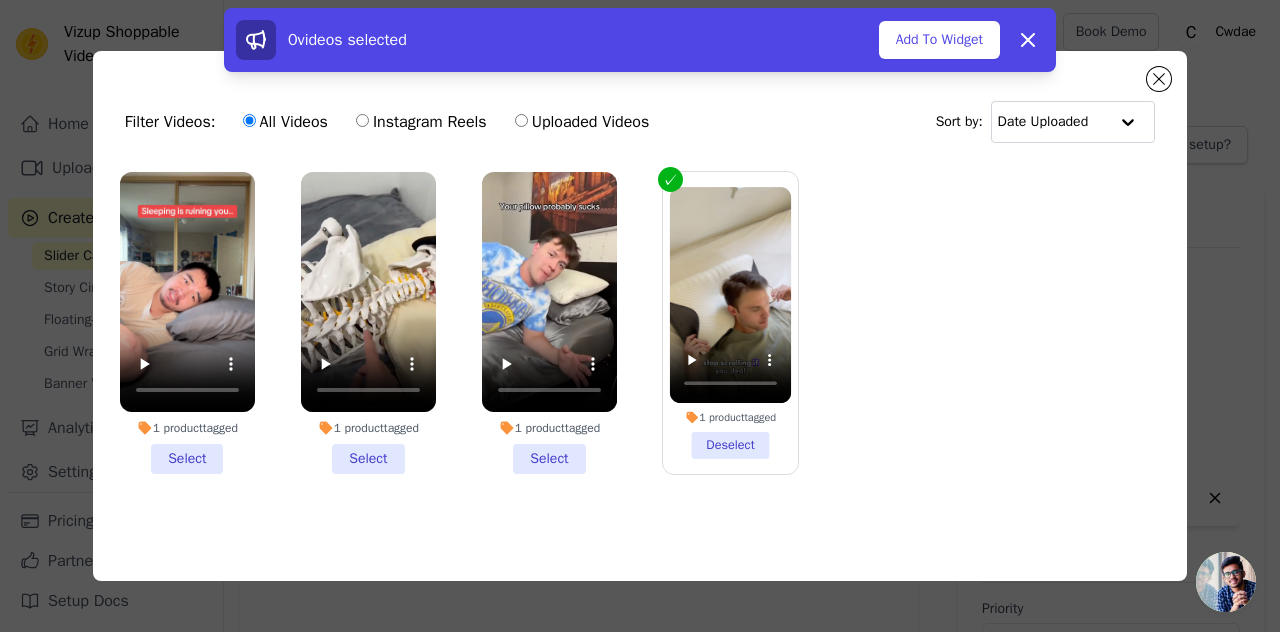 click on "1   product  tagged     Select" at bounding box center (549, 323) 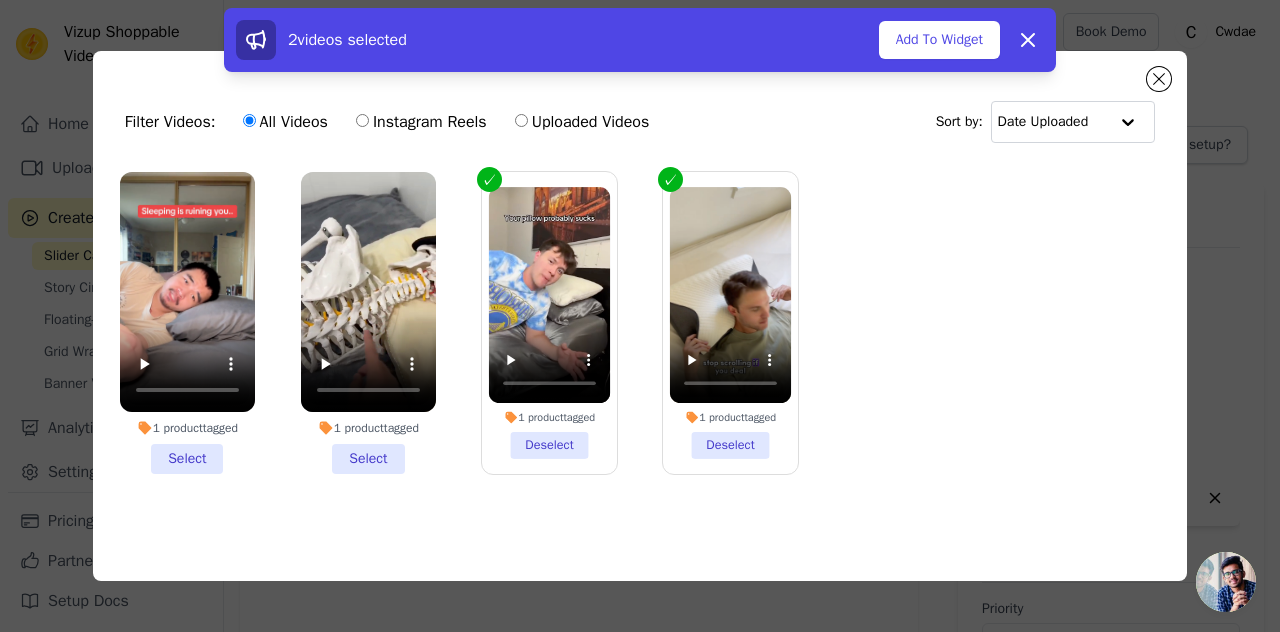 click on "1   product  tagged     Deselect" at bounding box center [550, 323] 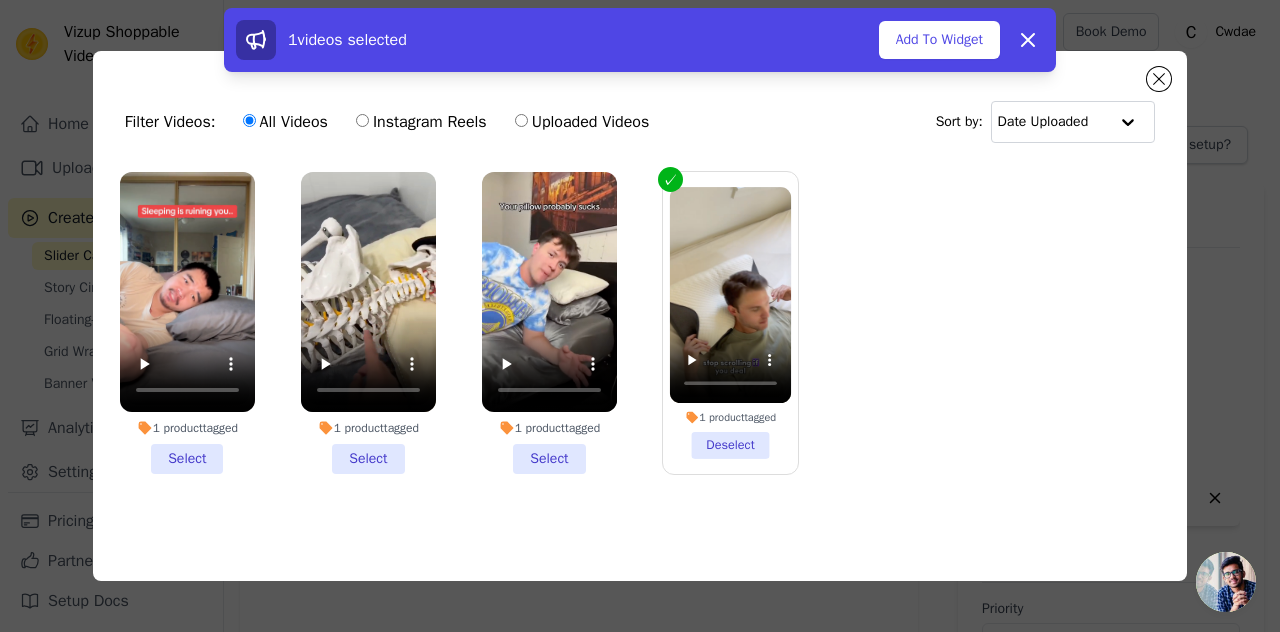 click on "1   product  tagged     Select" at bounding box center [368, 323] 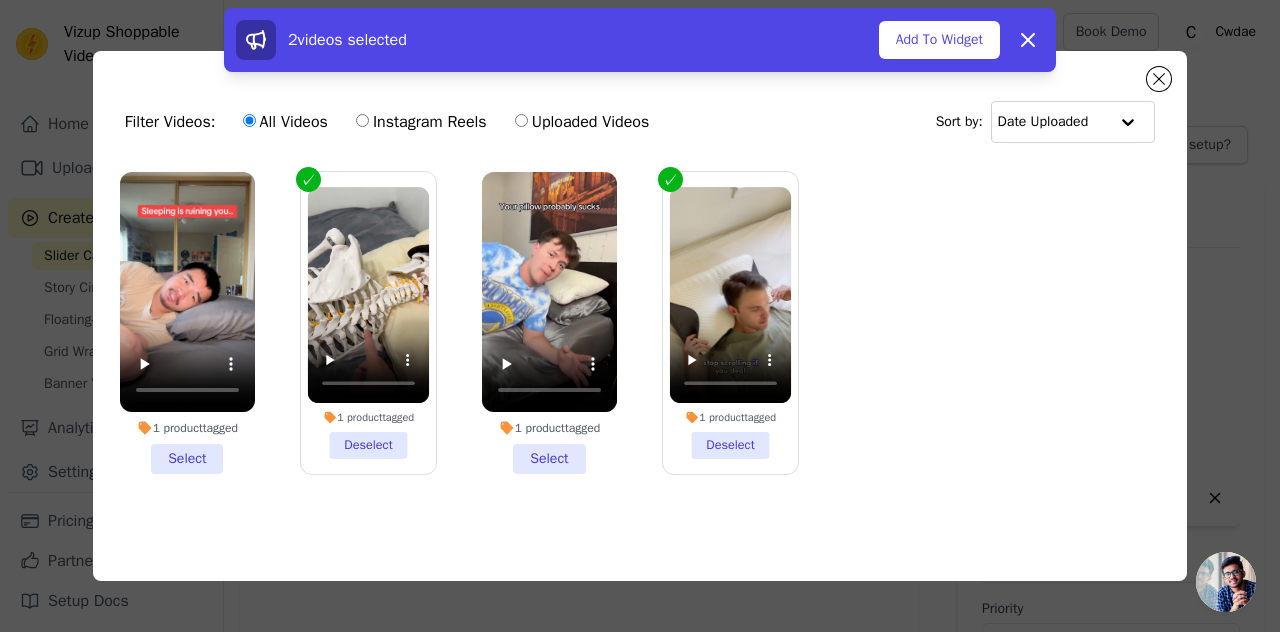 click on "1   product  tagged     Select" at bounding box center [549, 323] 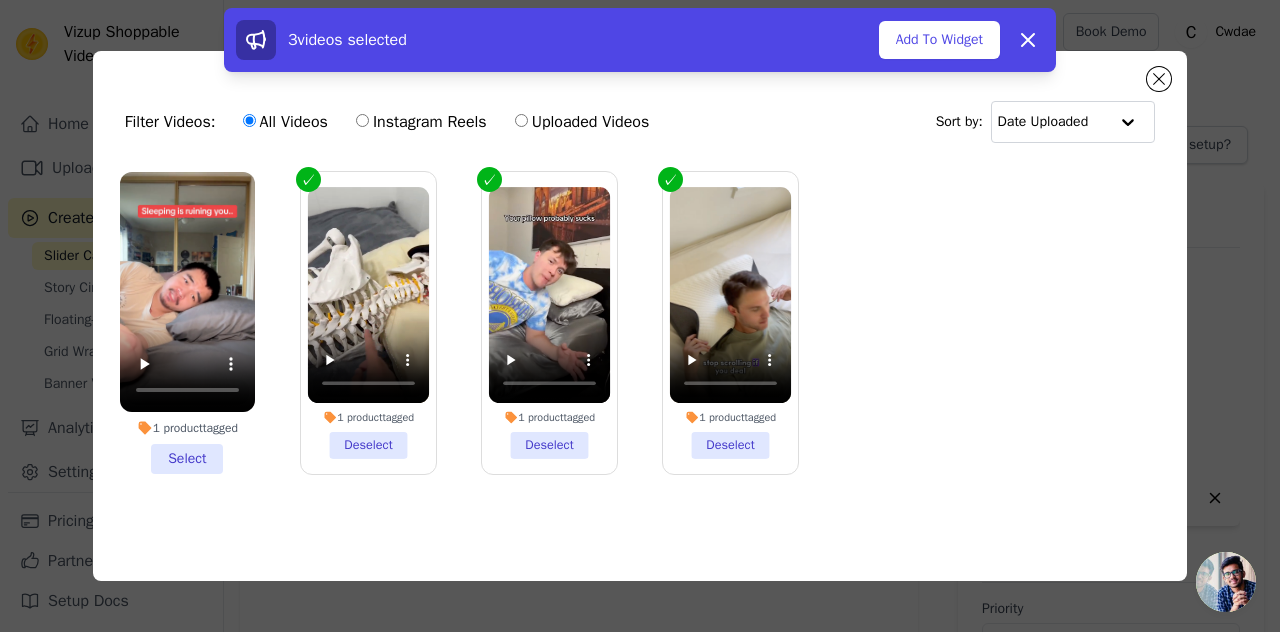 click on "1   product  tagged     Select" at bounding box center (187, 323) 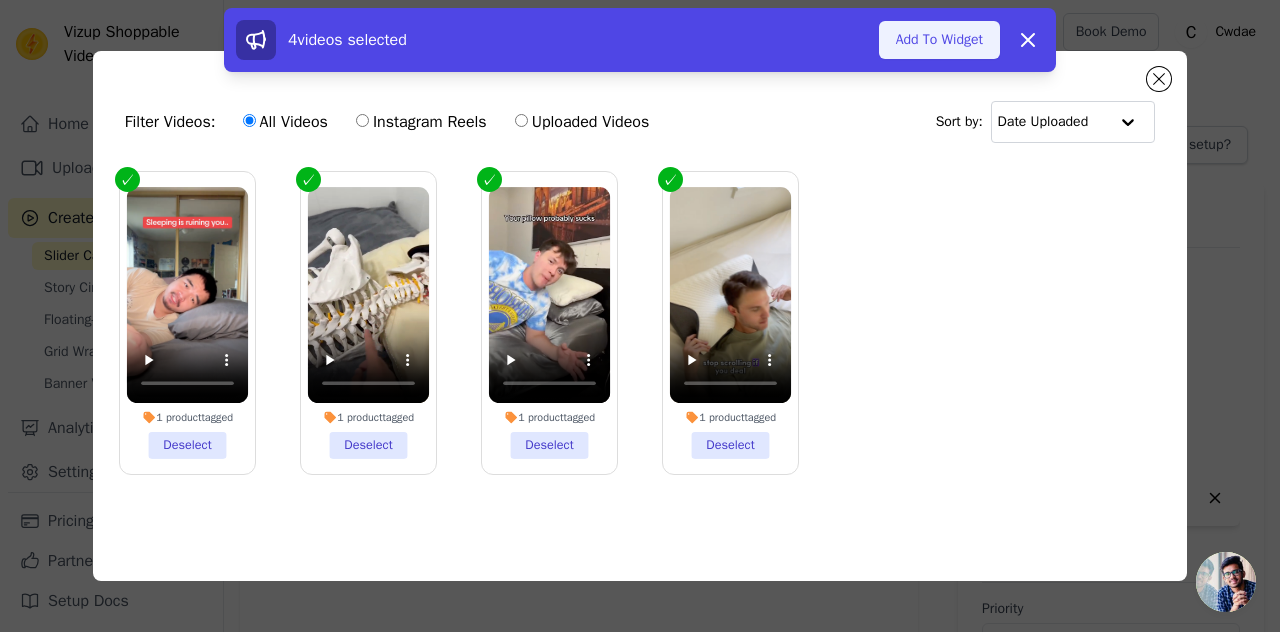 click on "Add To Widget" at bounding box center [939, 40] 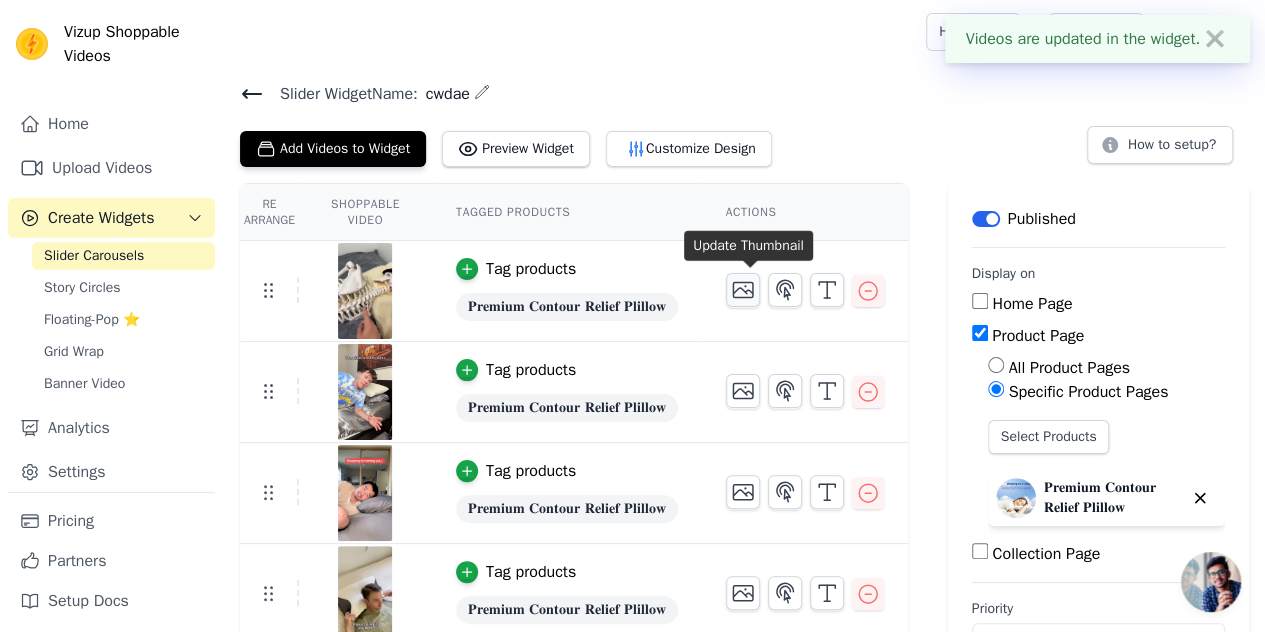 scroll, scrollTop: 65, scrollLeft: 0, axis: vertical 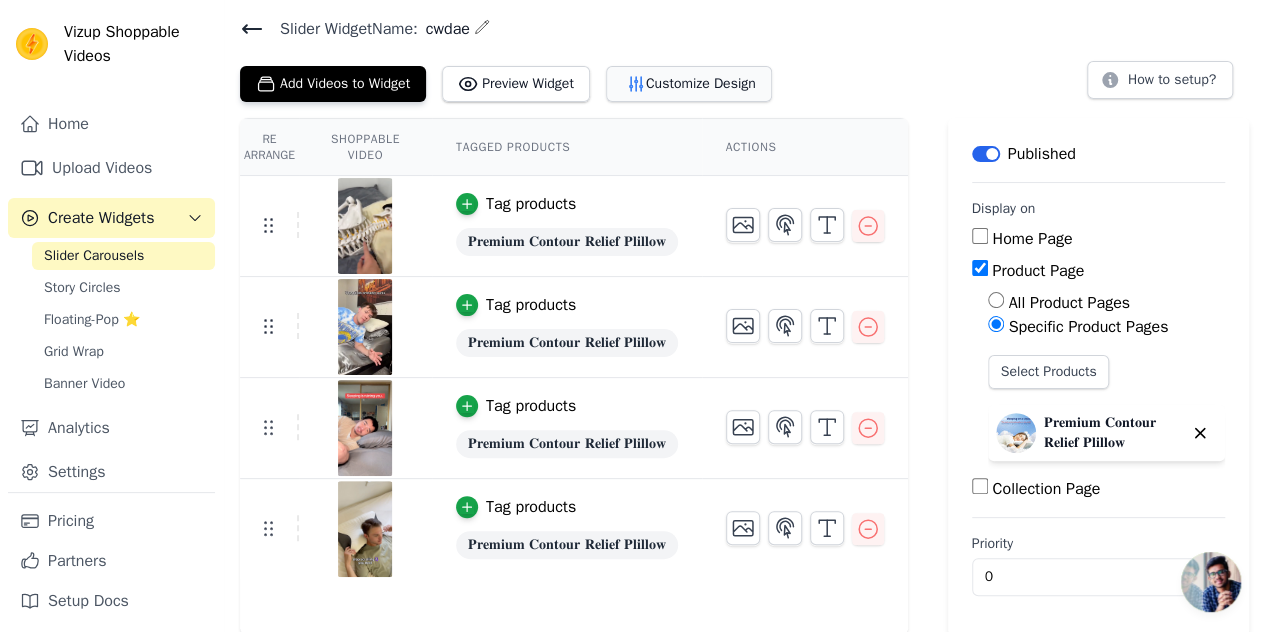 click on "Customize Design" at bounding box center [689, 84] 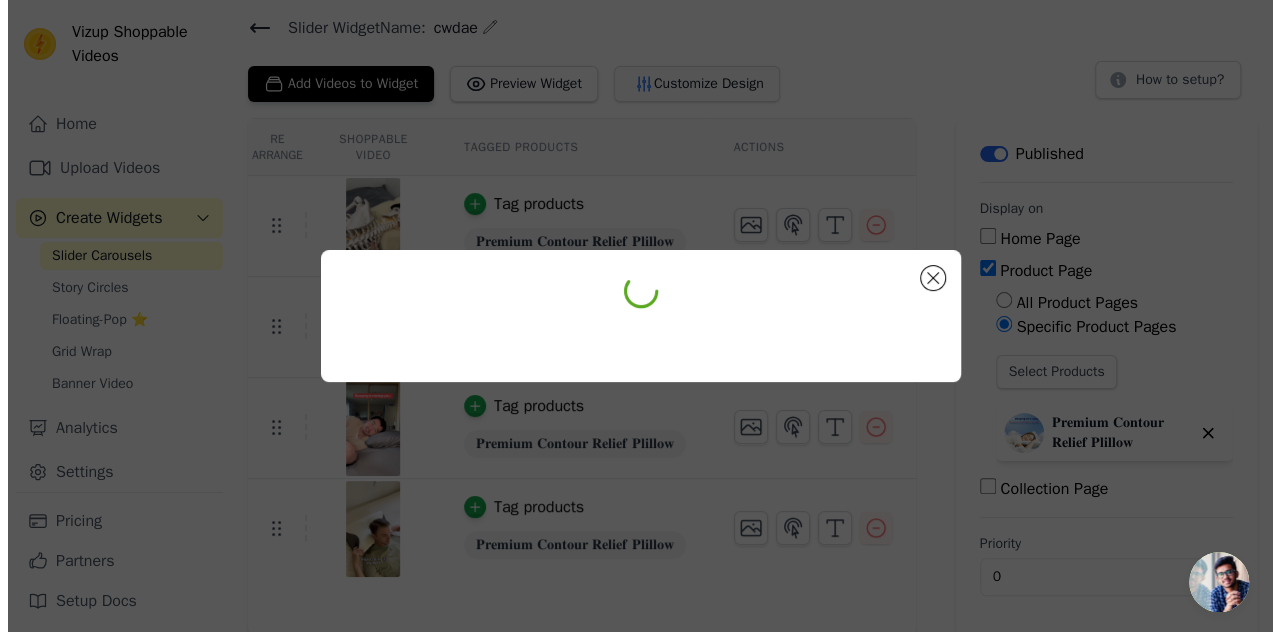 scroll, scrollTop: 0, scrollLeft: 0, axis: both 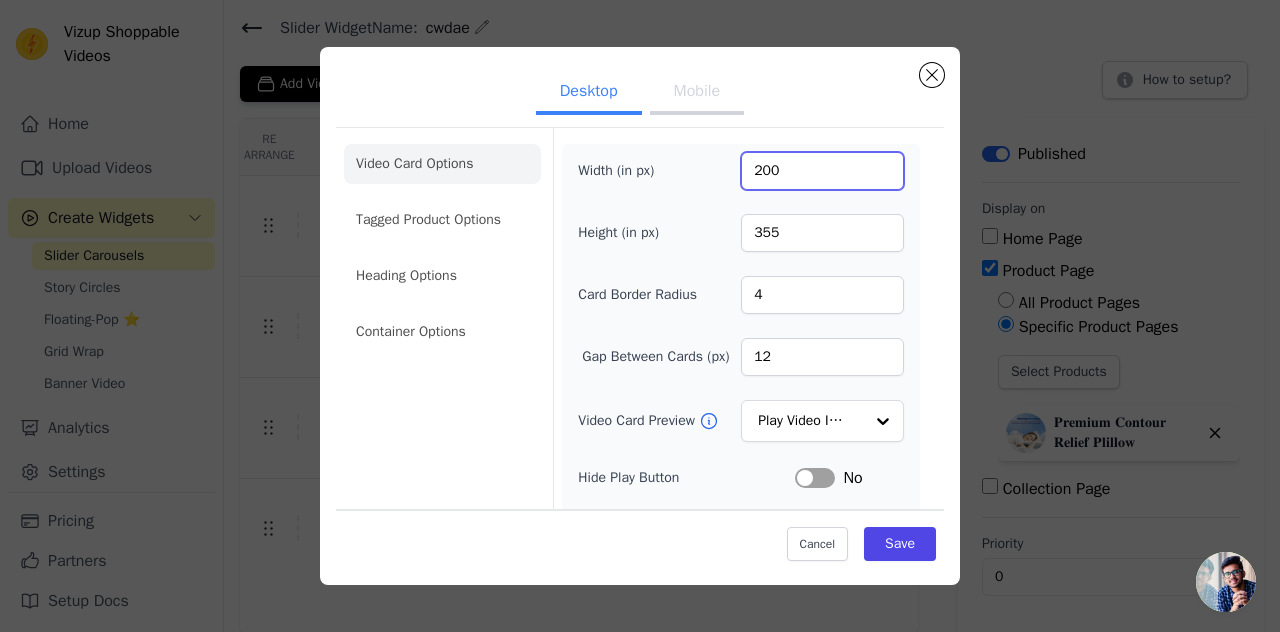 click on "200" at bounding box center [822, 171] 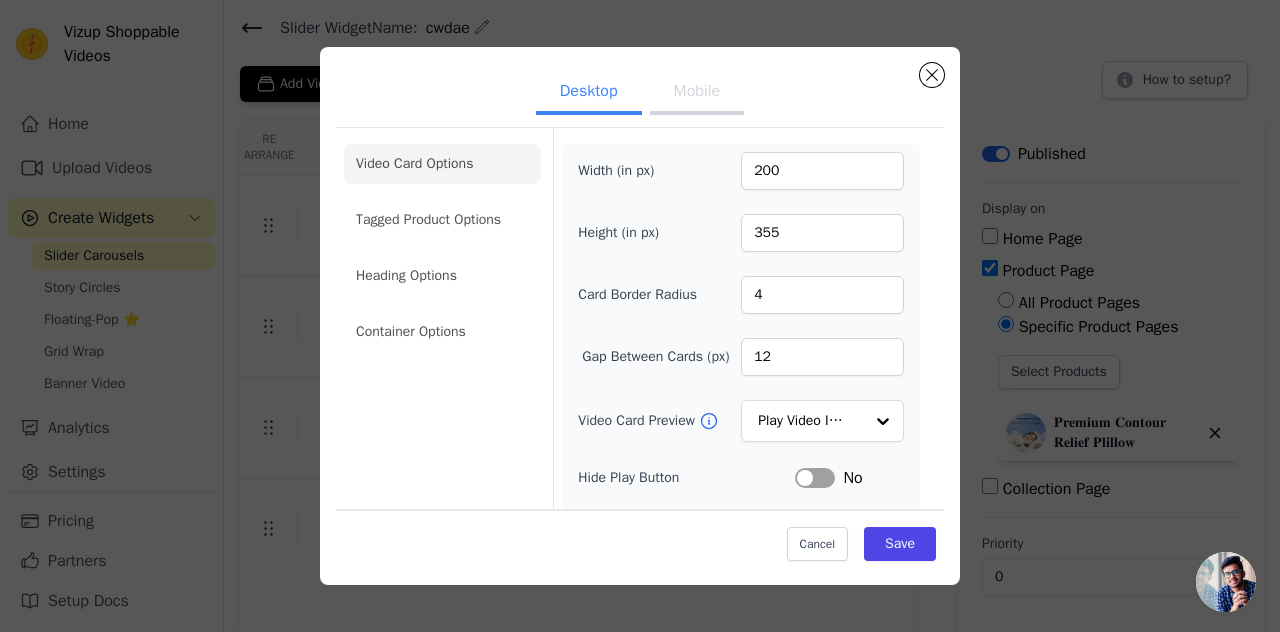 click on "Mobile" at bounding box center (697, 93) 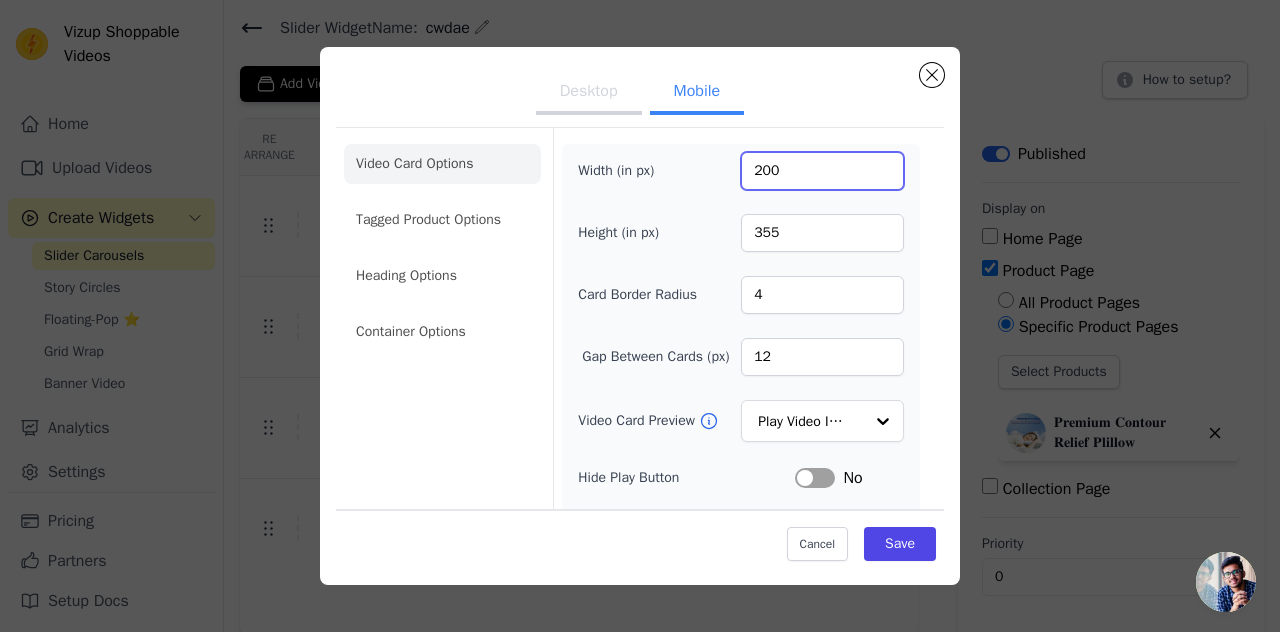 click on "200" at bounding box center [822, 171] 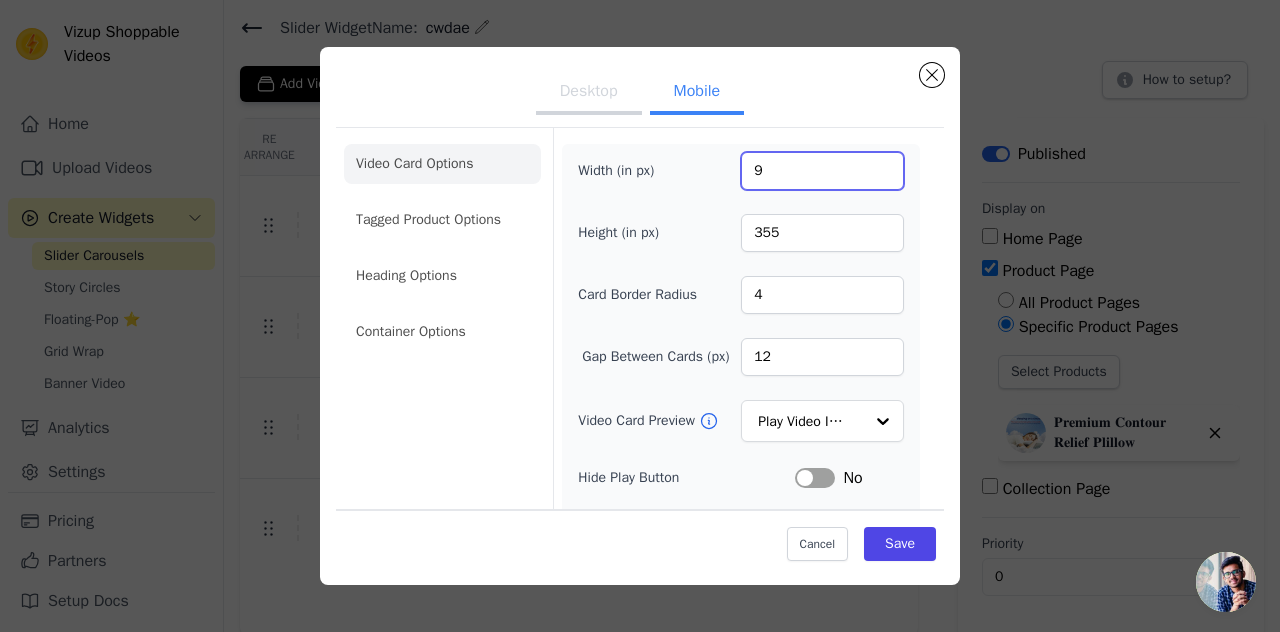 click on "9" at bounding box center (822, 171) 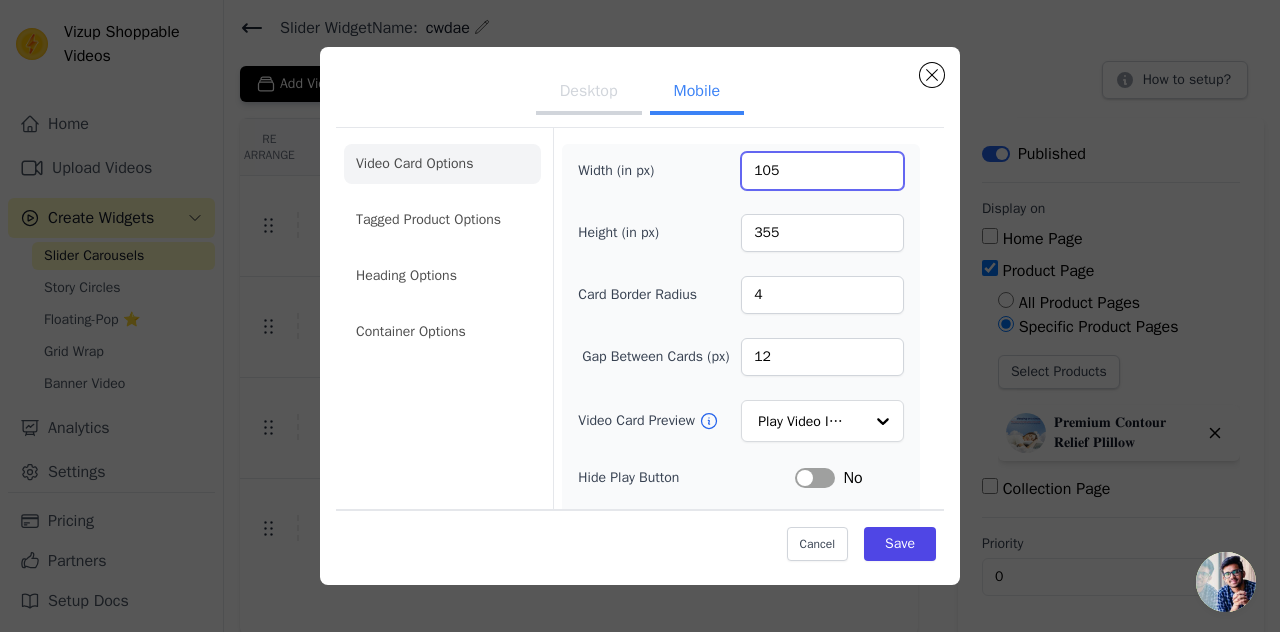 click on "105" at bounding box center [822, 171] 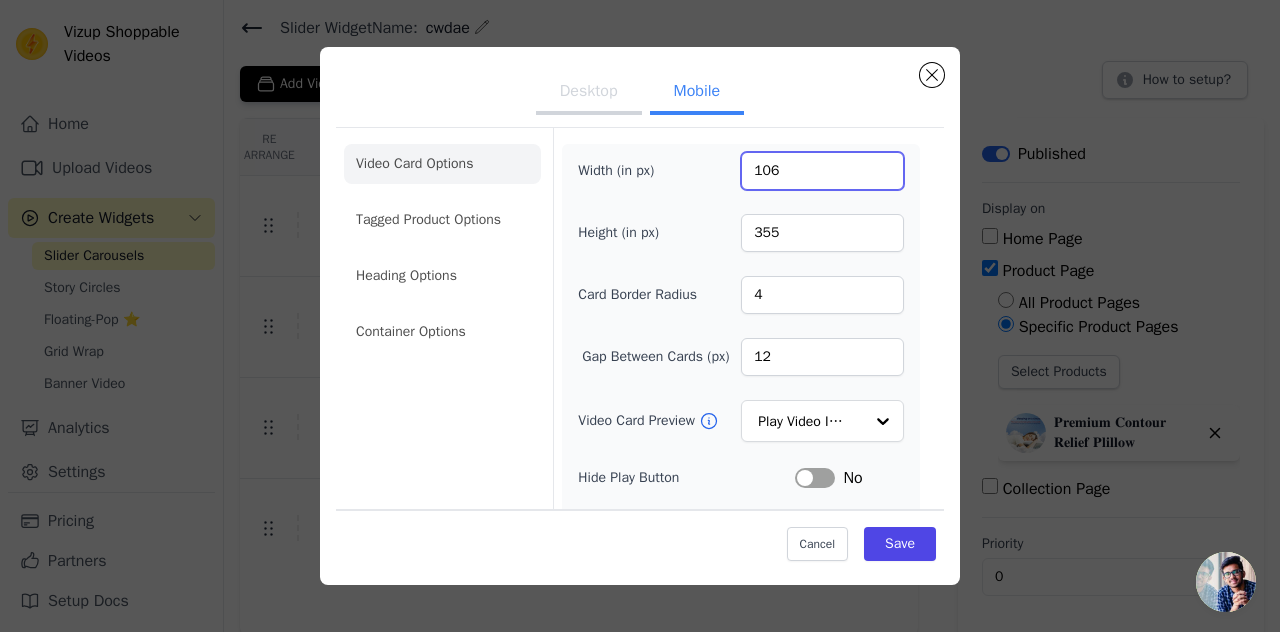 click on "106" at bounding box center (822, 171) 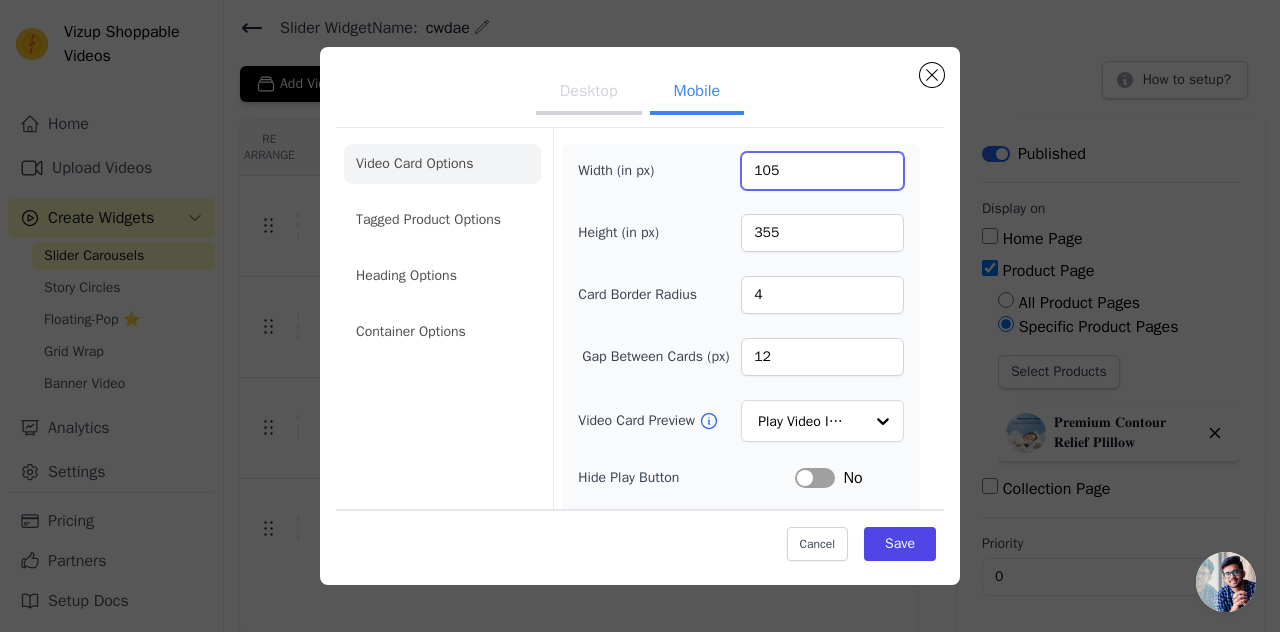click on "105" at bounding box center [822, 171] 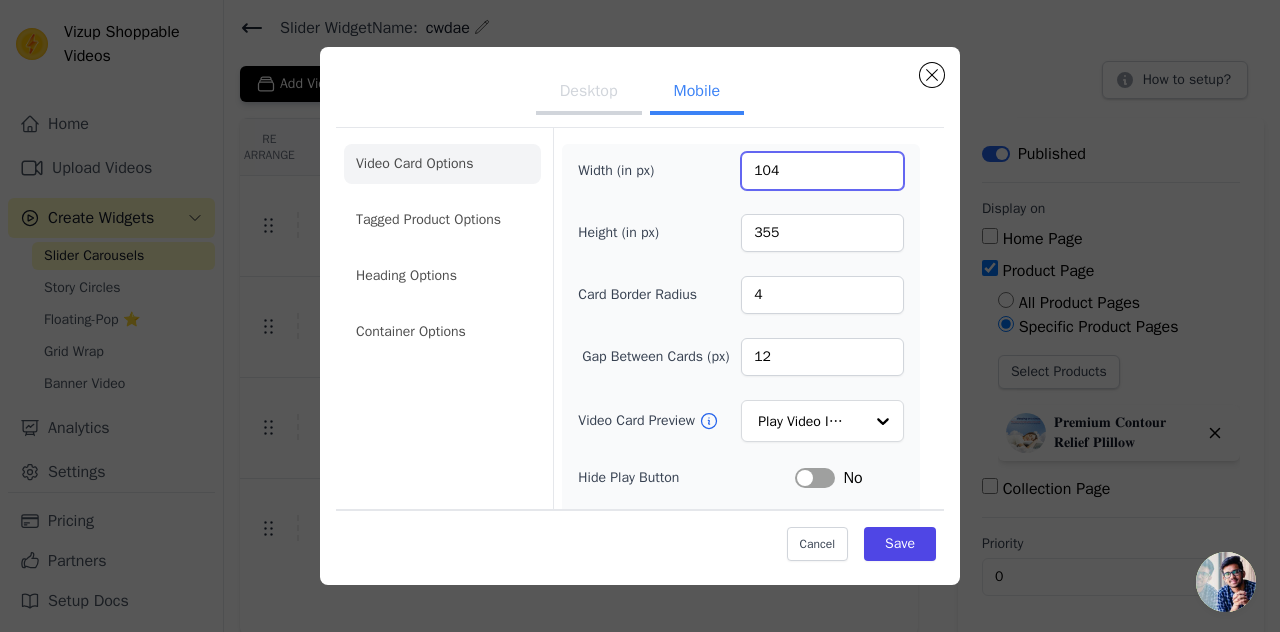 click on "104" at bounding box center [822, 171] 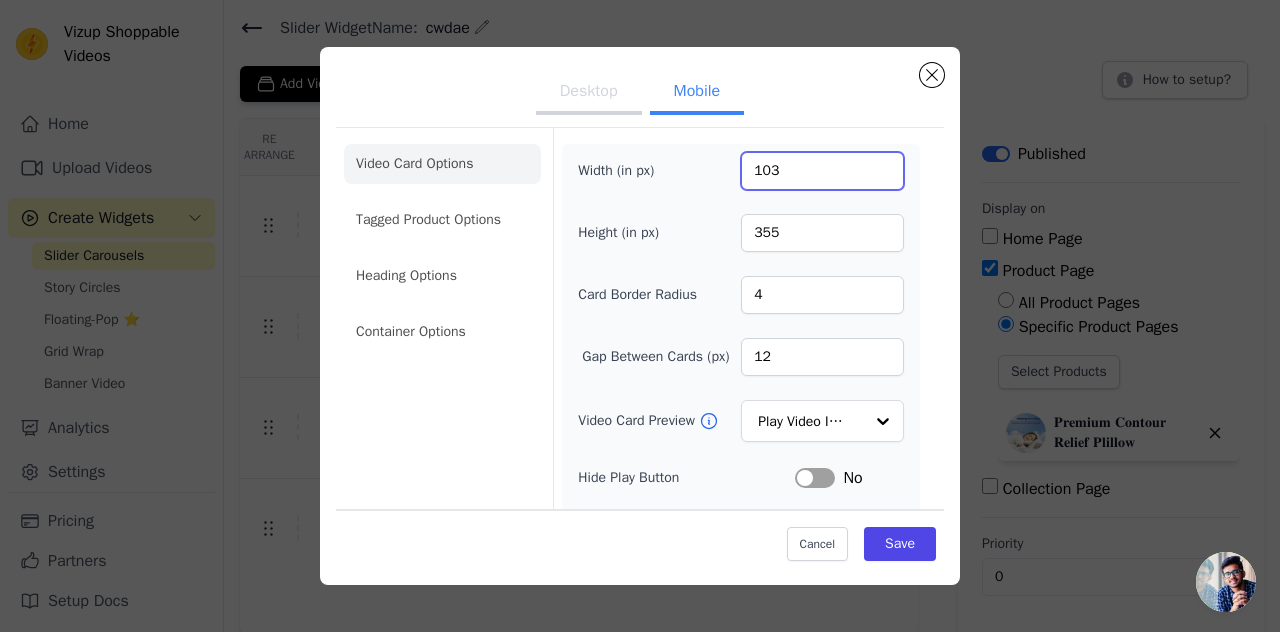 click on "103" at bounding box center [822, 171] 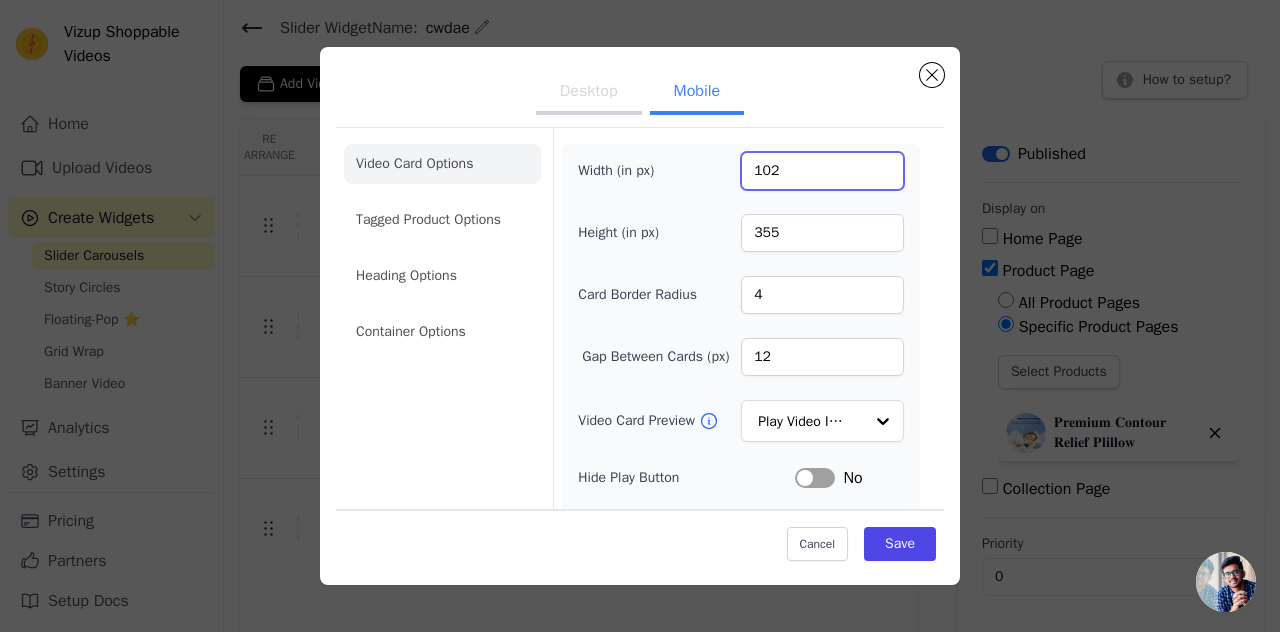 click on "102" at bounding box center [822, 171] 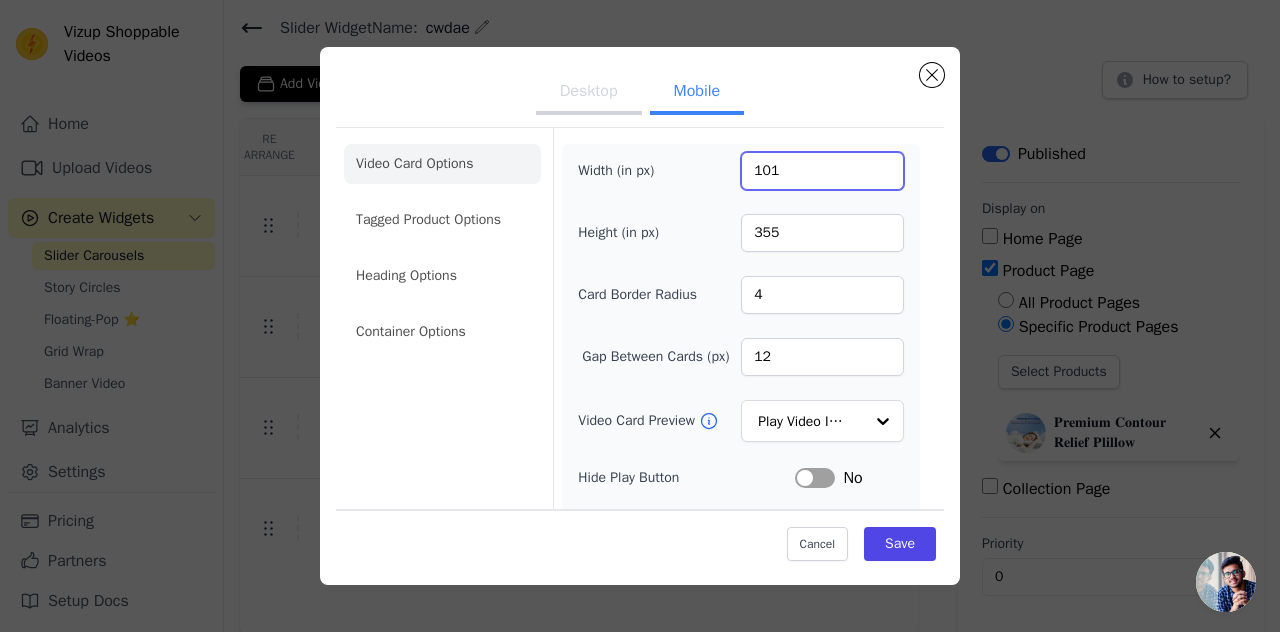 click on "101" at bounding box center [822, 171] 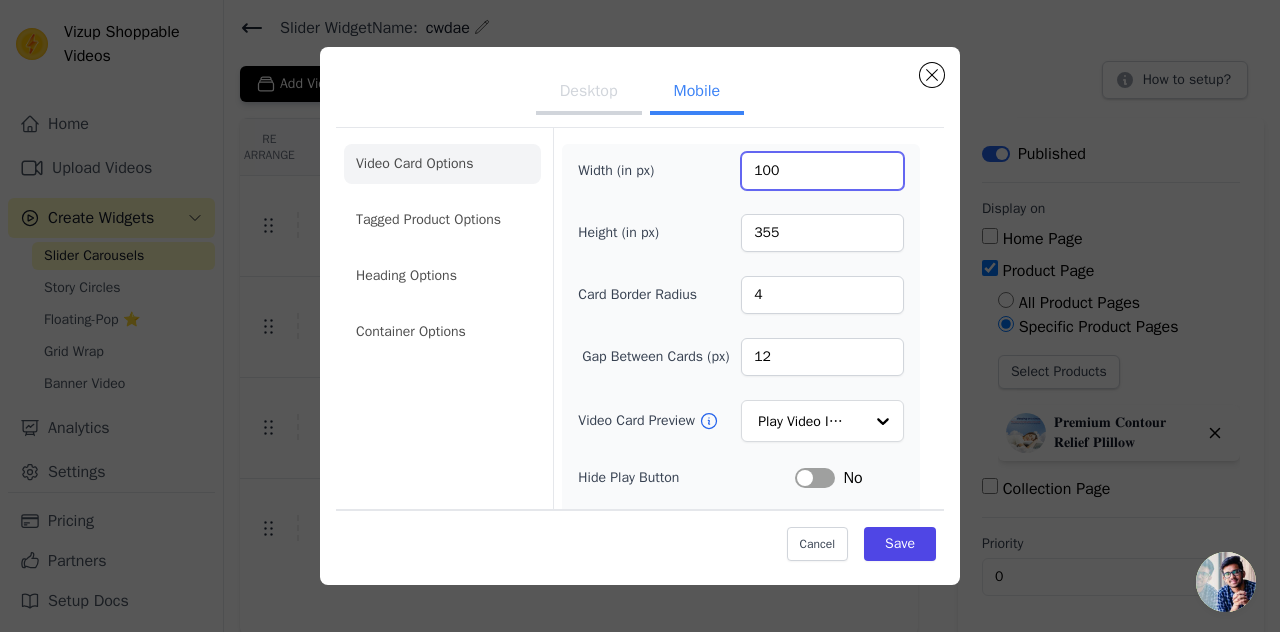 type on "100" 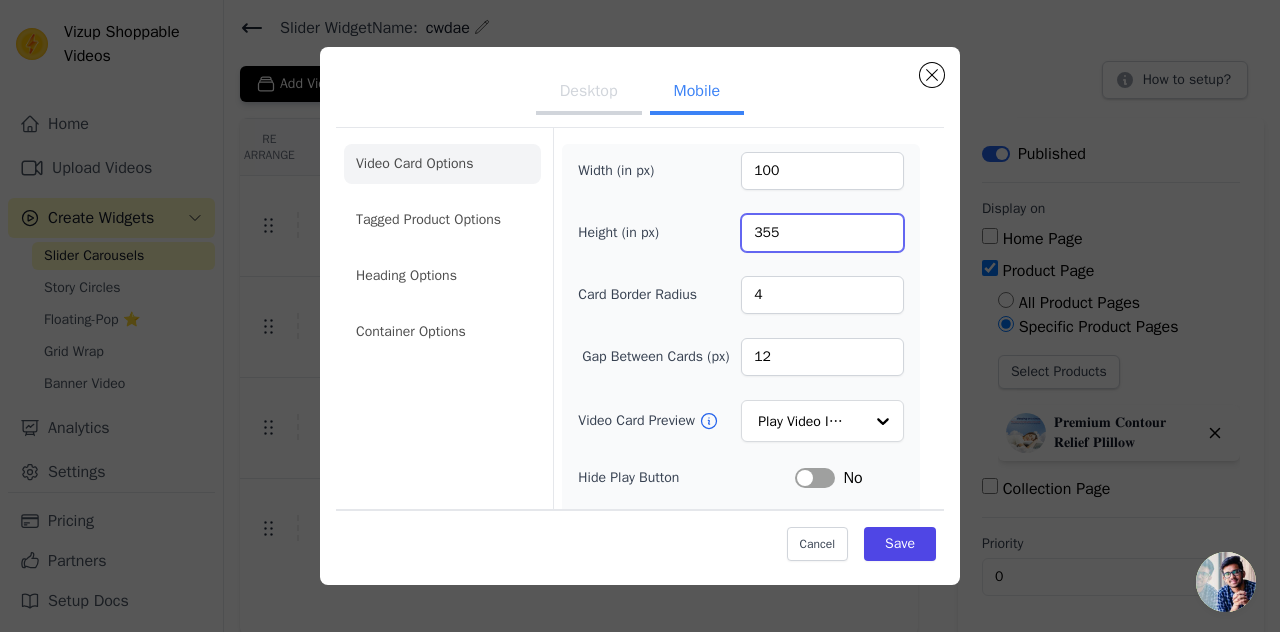click on "355" at bounding box center (822, 233) 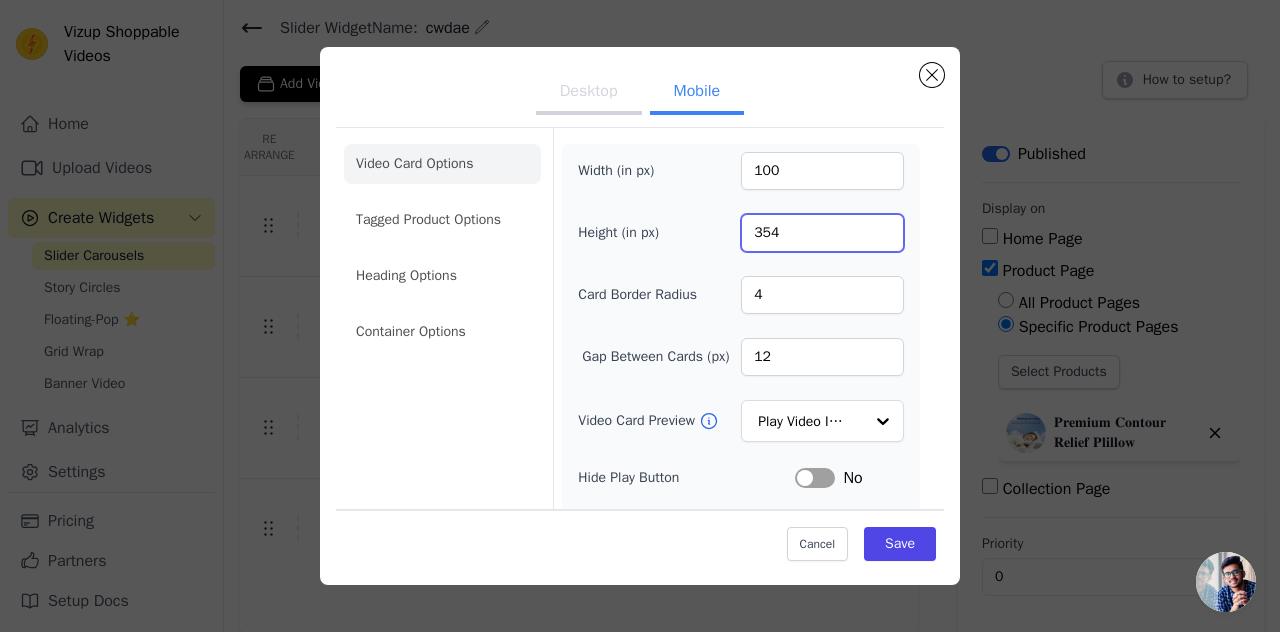click on "354" at bounding box center [822, 233] 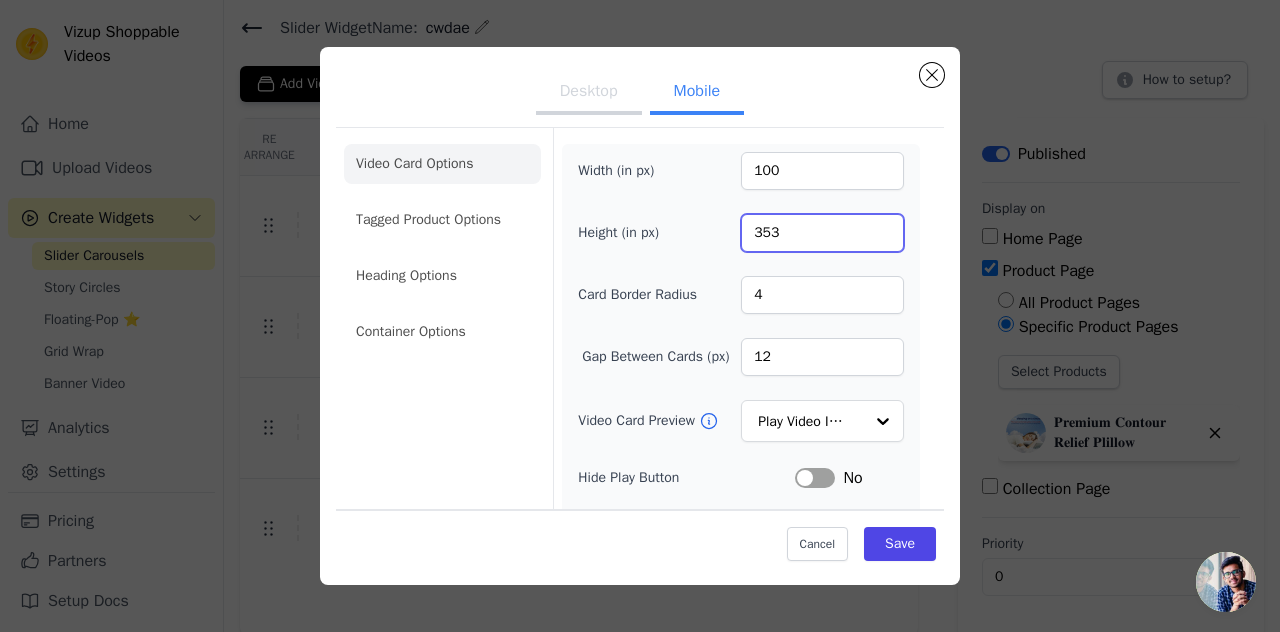 click on "353" at bounding box center [822, 233] 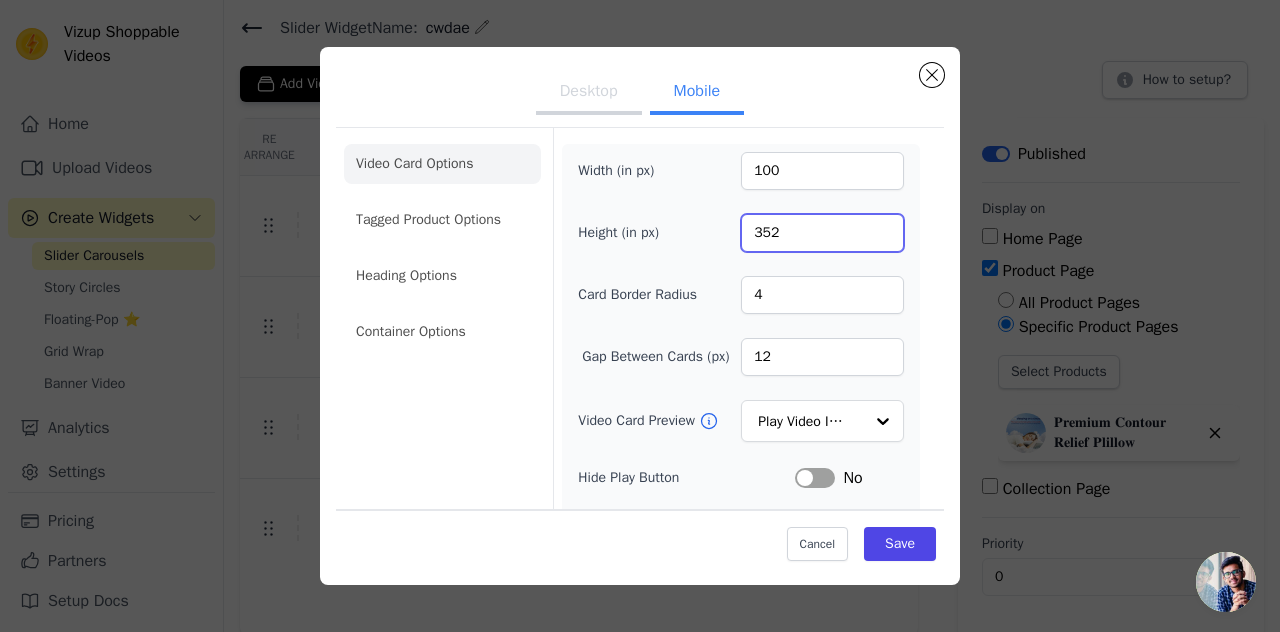 click on "352" at bounding box center (822, 233) 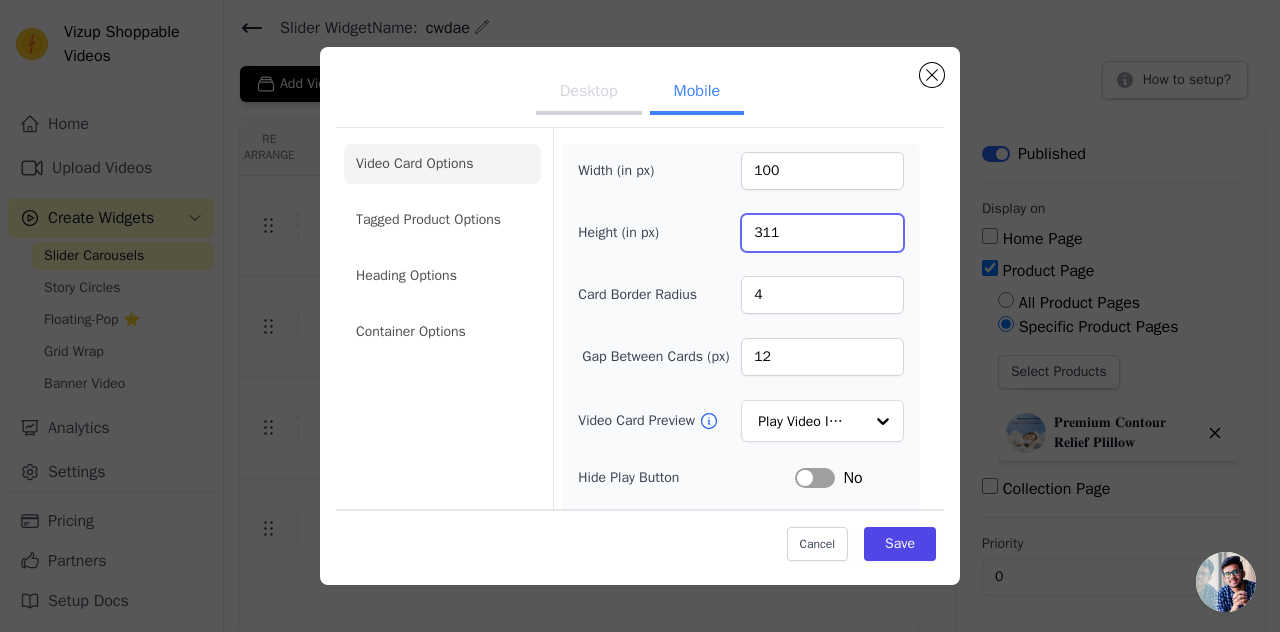 click on "311" at bounding box center [822, 233] 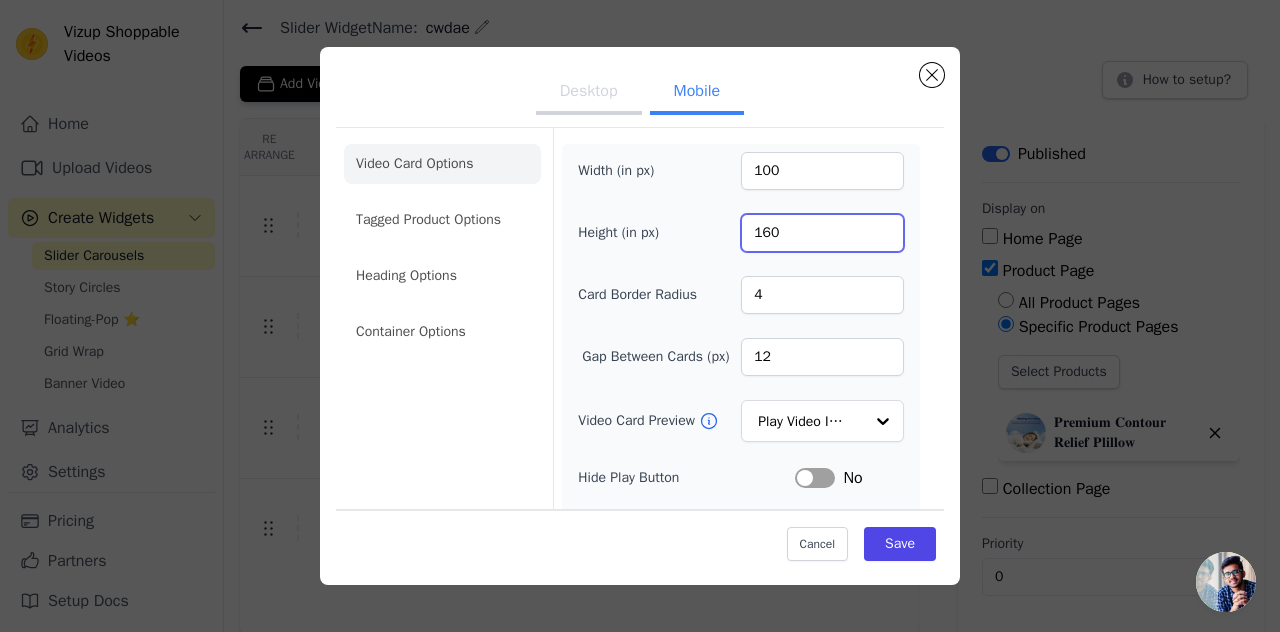 scroll, scrollTop: 29, scrollLeft: 0, axis: vertical 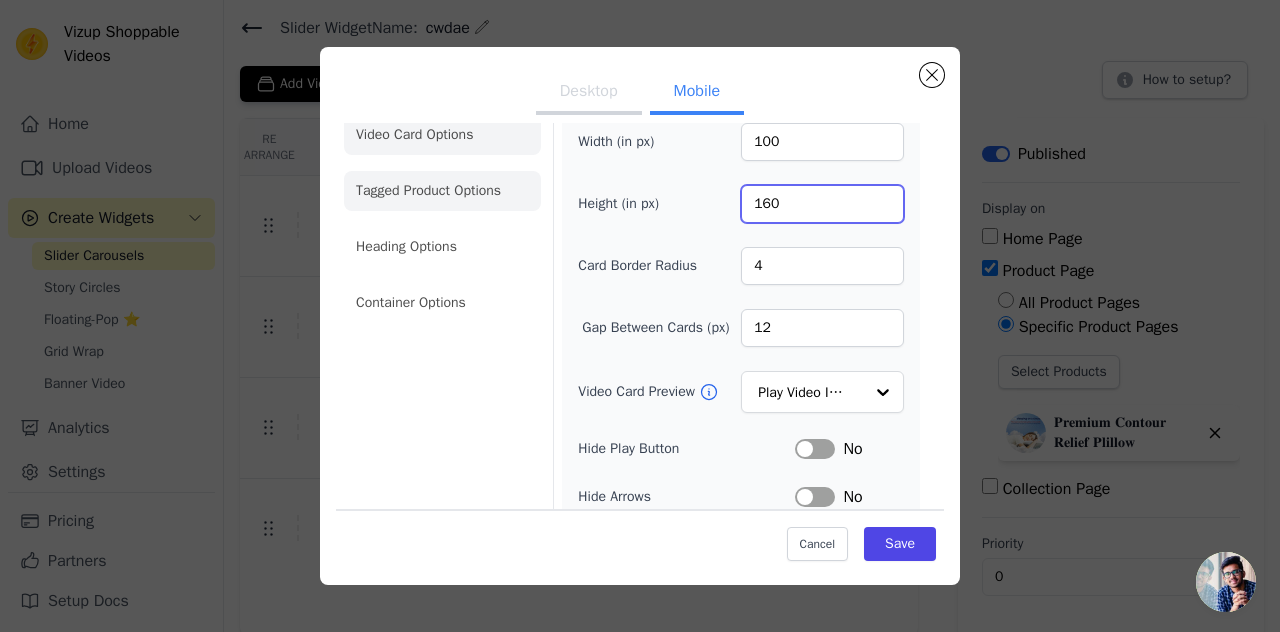 type on "160" 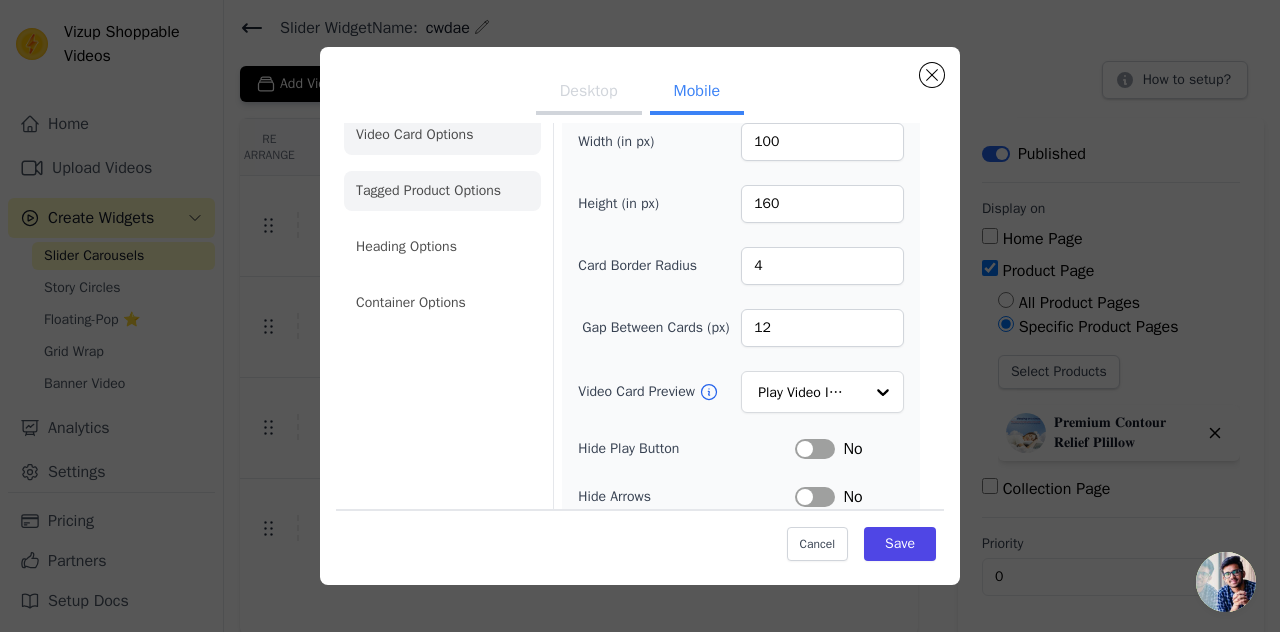 click on "Tagged Product Options" 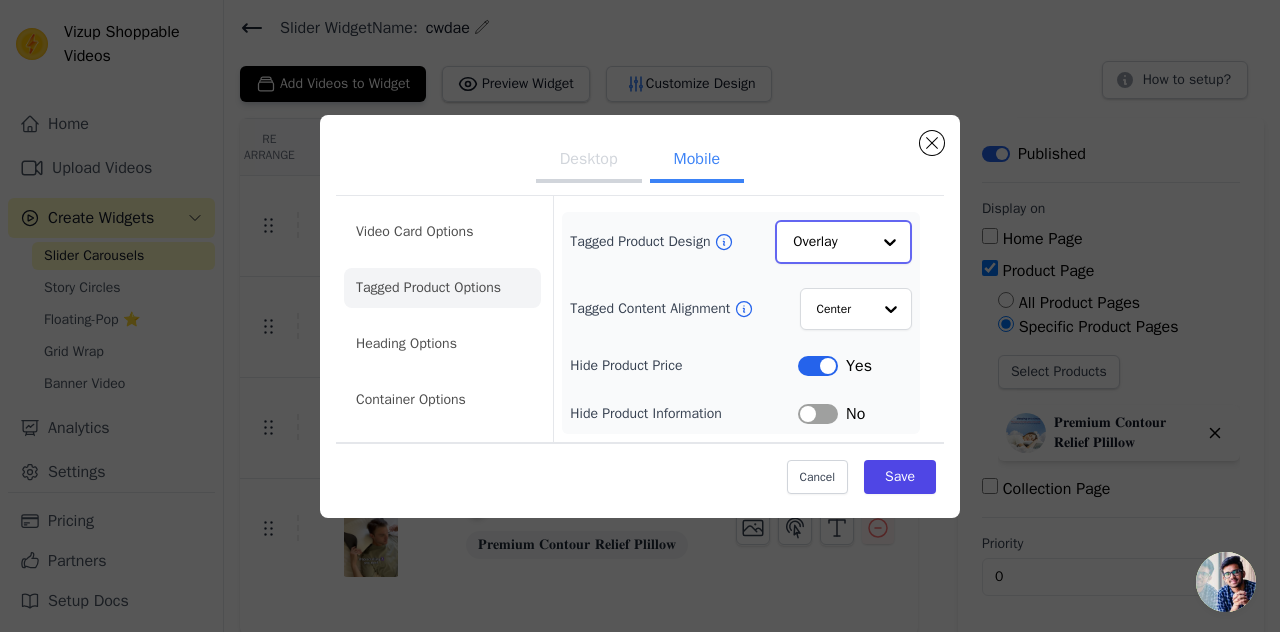 click on "Tagged Product Design" 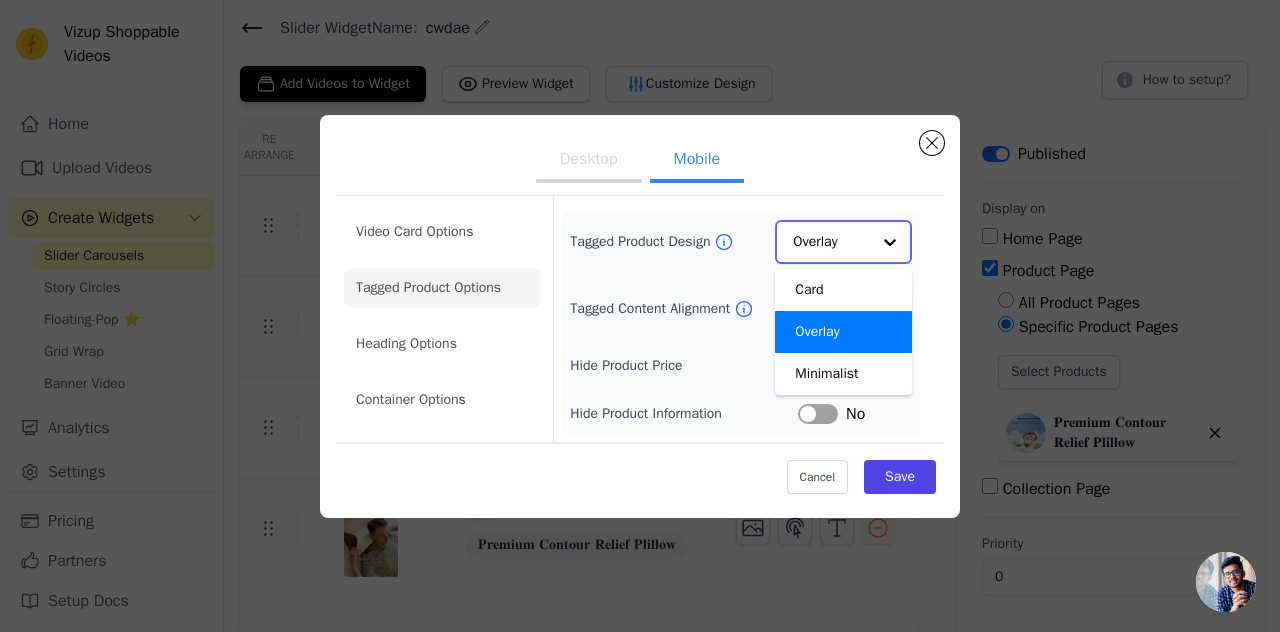 scroll, scrollTop: 0, scrollLeft: 0, axis: both 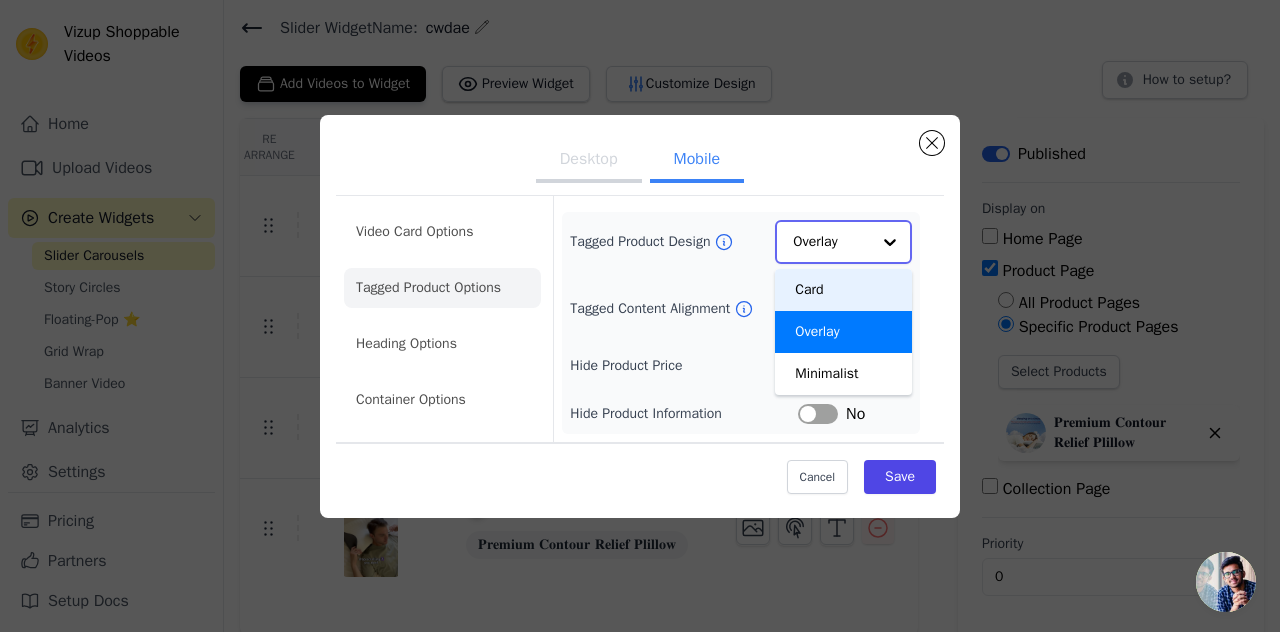 click on "Tagged Product Design" 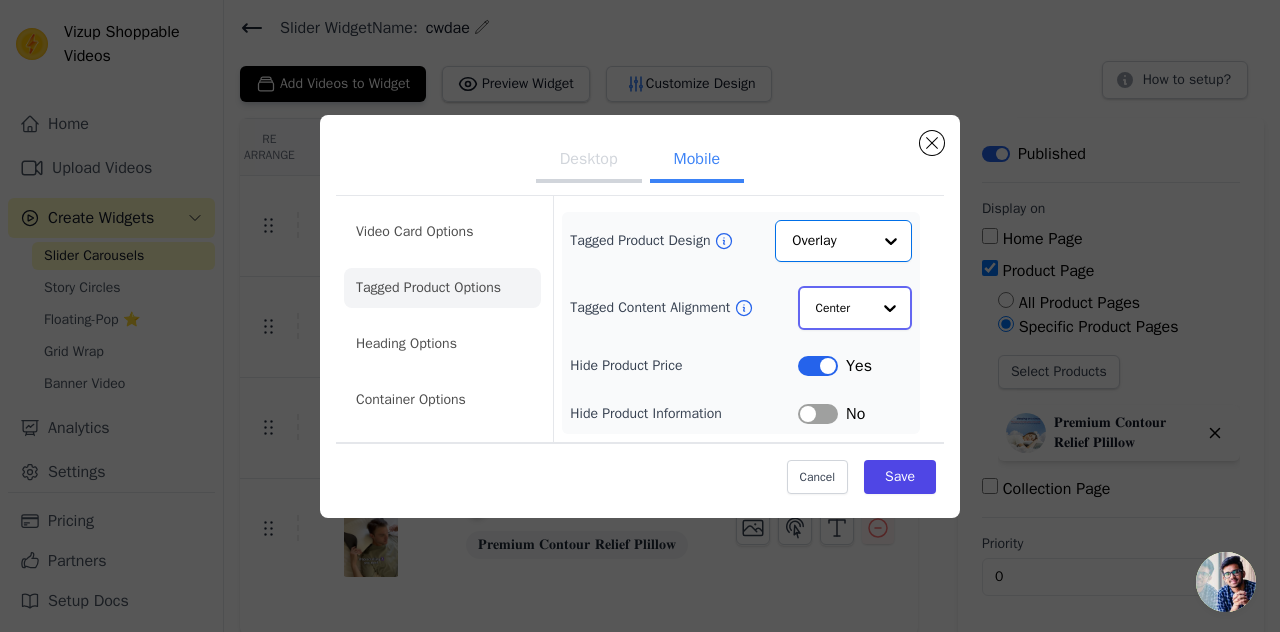 click on "Tagged Content Alignment" 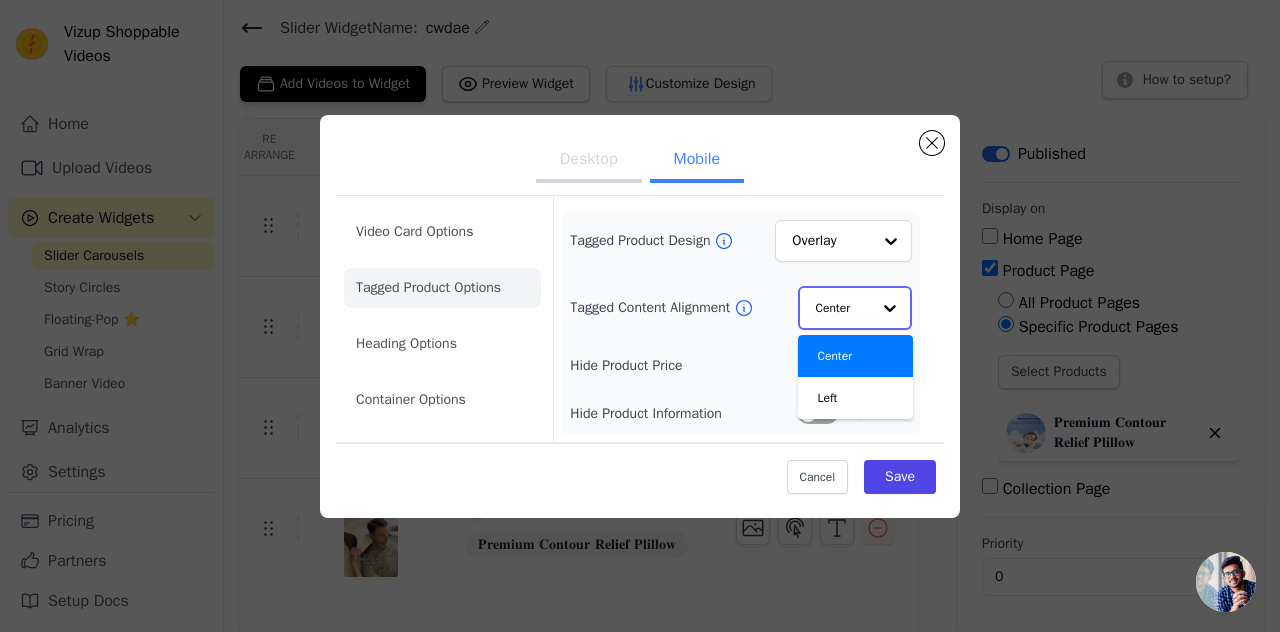 scroll, scrollTop: 0, scrollLeft: 0, axis: both 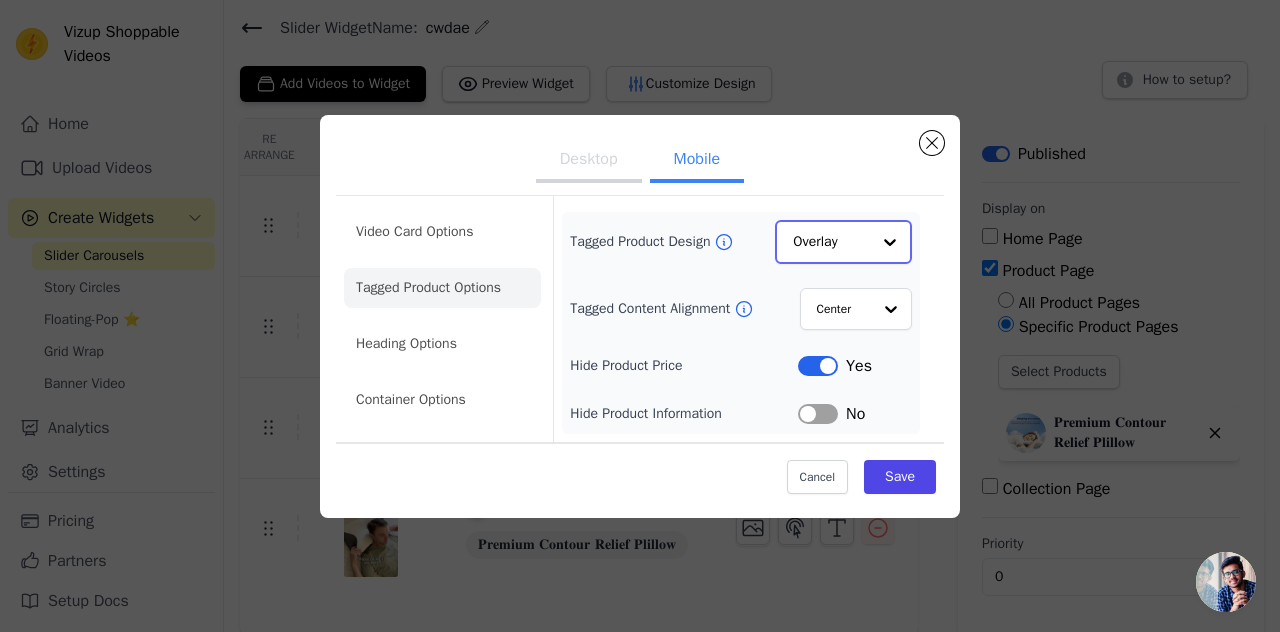 click on "Tagged Product Design" 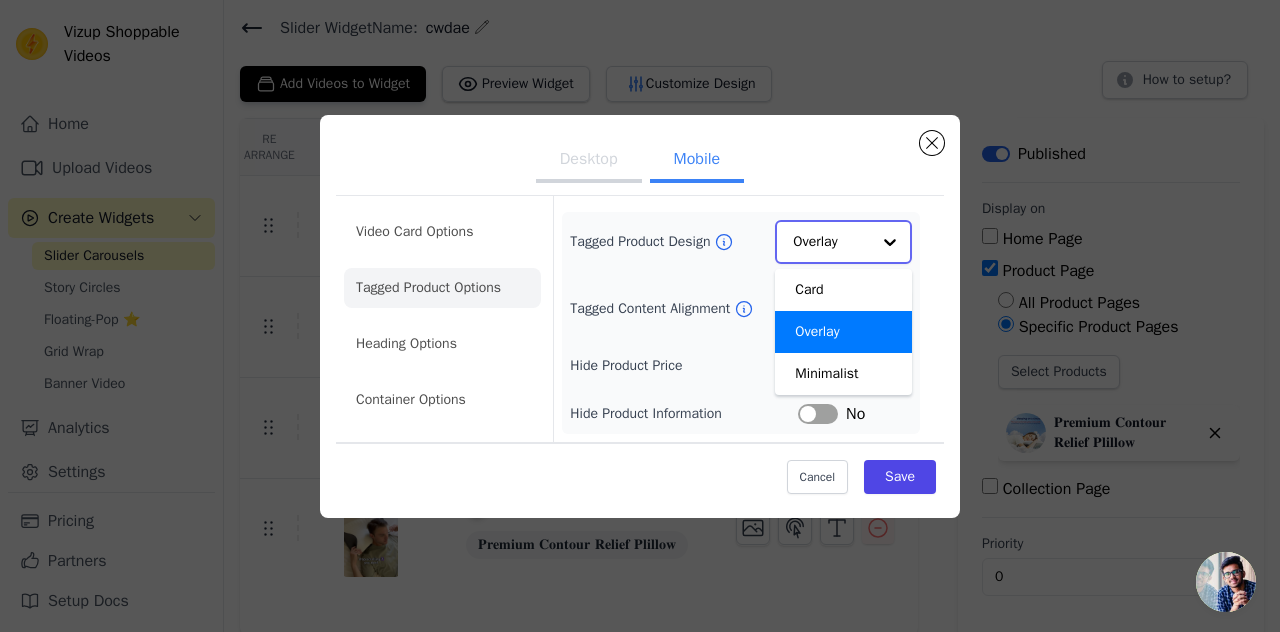 click on "Tagged Product Design" 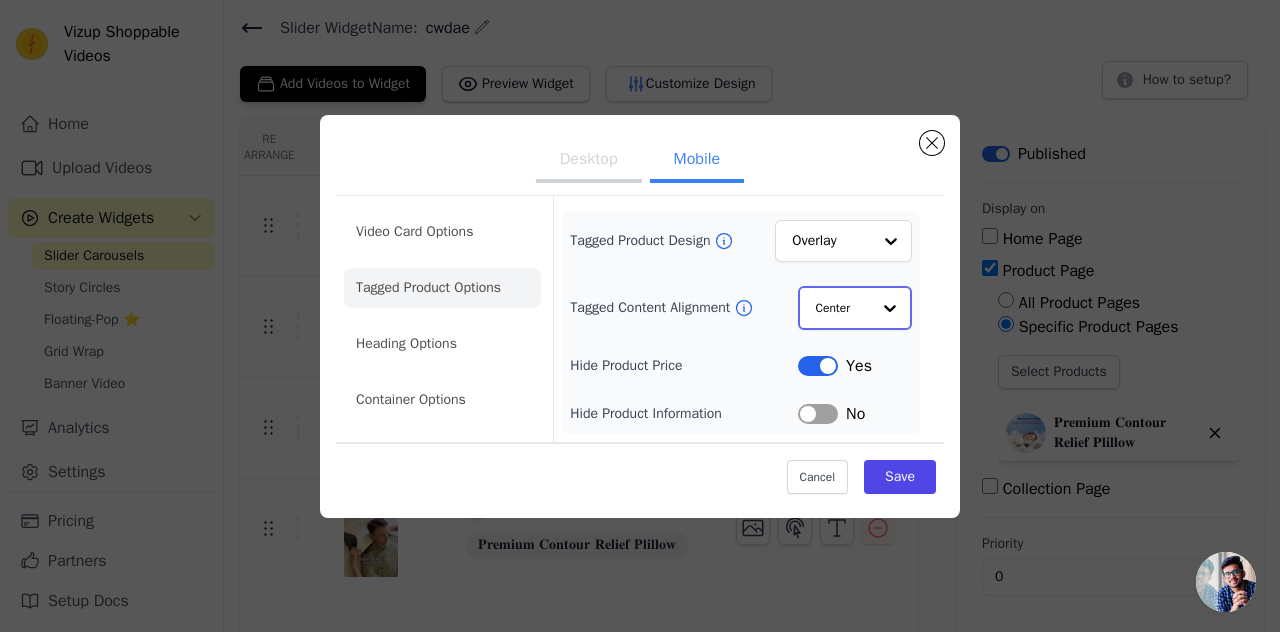 click on "Tagged Content Alignment" 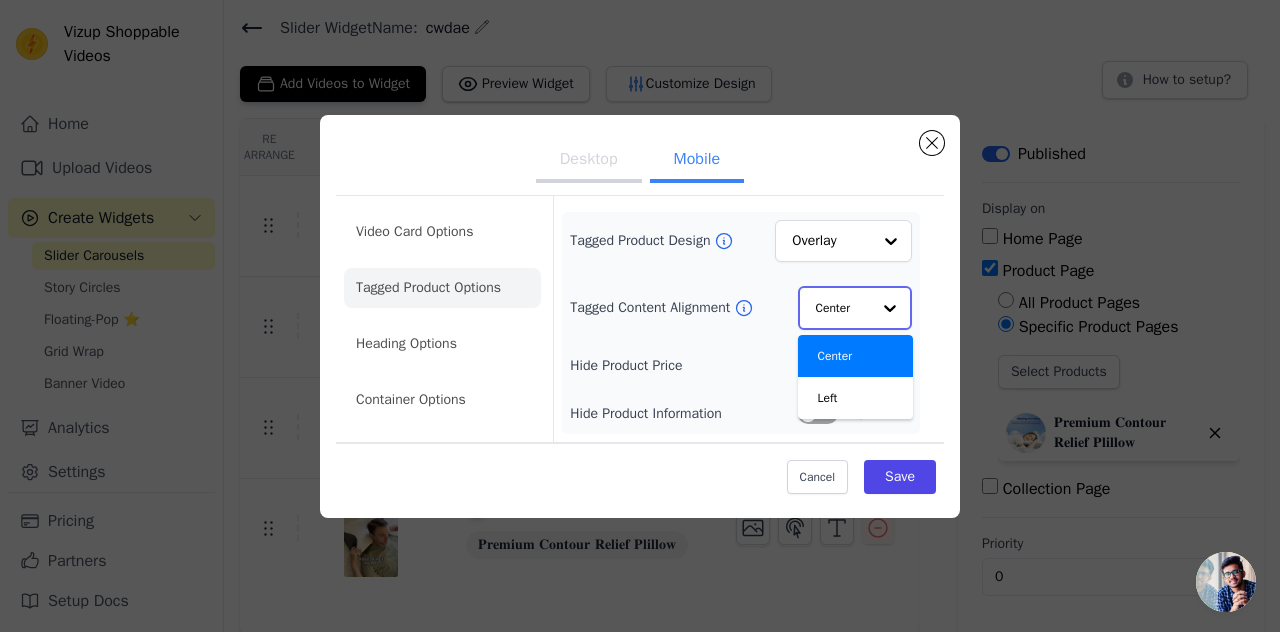 scroll, scrollTop: 0, scrollLeft: 0, axis: both 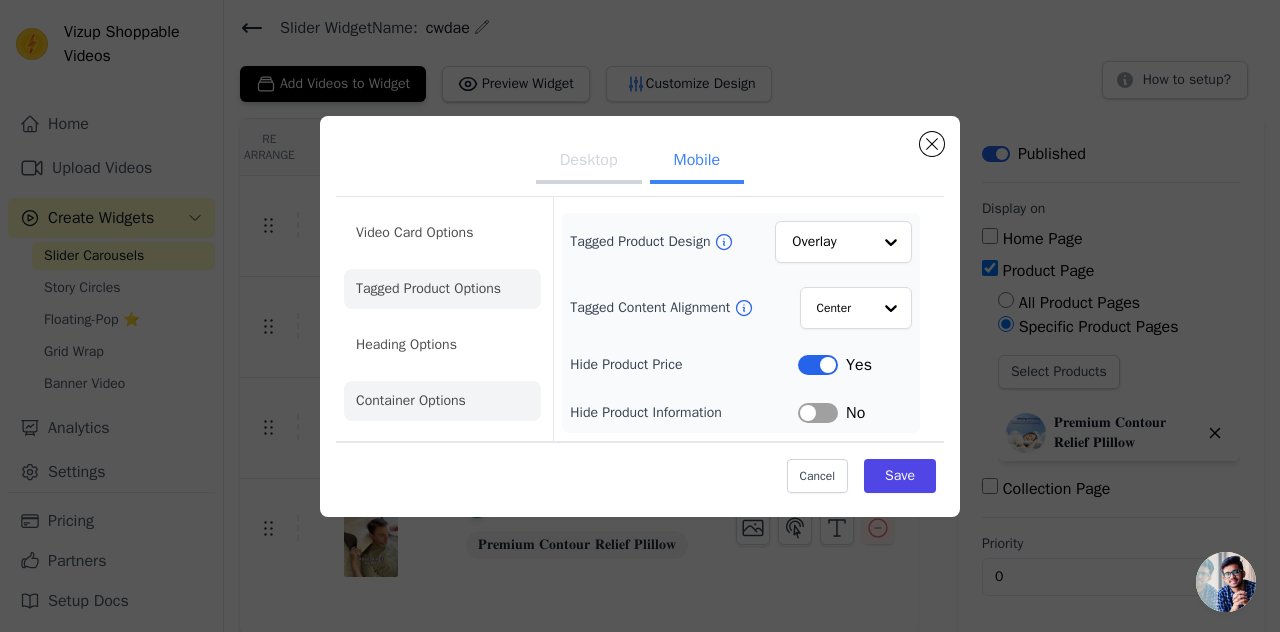 click on "Container Options" 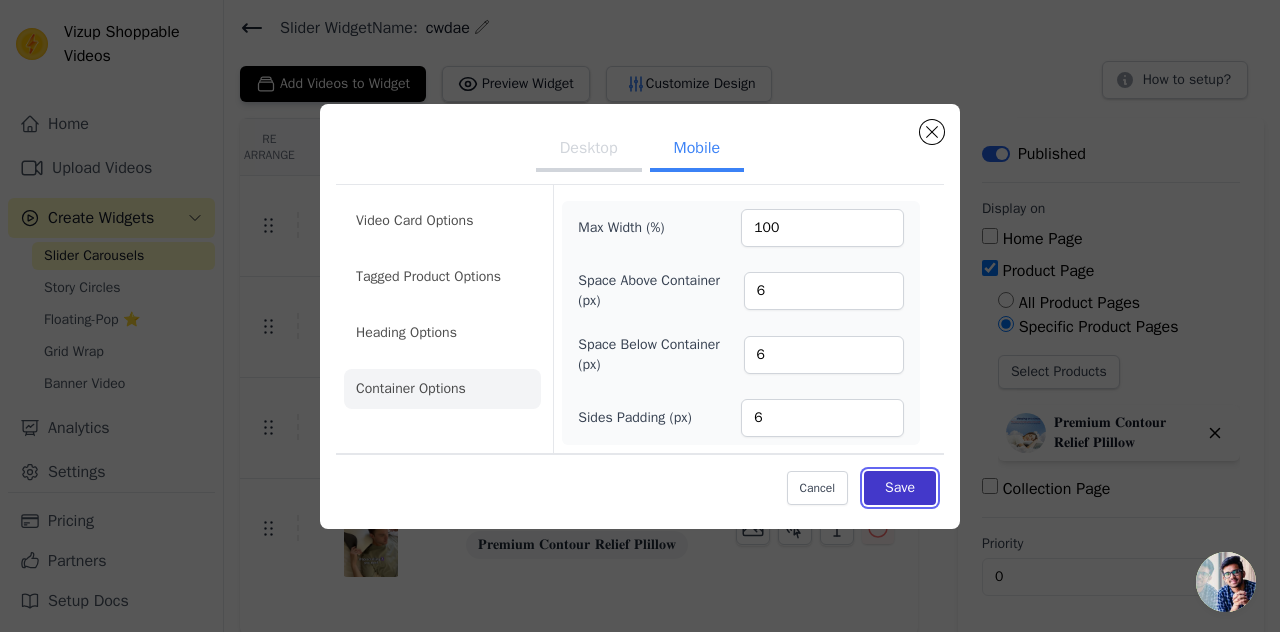 click on "Save" at bounding box center (900, 488) 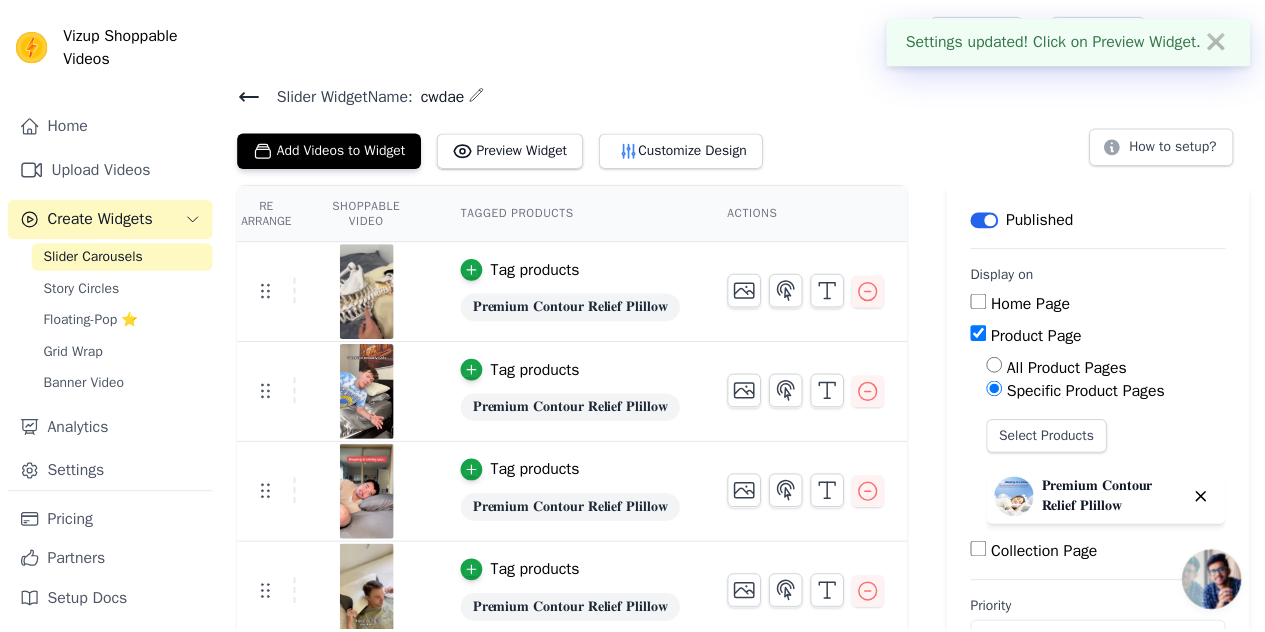 scroll, scrollTop: 65, scrollLeft: 0, axis: vertical 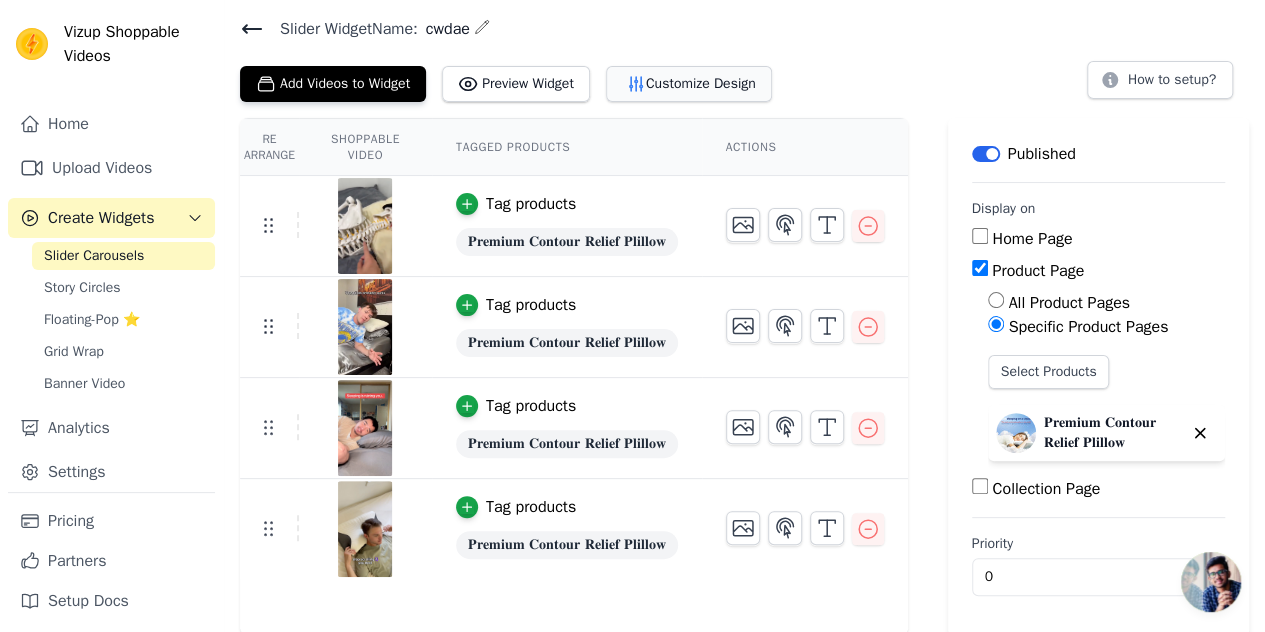 click on "Customize Design" at bounding box center [689, 84] 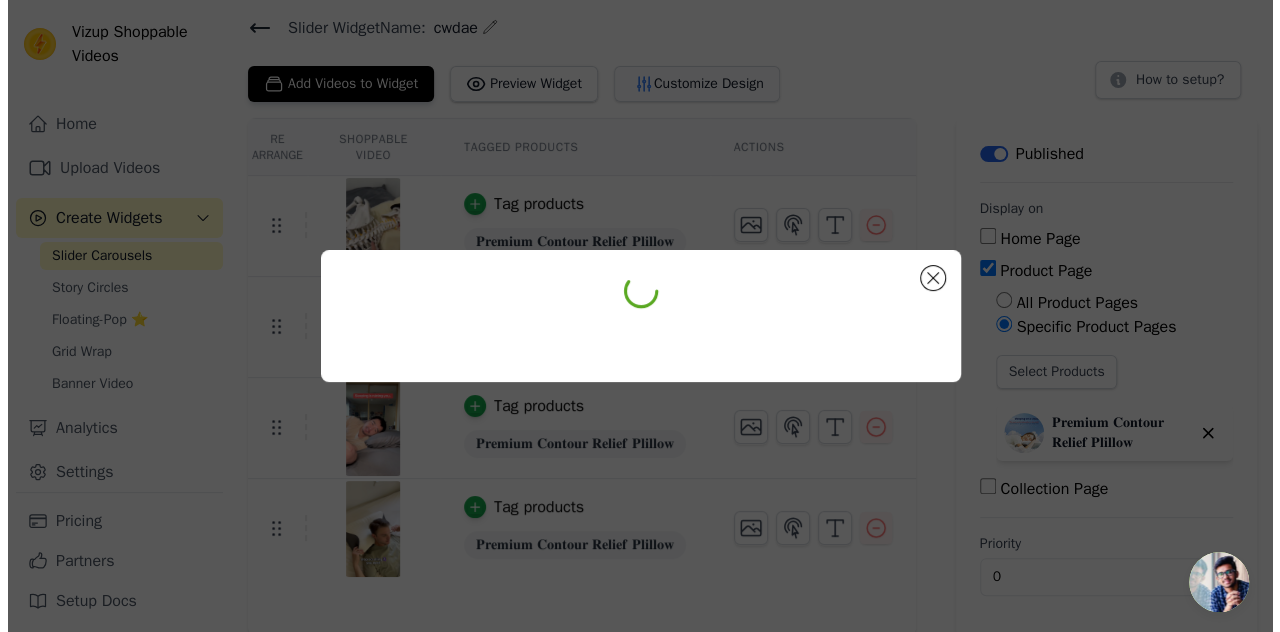 scroll, scrollTop: 0, scrollLeft: 0, axis: both 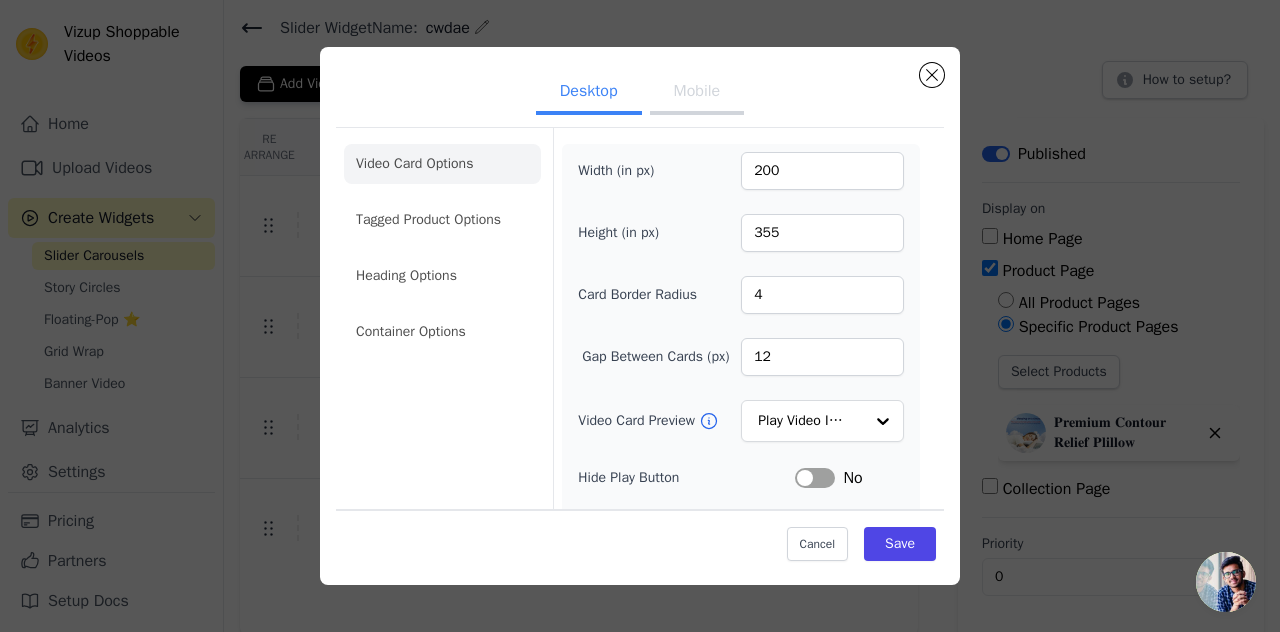 click on "Mobile" at bounding box center (697, 93) 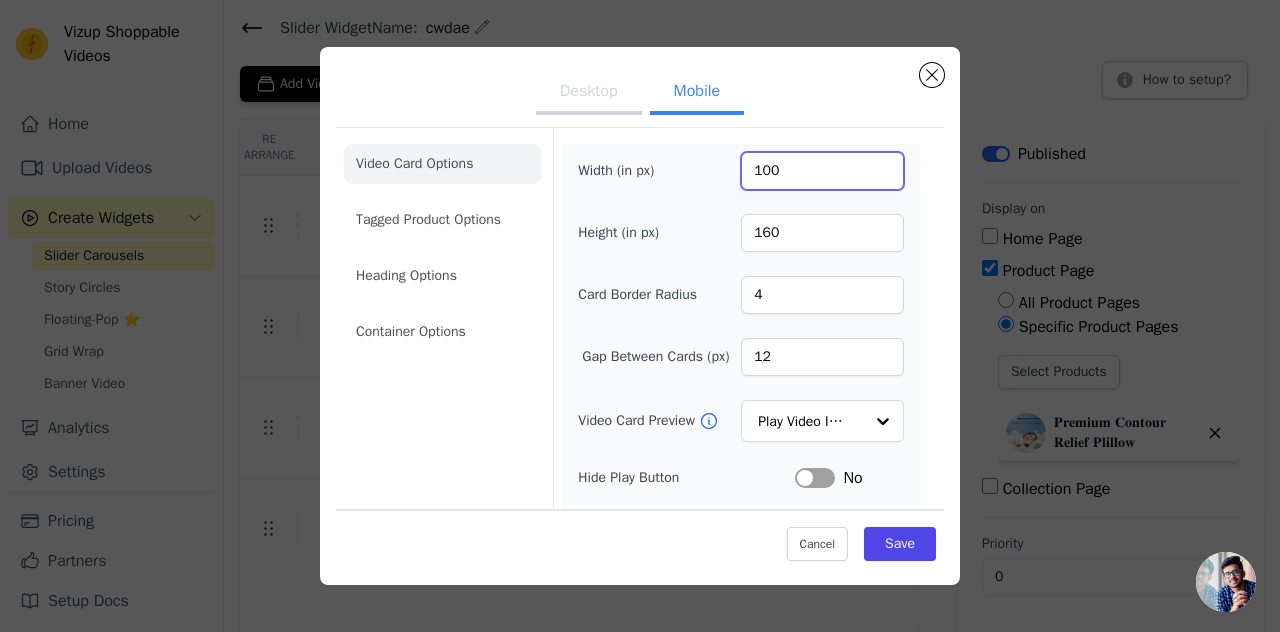 click on "100" at bounding box center [822, 171] 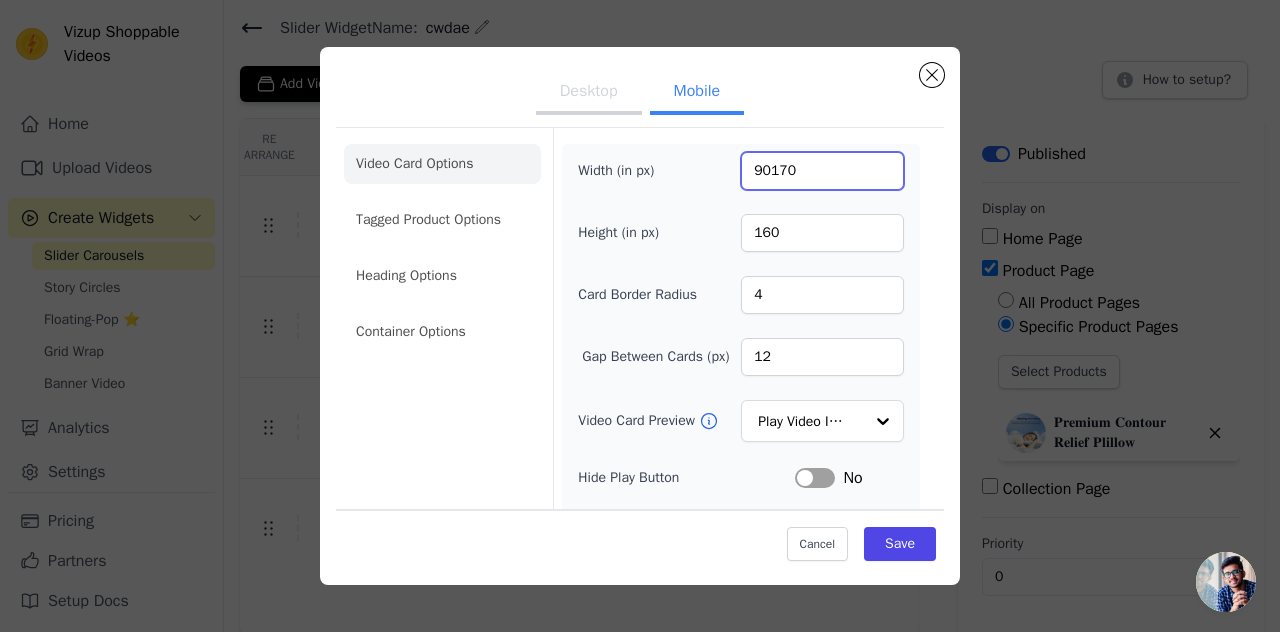 click on "90170" at bounding box center [822, 171] 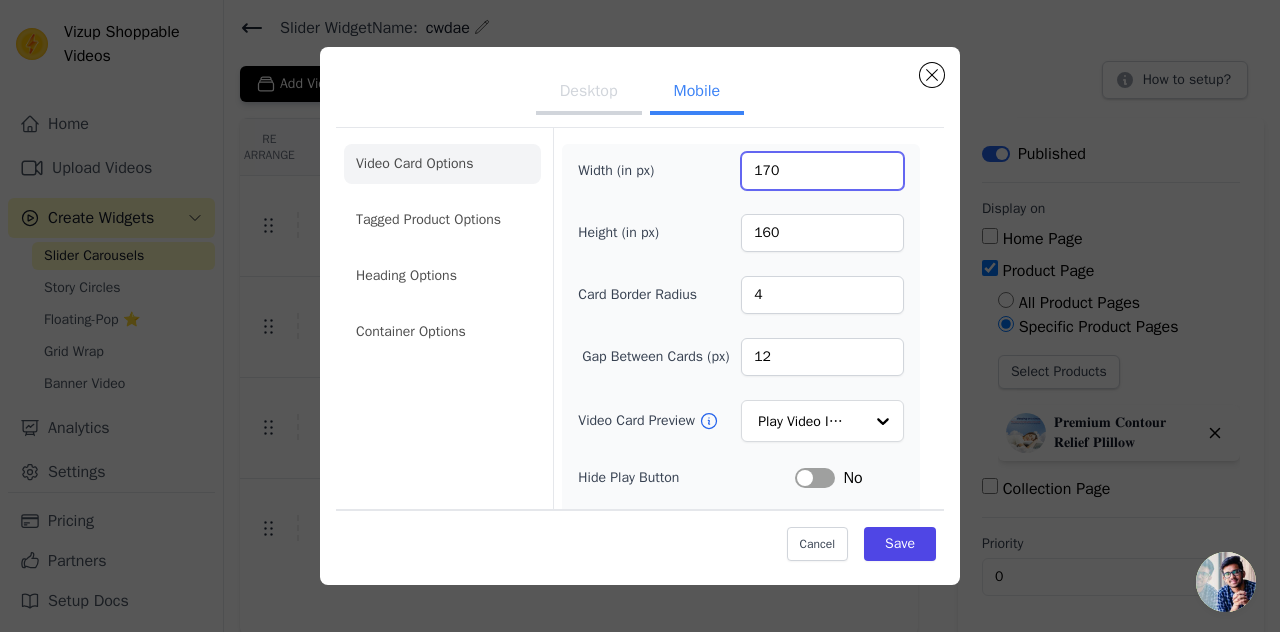 type on "170" 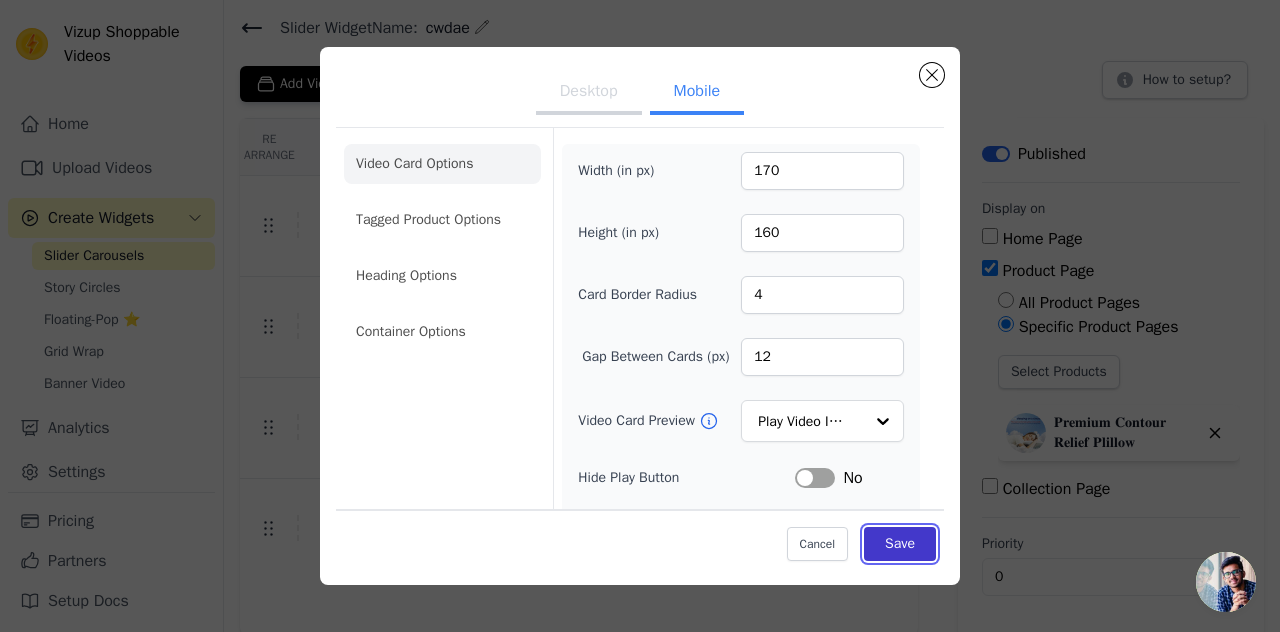 click on "Save" at bounding box center (900, 544) 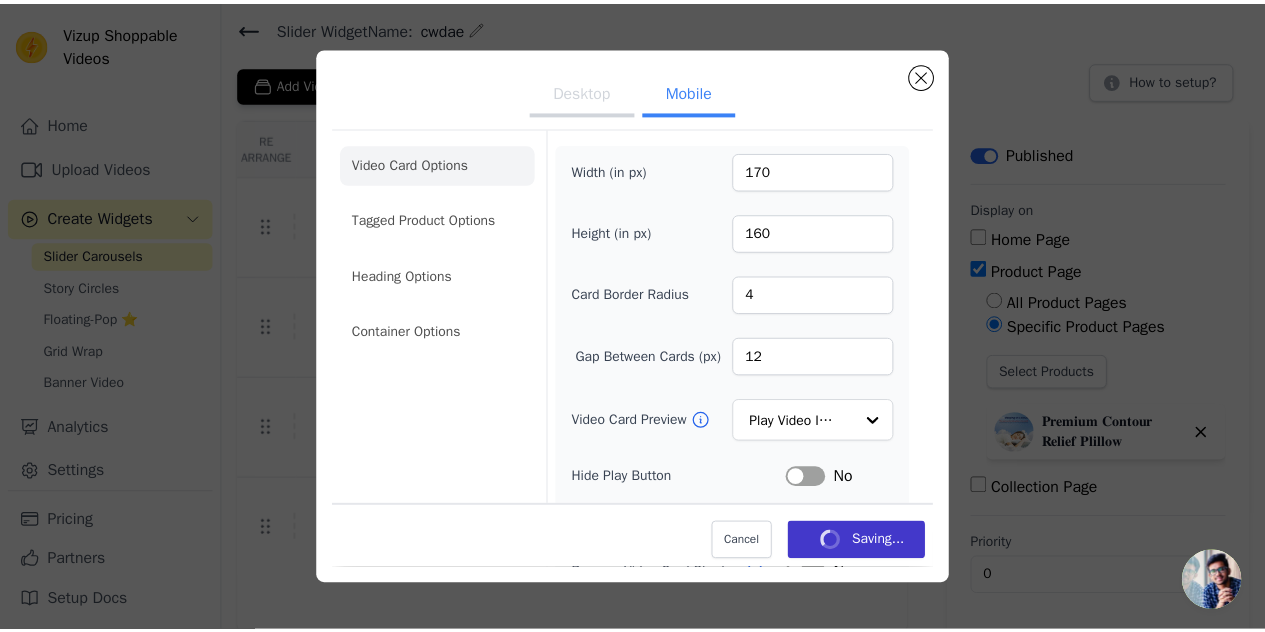 scroll, scrollTop: 65, scrollLeft: 0, axis: vertical 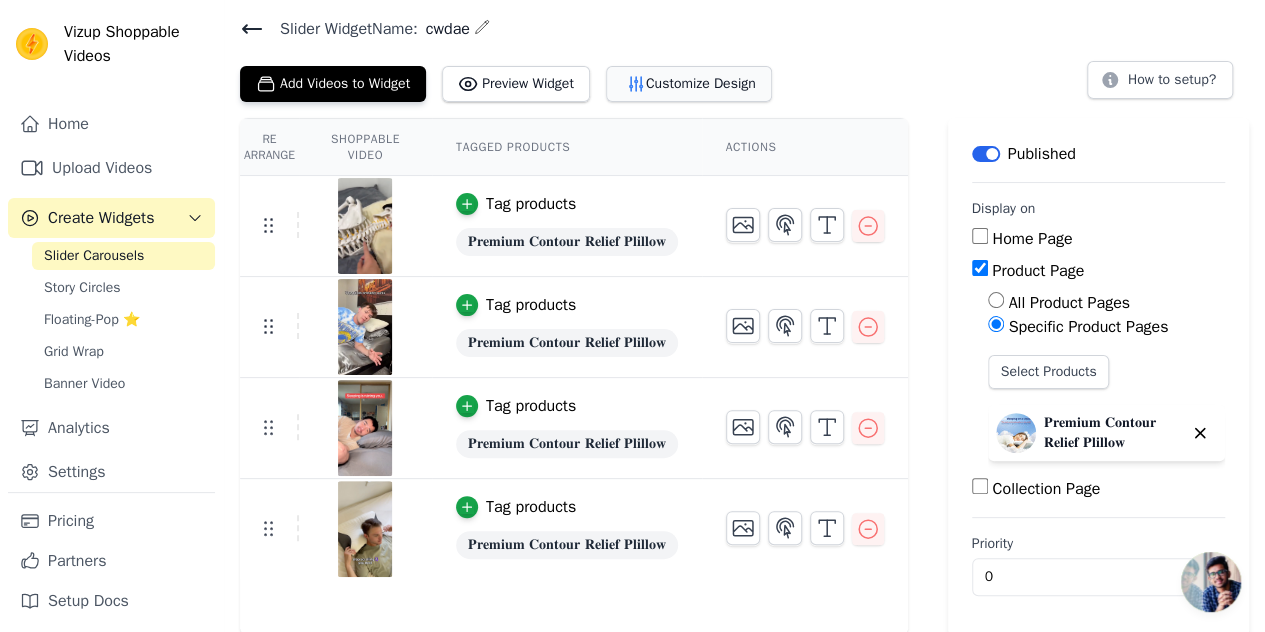 click on "Customize Design" at bounding box center [689, 84] 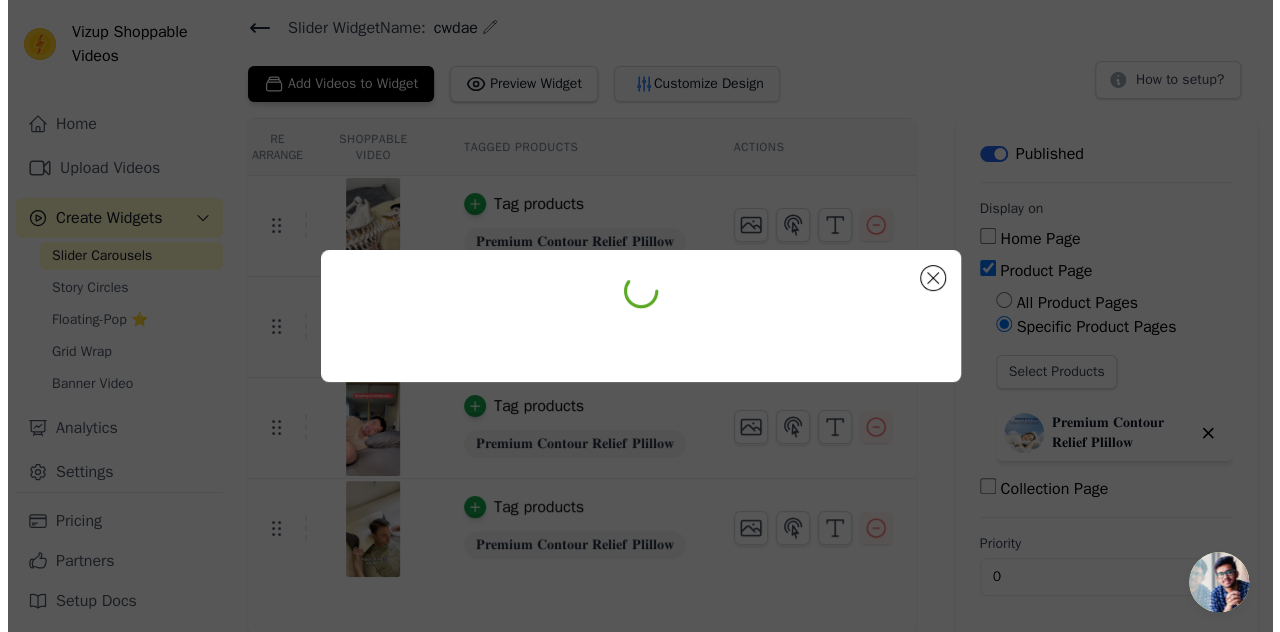 scroll, scrollTop: 0, scrollLeft: 0, axis: both 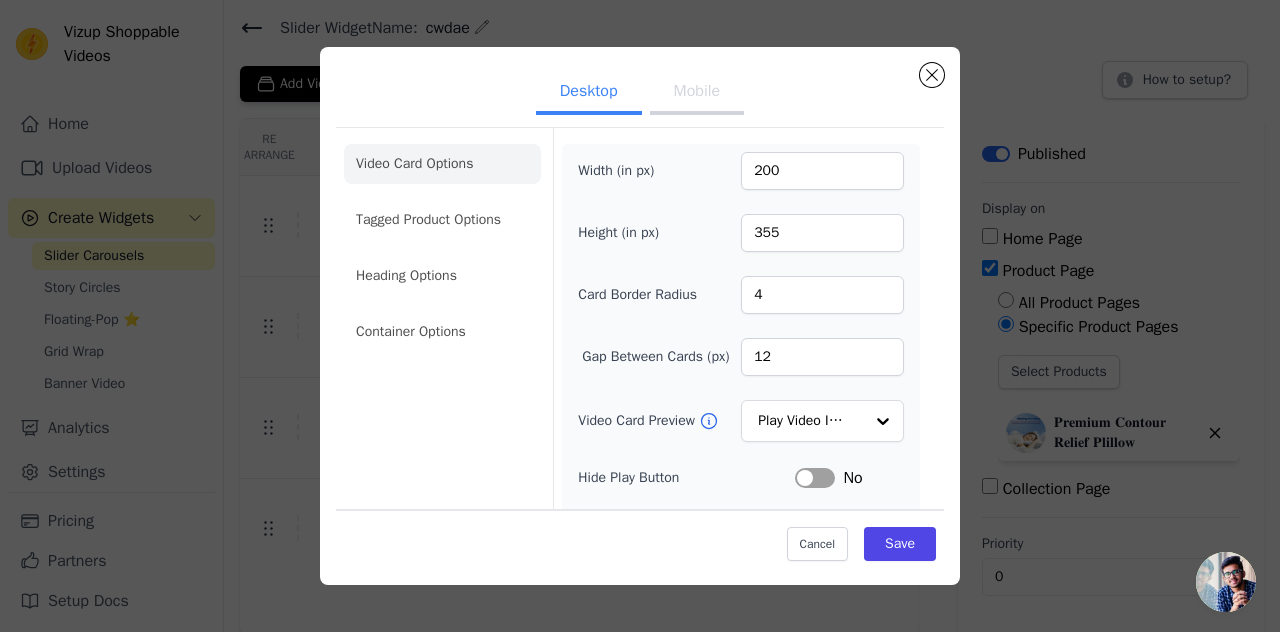 click on "Mobile" at bounding box center [697, 93] 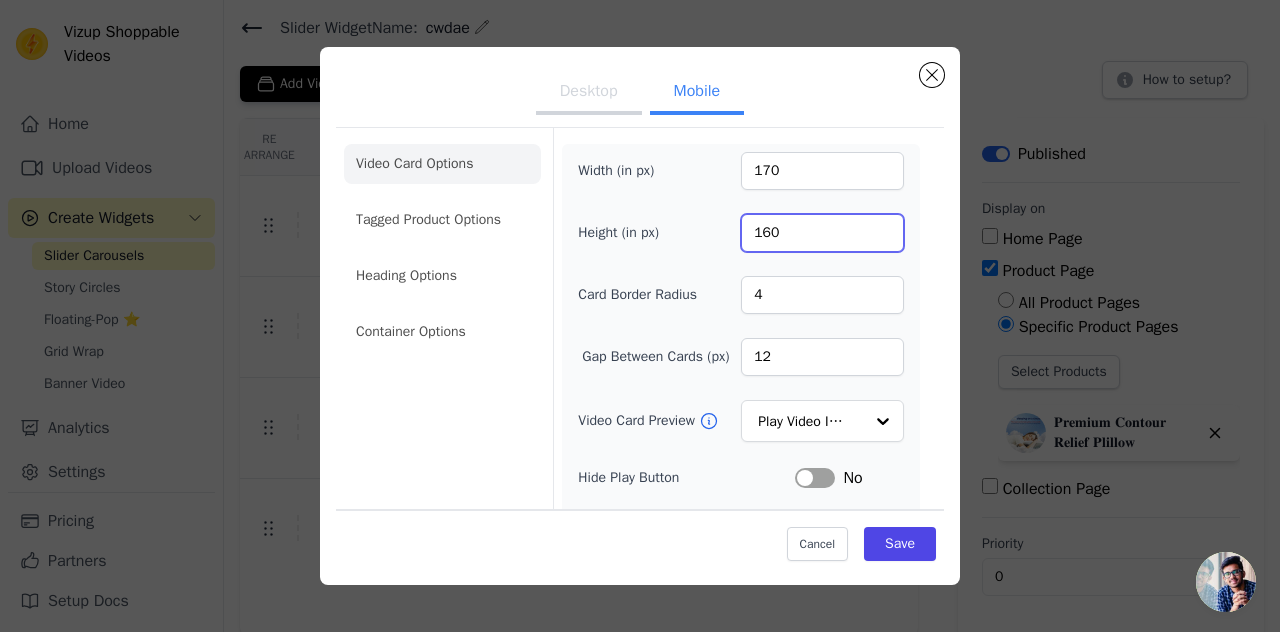 click on "160" at bounding box center (822, 233) 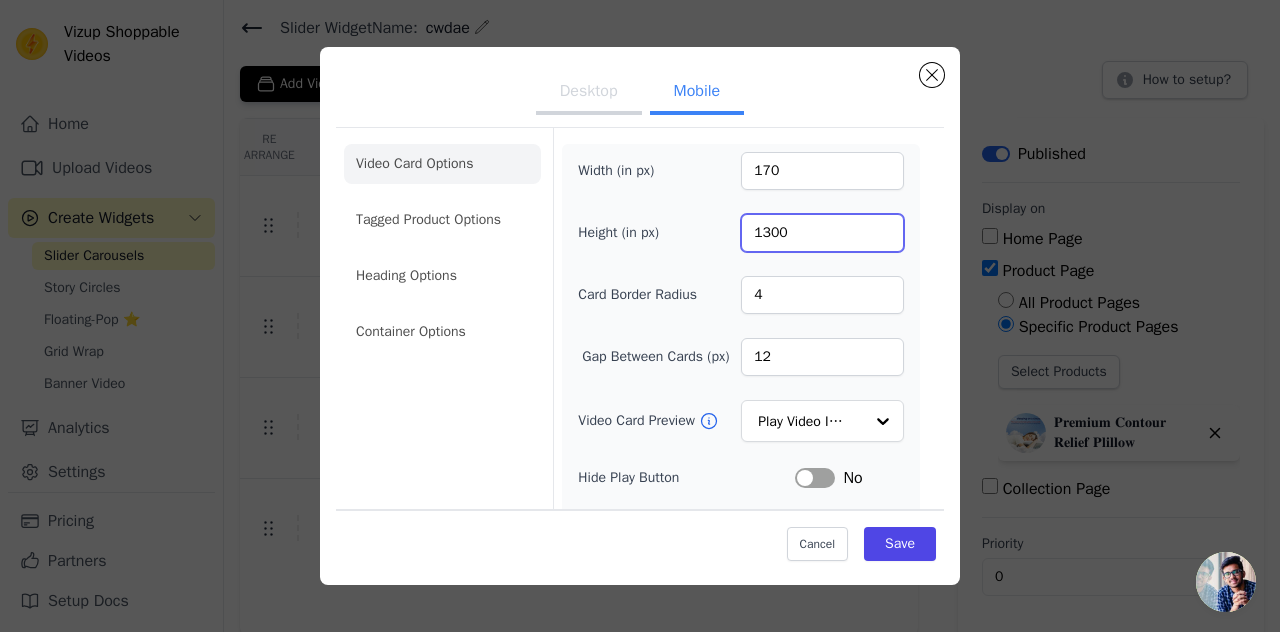 click on "1300" at bounding box center (822, 233) 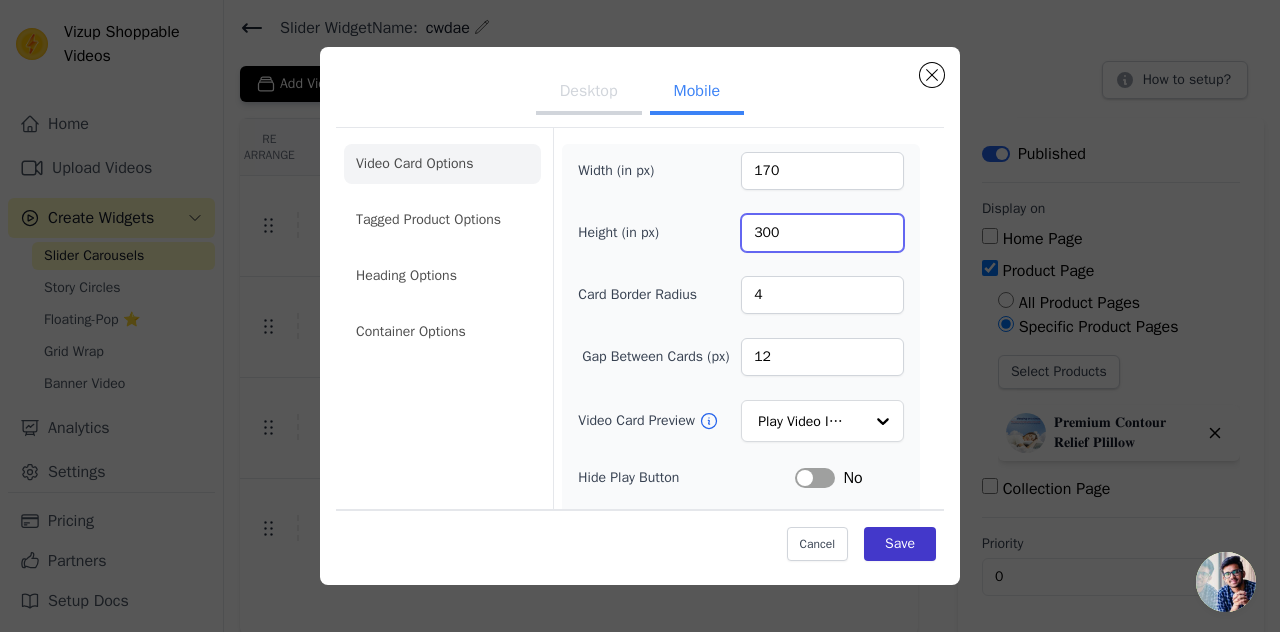 type on "300" 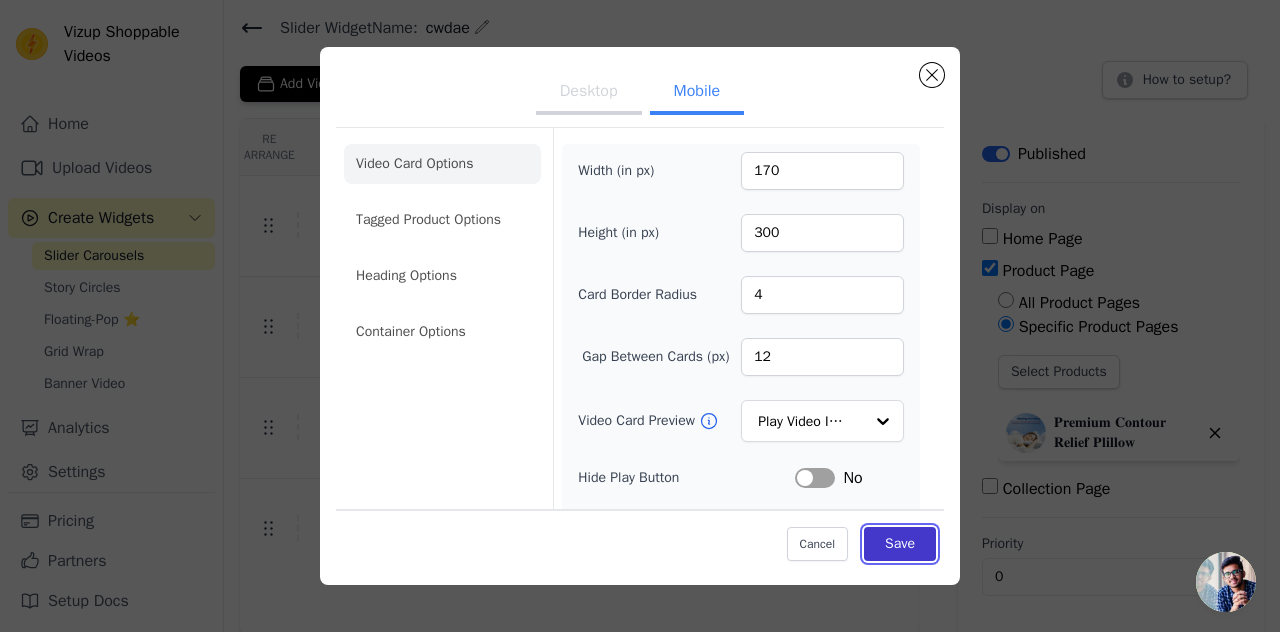 click on "Save" at bounding box center (900, 544) 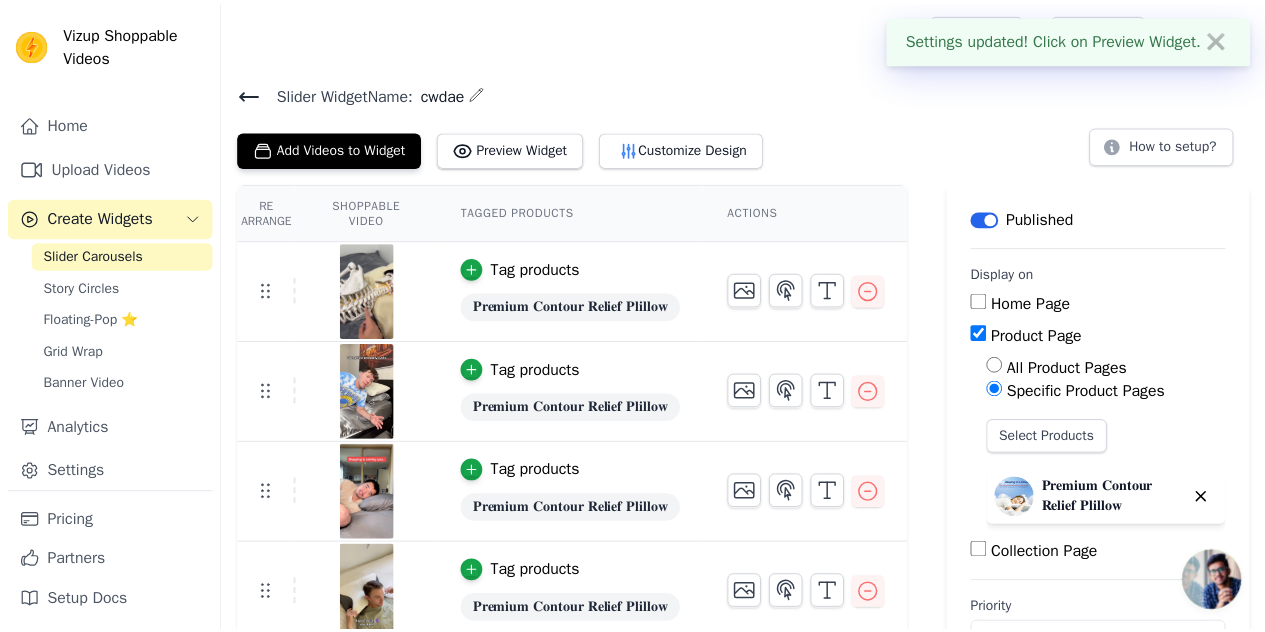 scroll, scrollTop: 65, scrollLeft: 0, axis: vertical 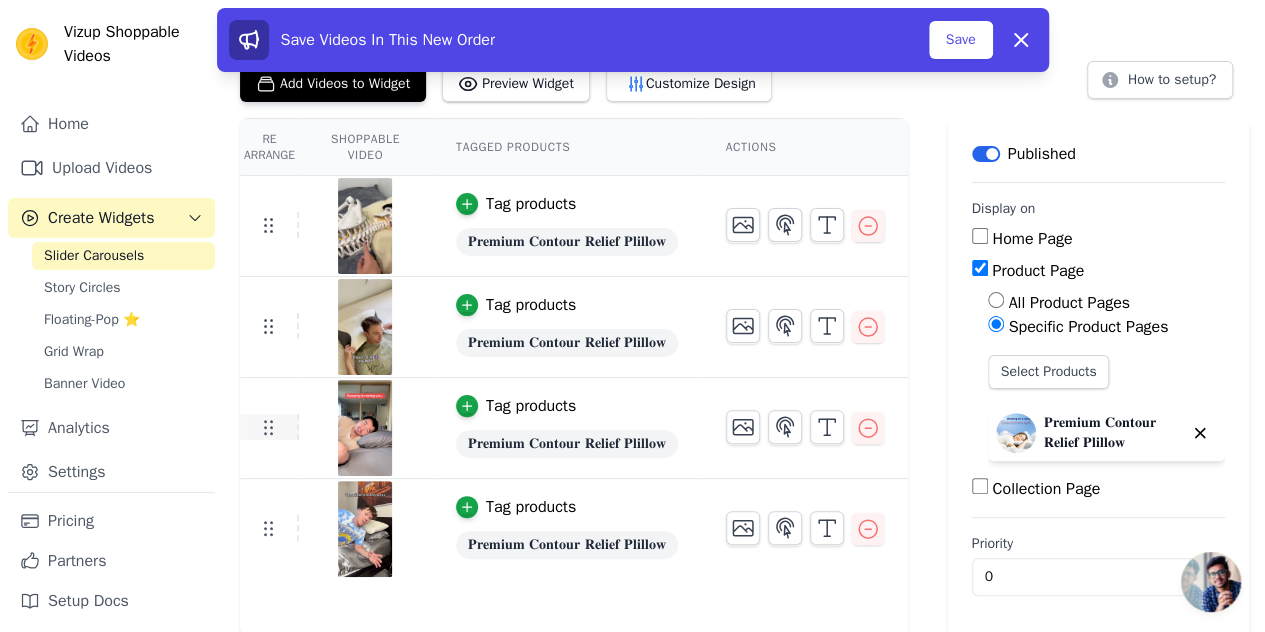 click at bounding box center (269, 427) 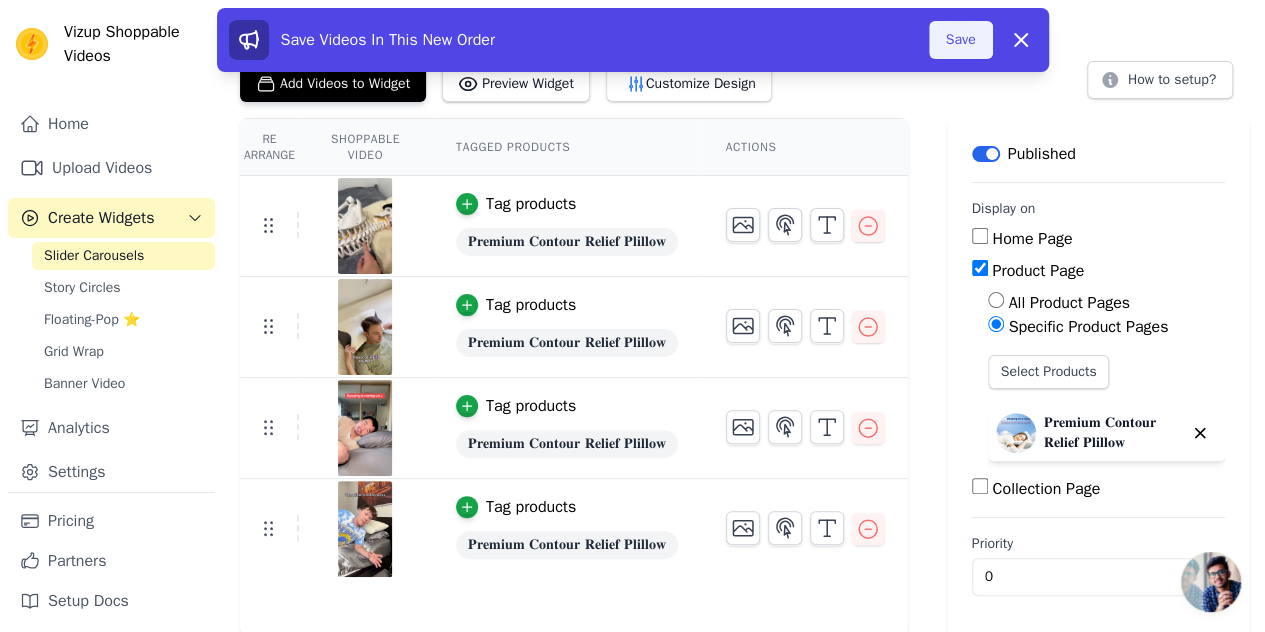 click on "Save" at bounding box center [961, 40] 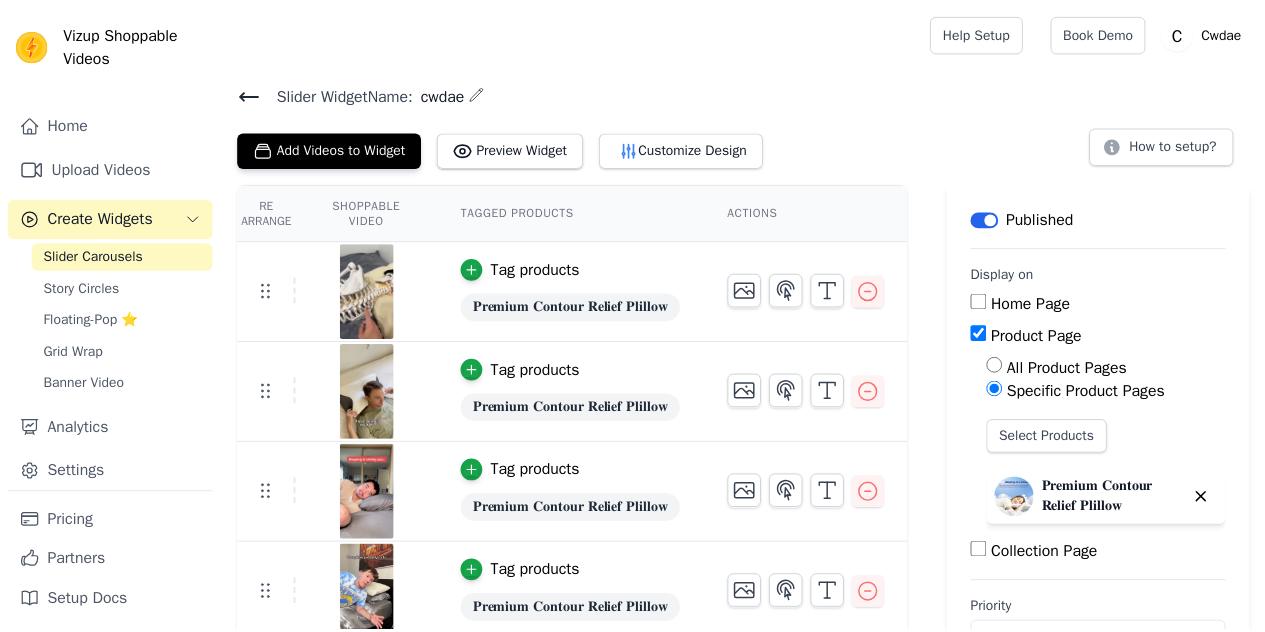scroll, scrollTop: 65, scrollLeft: 0, axis: vertical 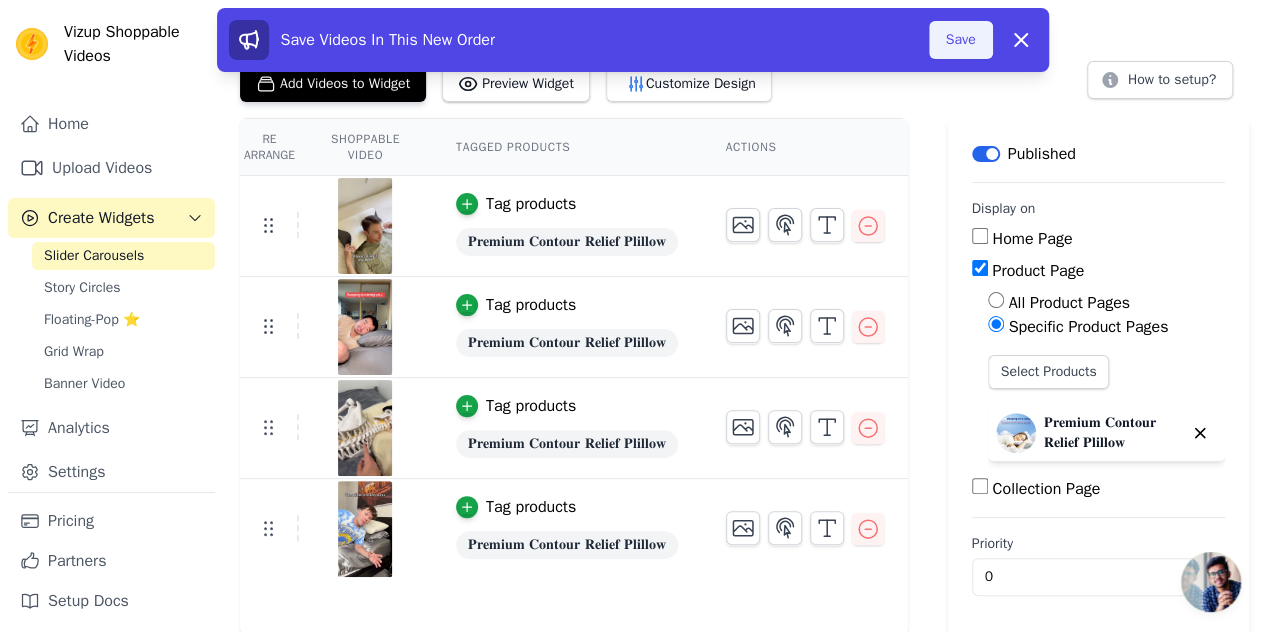 click on "Save" at bounding box center (961, 40) 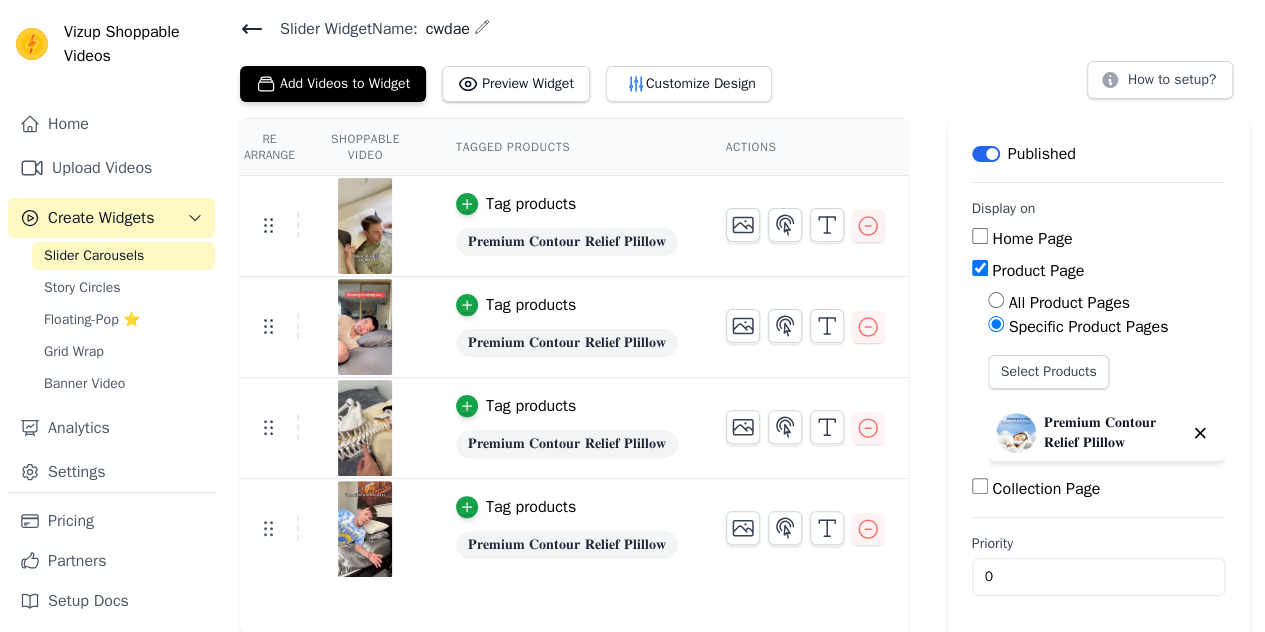 scroll, scrollTop: 65, scrollLeft: 0, axis: vertical 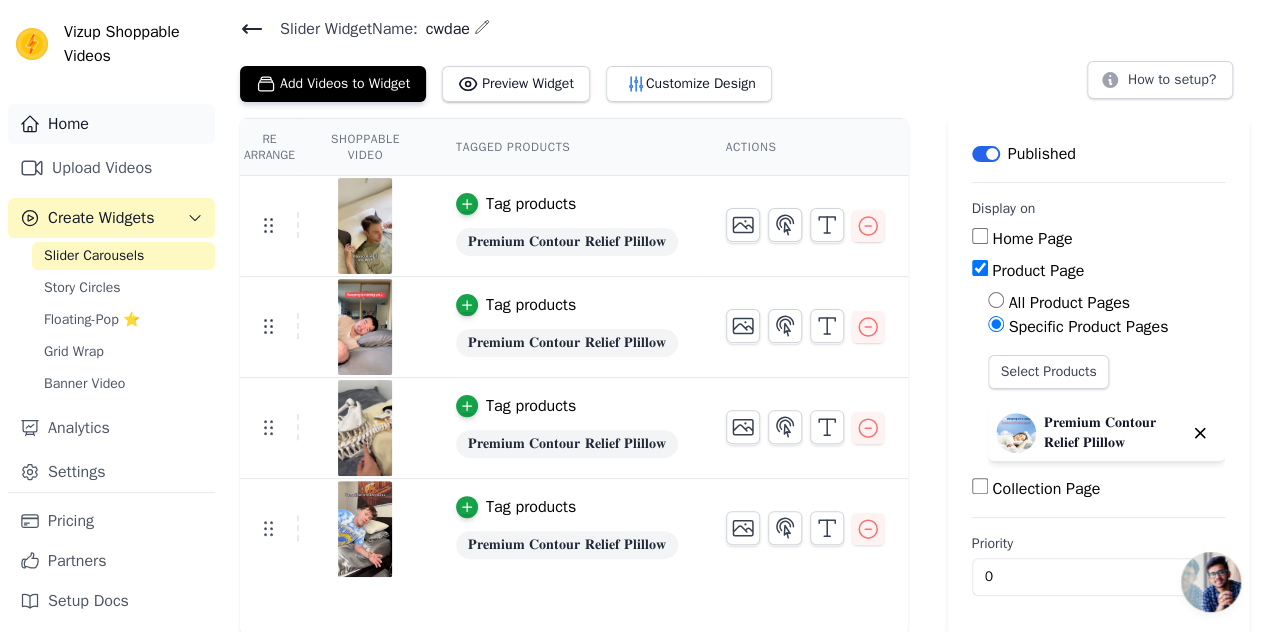 click on "Home" at bounding box center [111, 124] 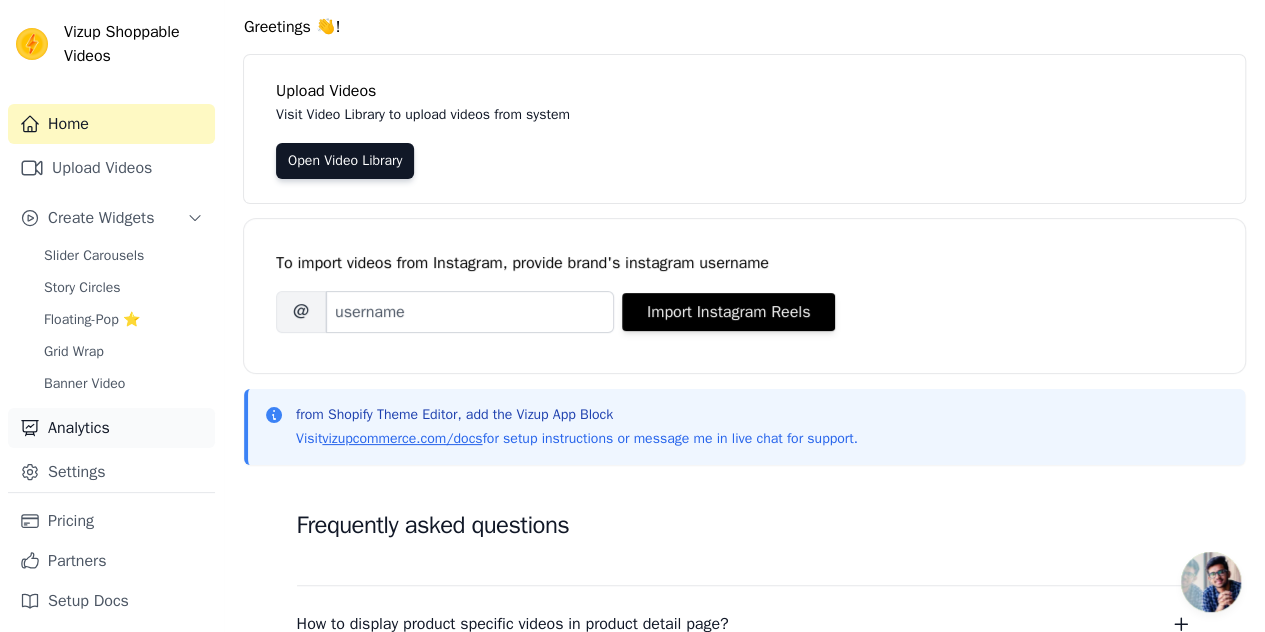 click on "Analytics" at bounding box center [111, 428] 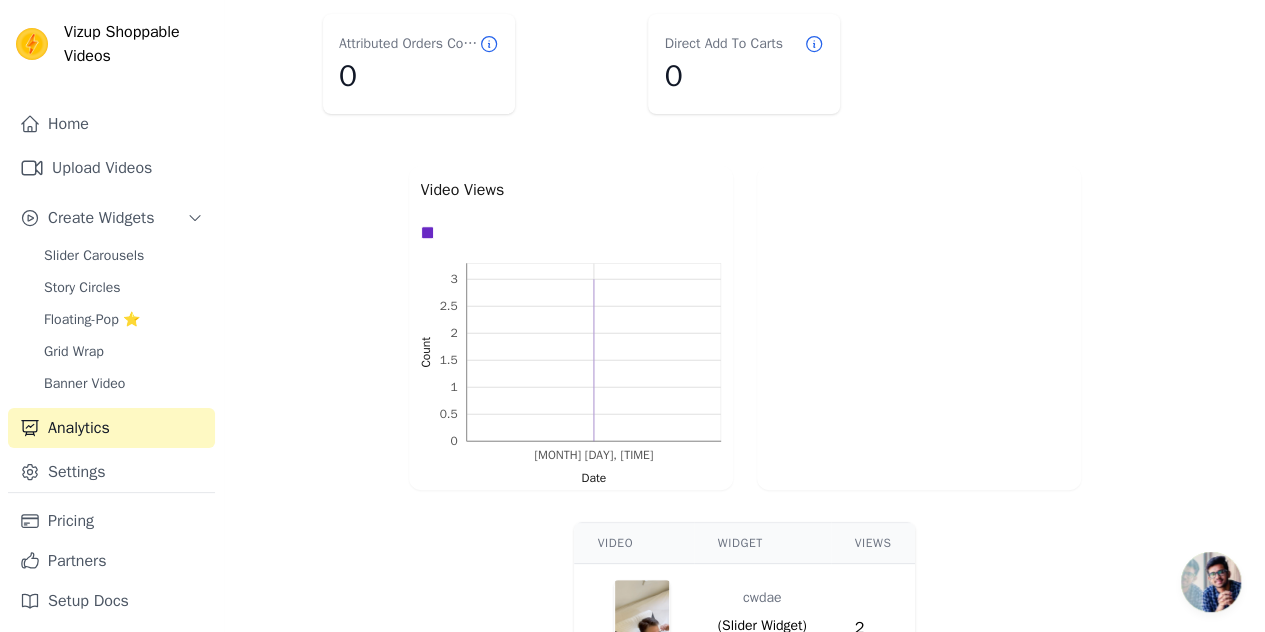 scroll, scrollTop: 0, scrollLeft: 0, axis: both 